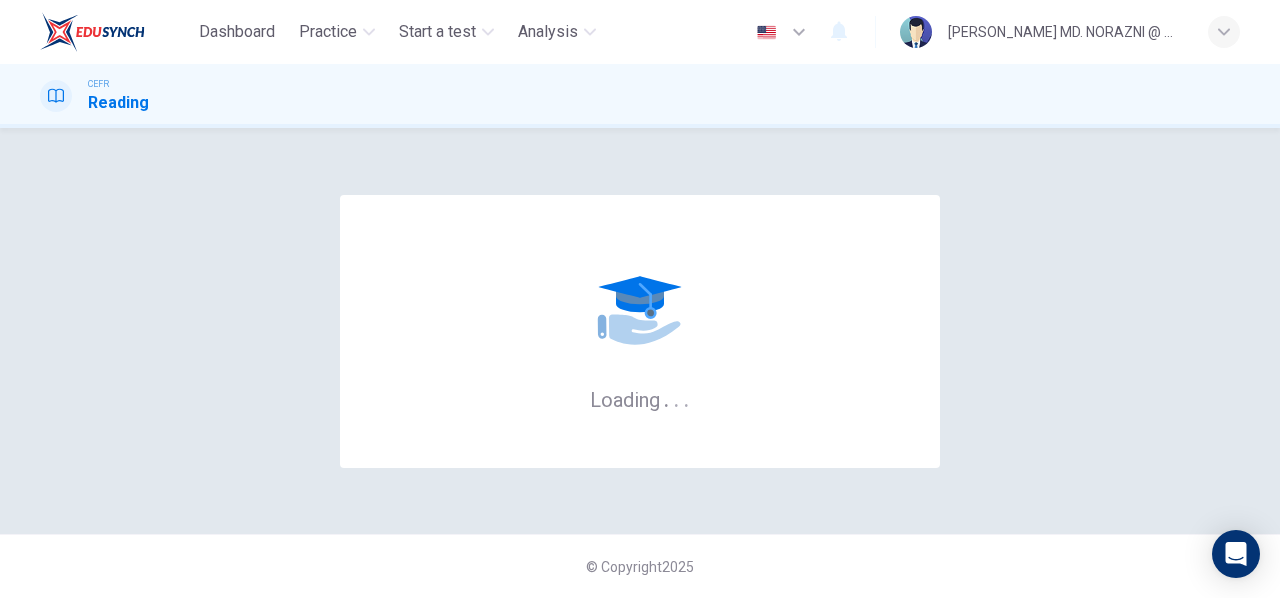 scroll, scrollTop: 0, scrollLeft: 0, axis: both 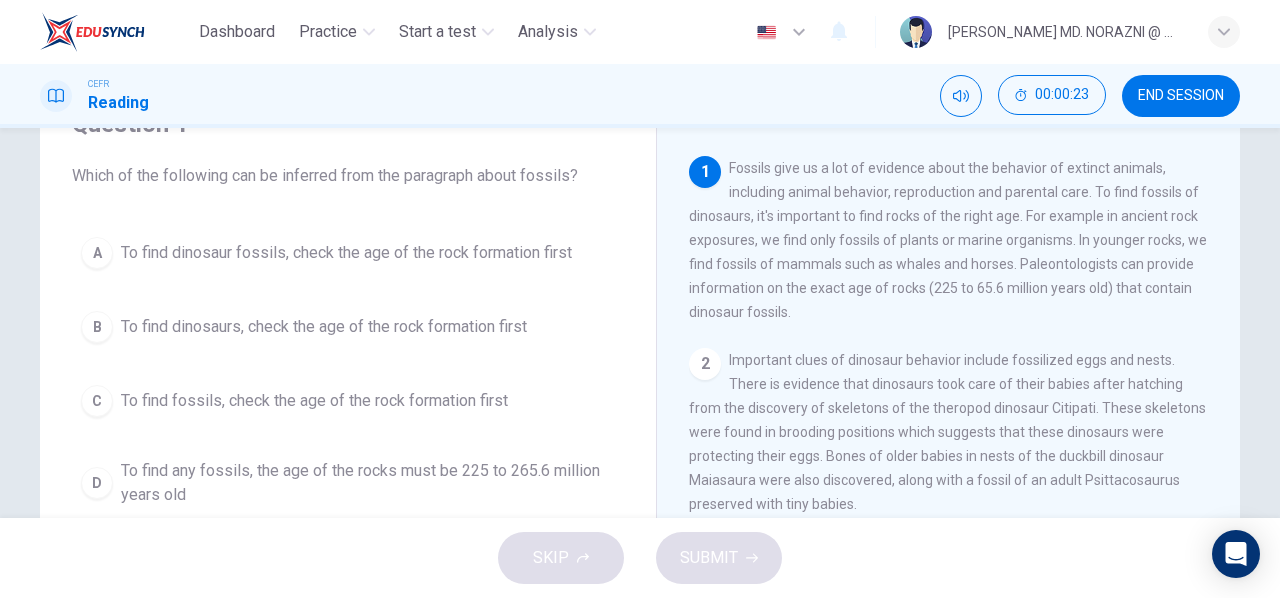 click on "A" at bounding box center (97, 253) 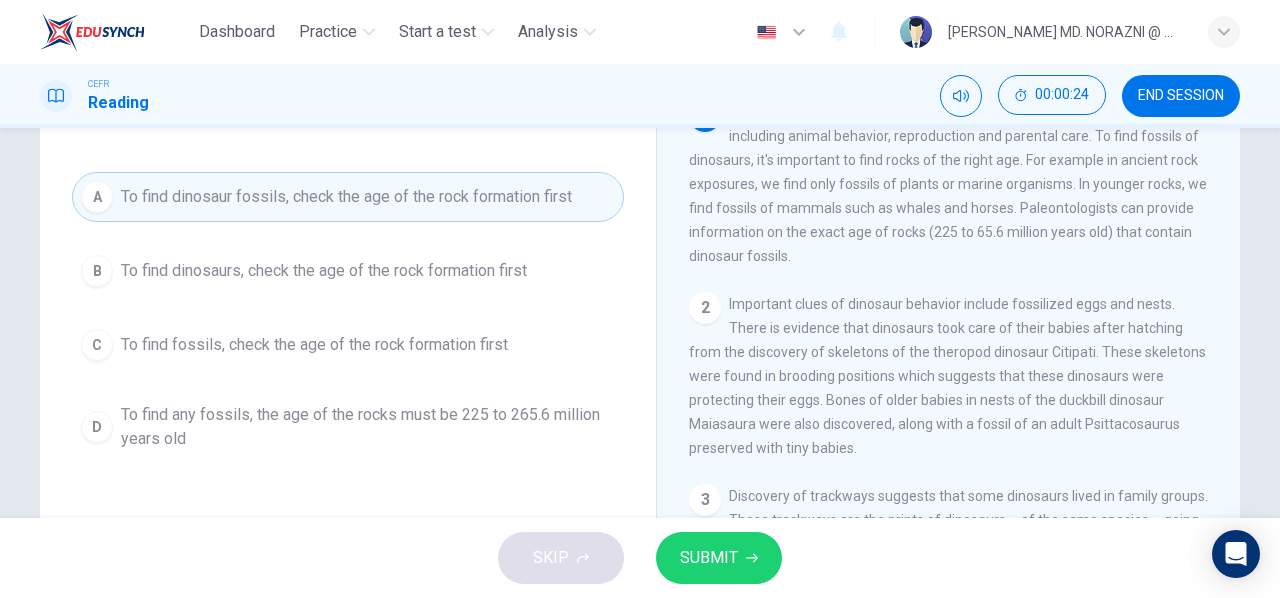scroll, scrollTop: 100, scrollLeft: 0, axis: vertical 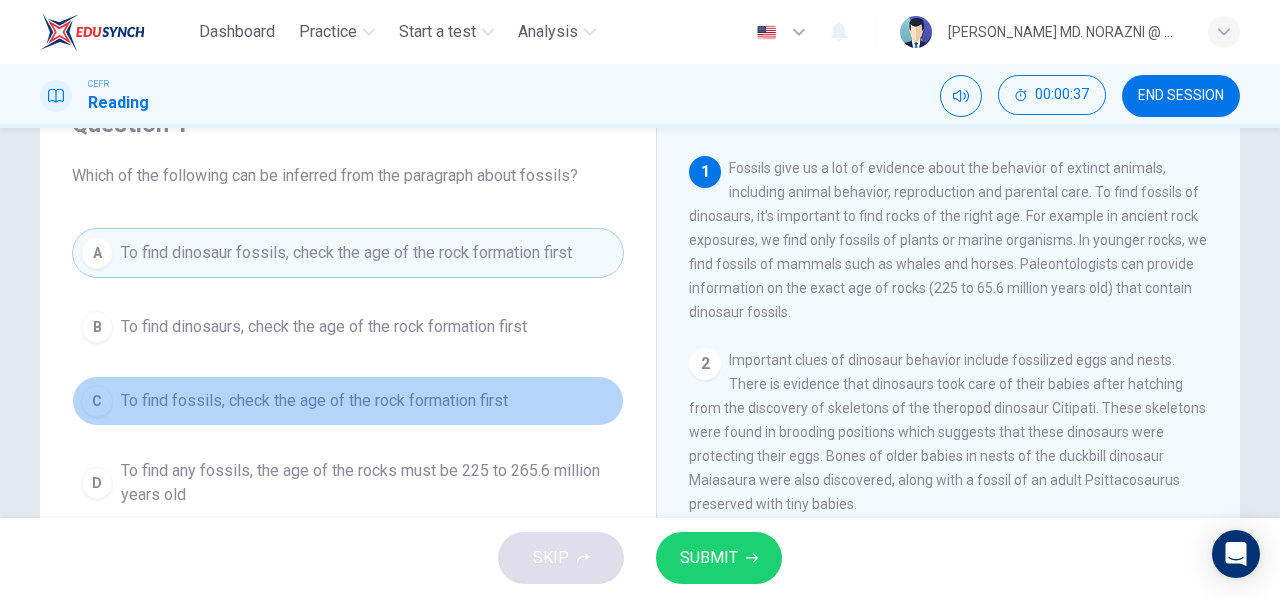 click on "C" at bounding box center (97, 401) 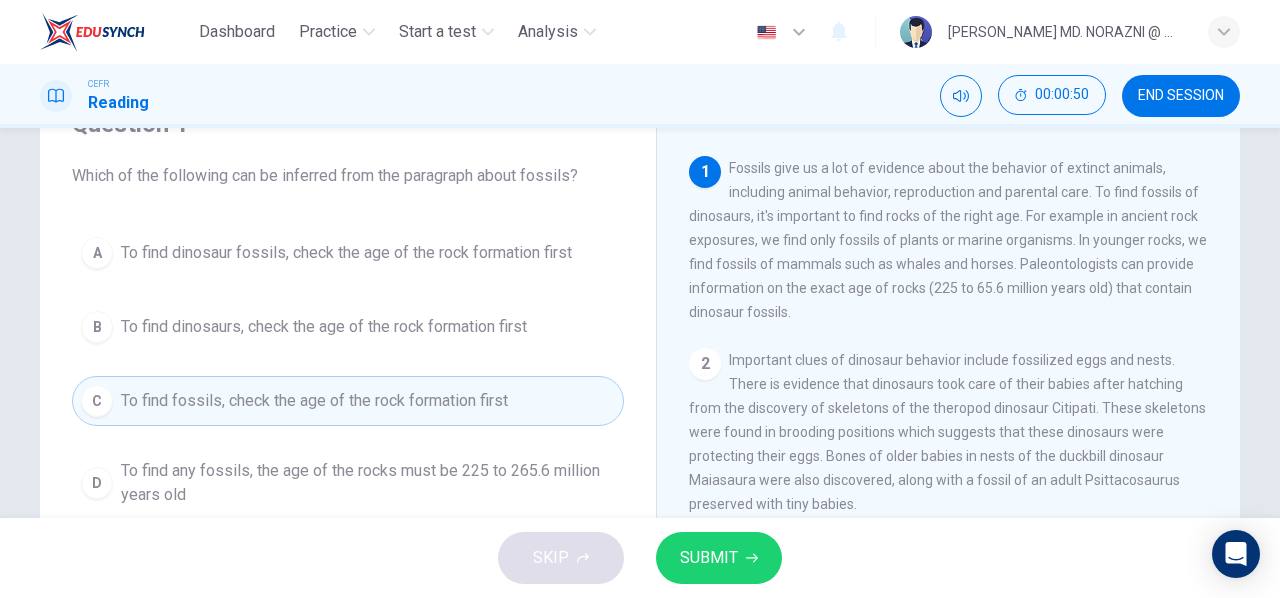 click on "A" at bounding box center [97, 253] 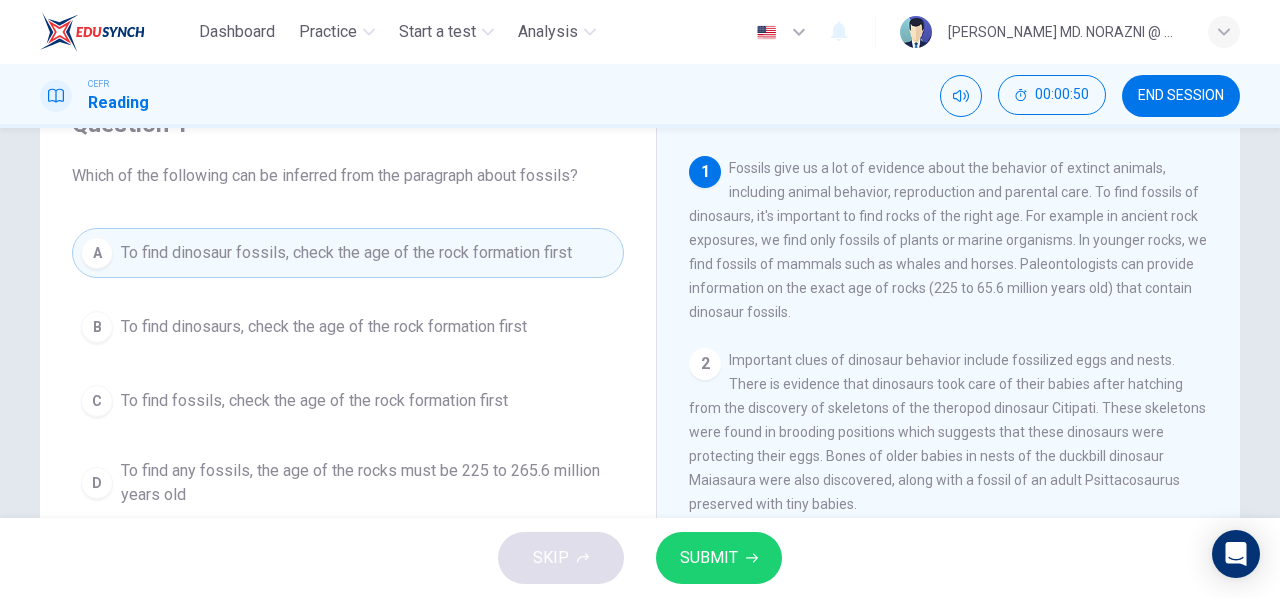 click on "SUBMIT" at bounding box center (719, 558) 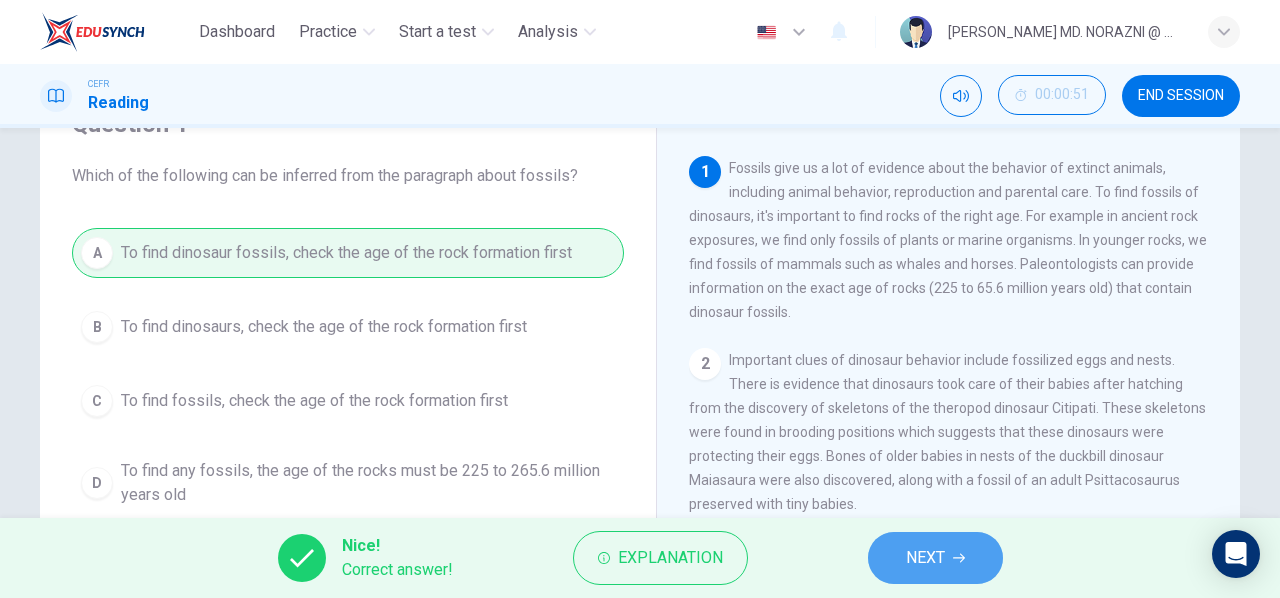 click on "NEXT" at bounding box center [925, 558] 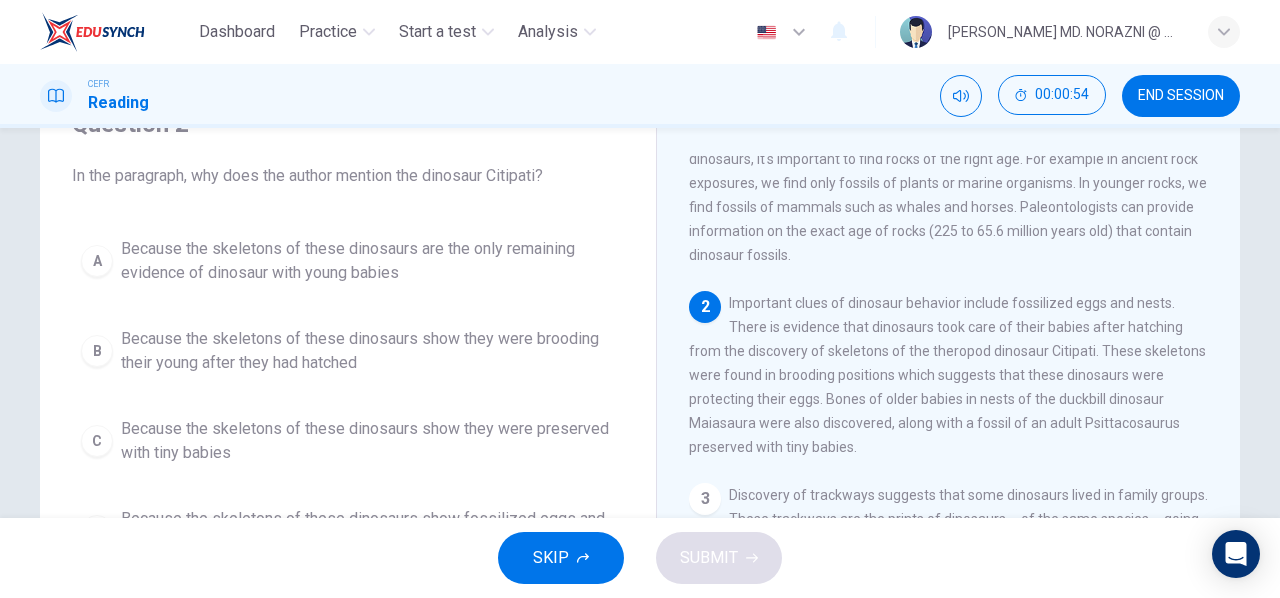 scroll, scrollTop: 100, scrollLeft: 0, axis: vertical 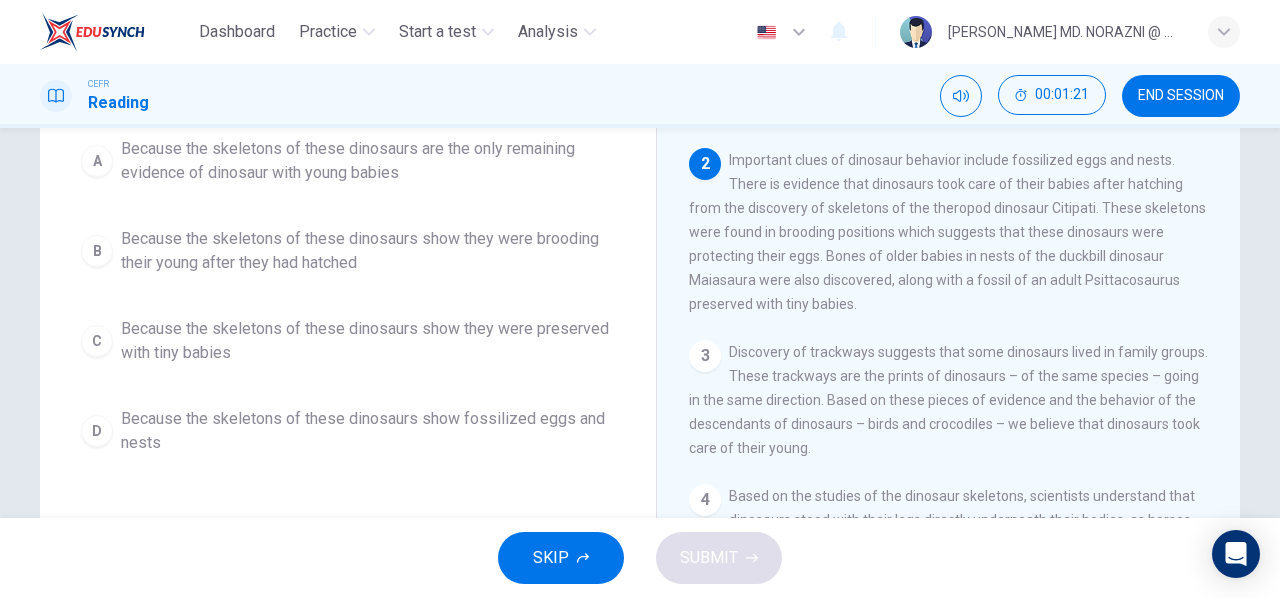 click on "B" at bounding box center [97, 251] 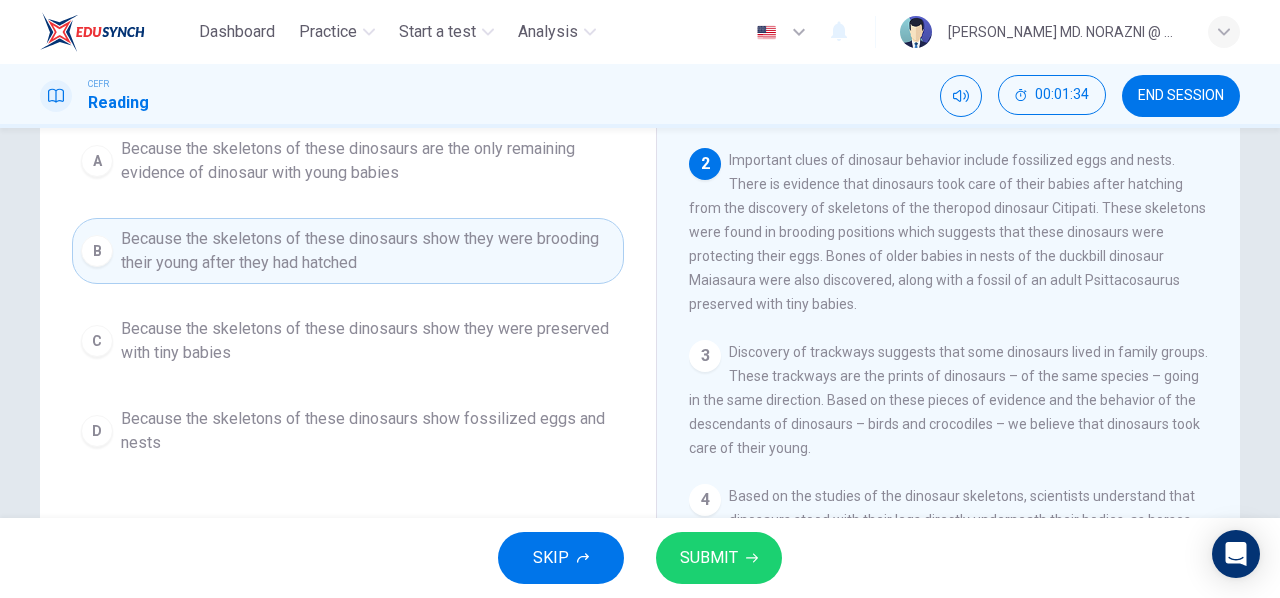 click on "SUBMIT" at bounding box center (719, 558) 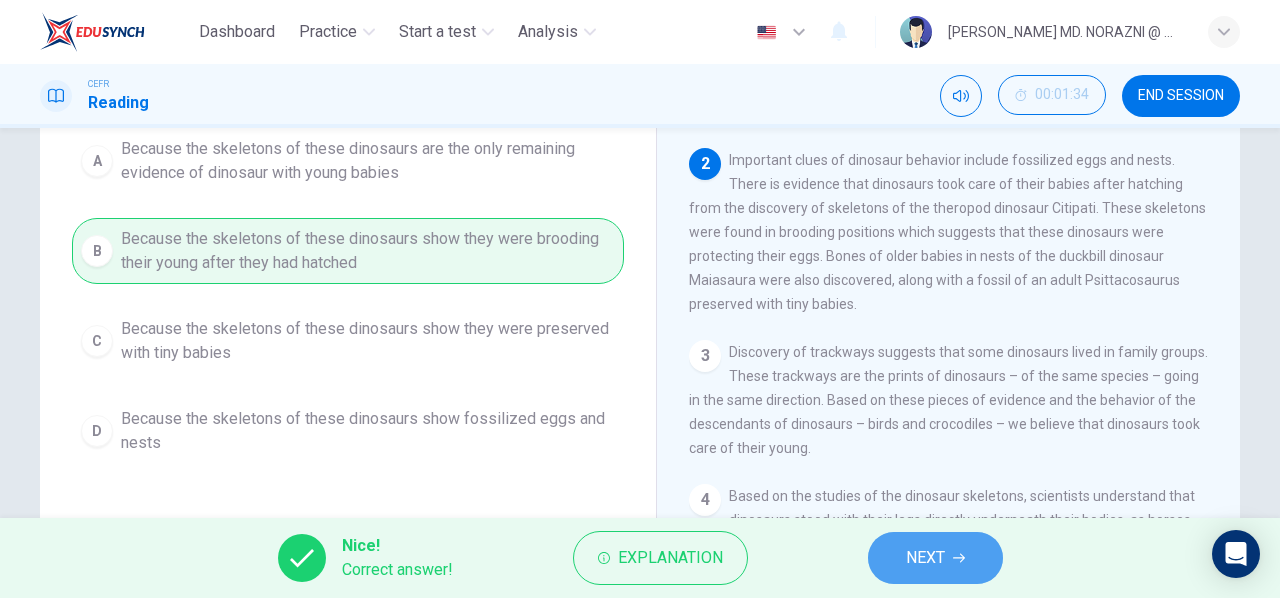 click on "NEXT" at bounding box center (935, 558) 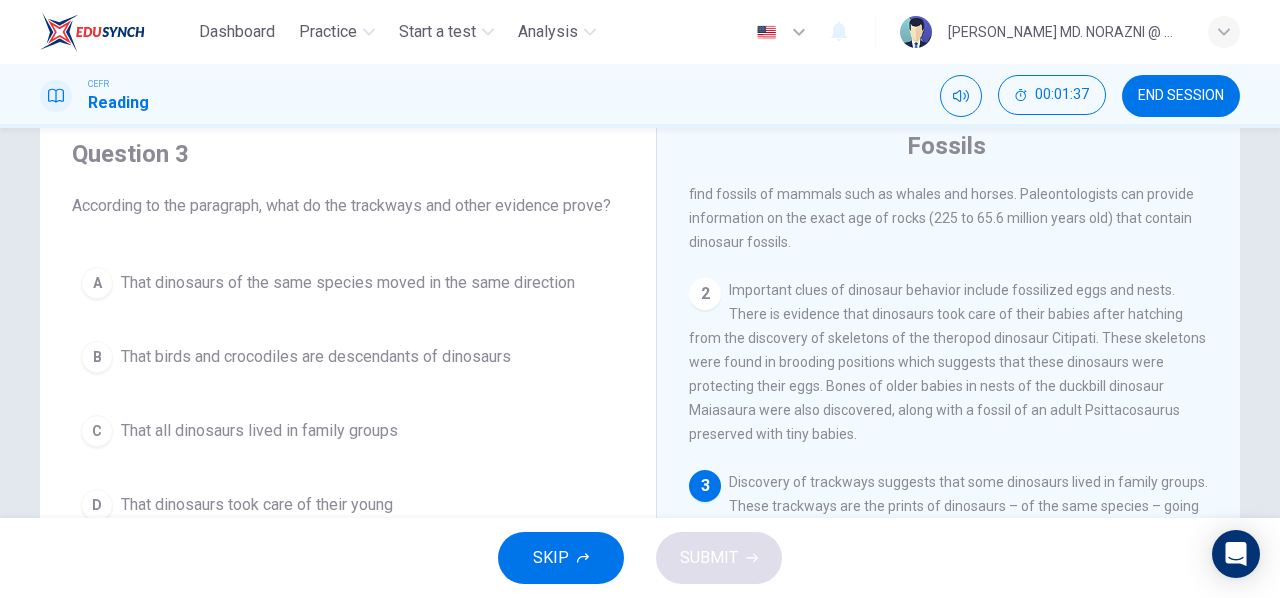 scroll, scrollTop: 100, scrollLeft: 0, axis: vertical 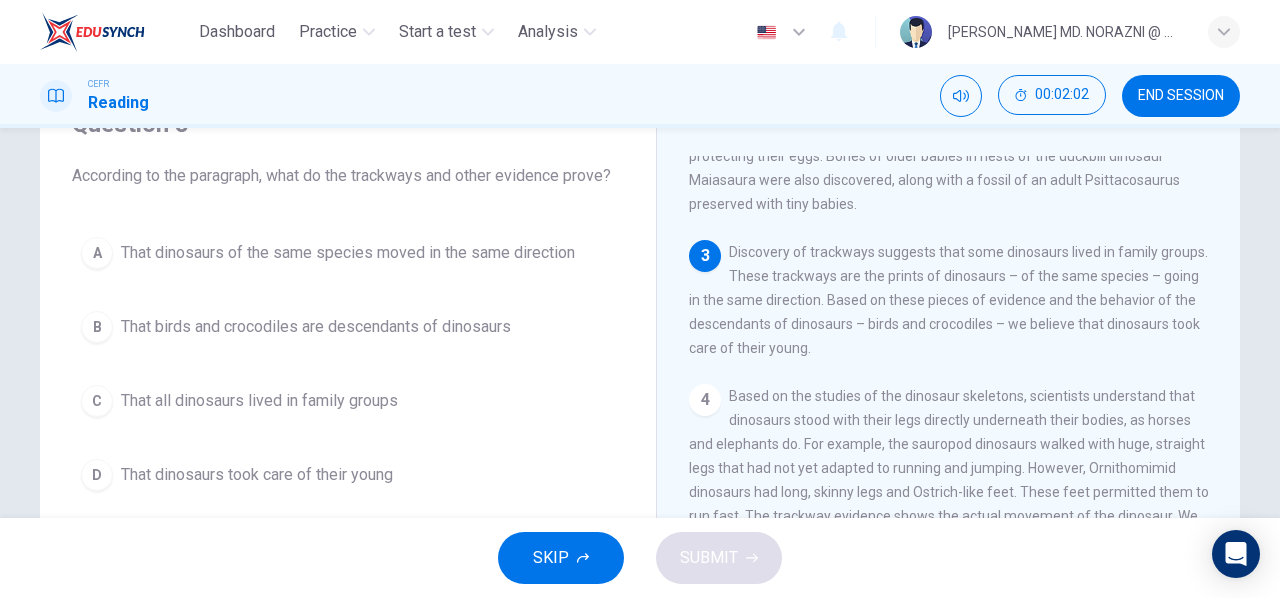 click on "A" at bounding box center (97, 253) 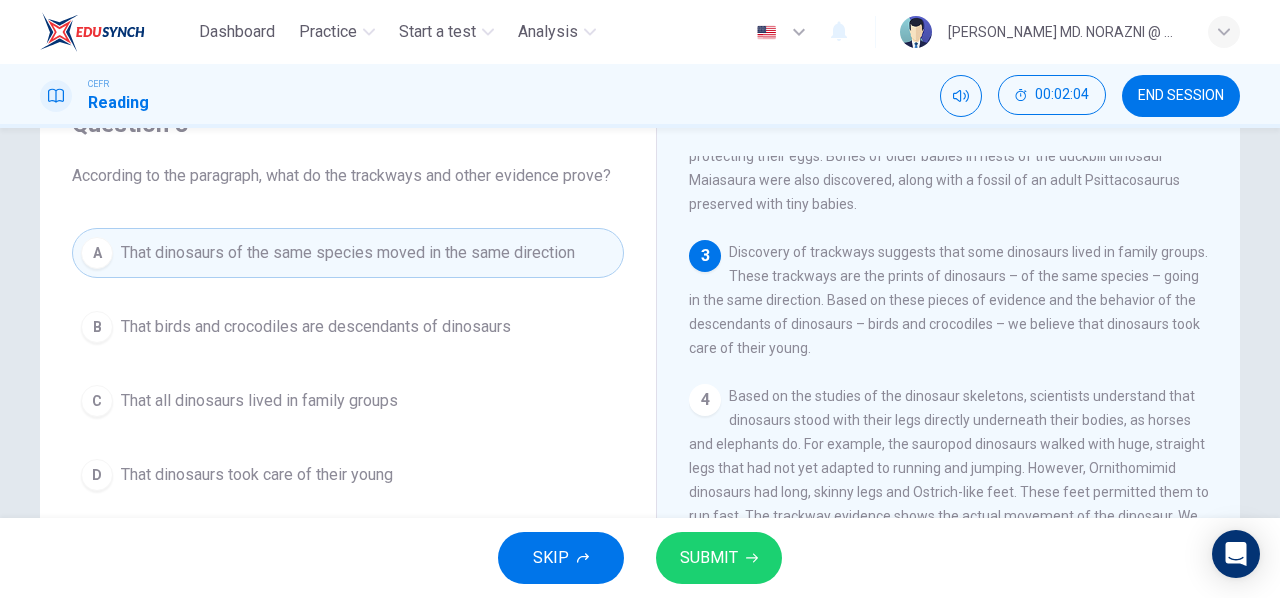 click on "SUBMIT" at bounding box center (719, 558) 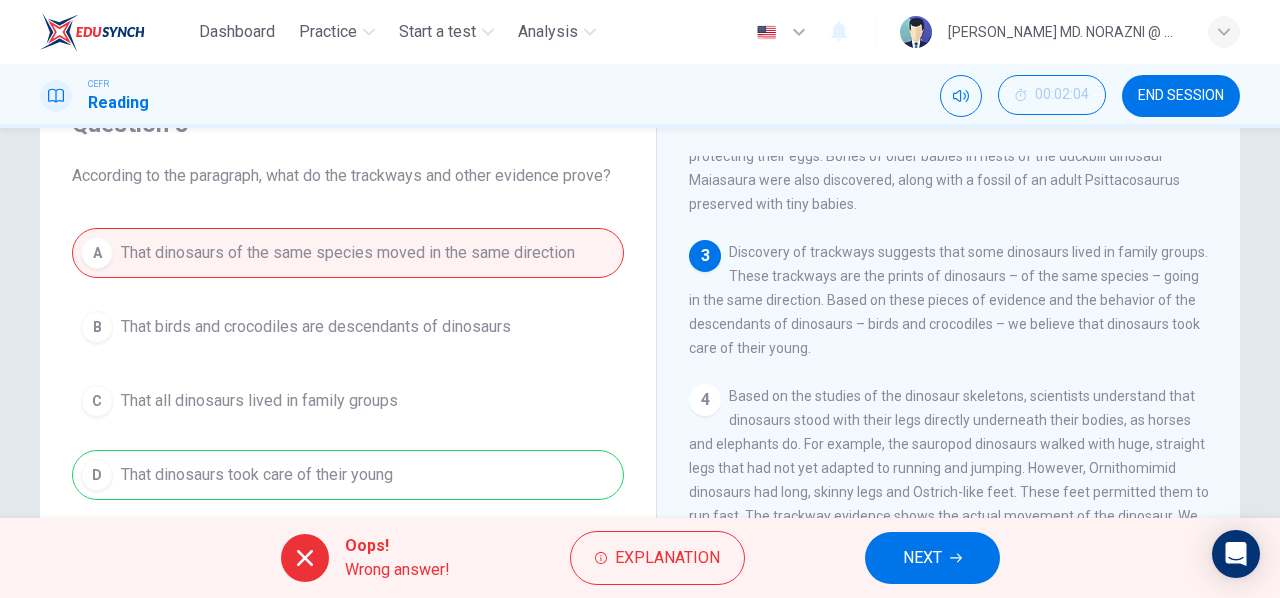 click on "NEXT" at bounding box center [932, 558] 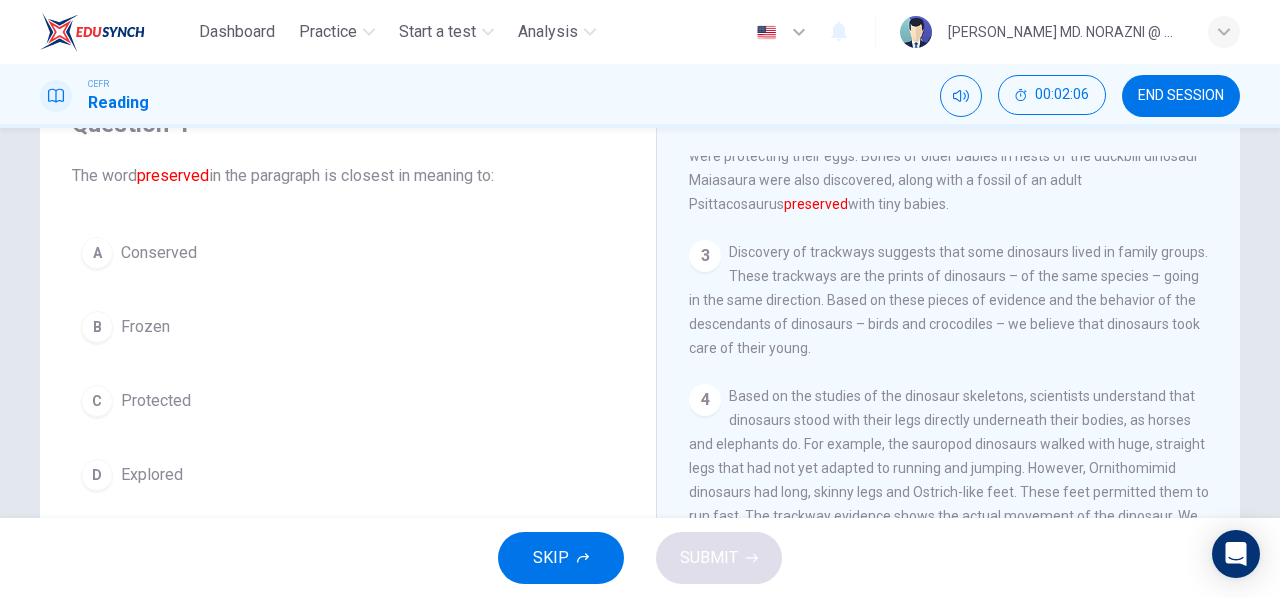 scroll, scrollTop: 200, scrollLeft: 0, axis: vertical 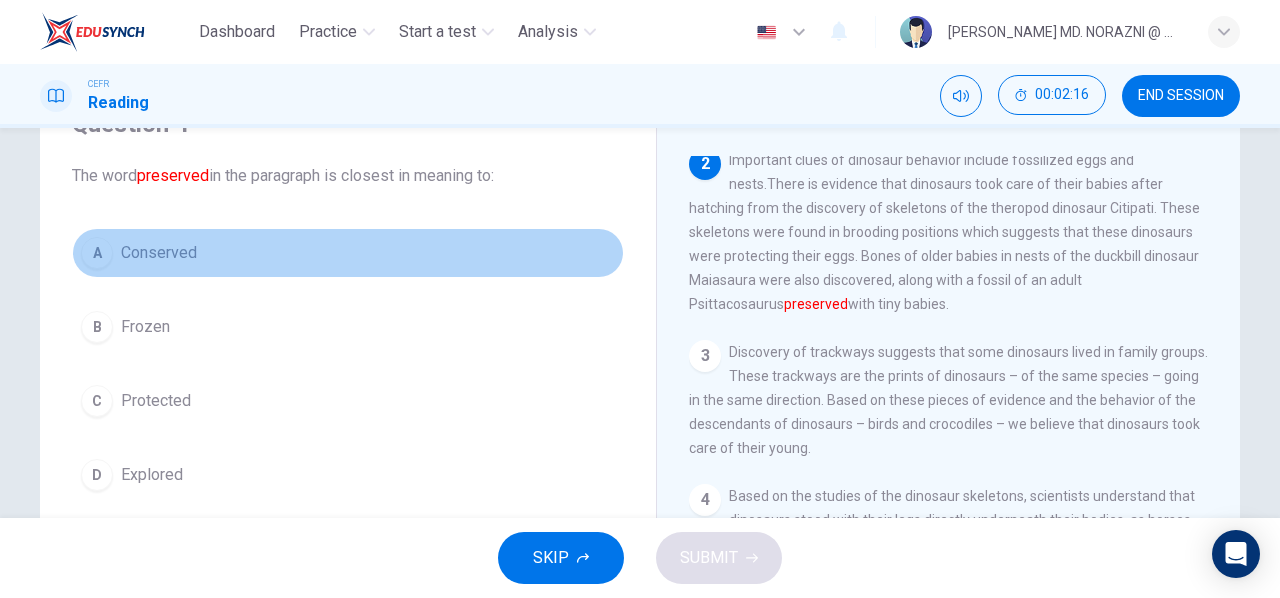click on "A" at bounding box center (97, 253) 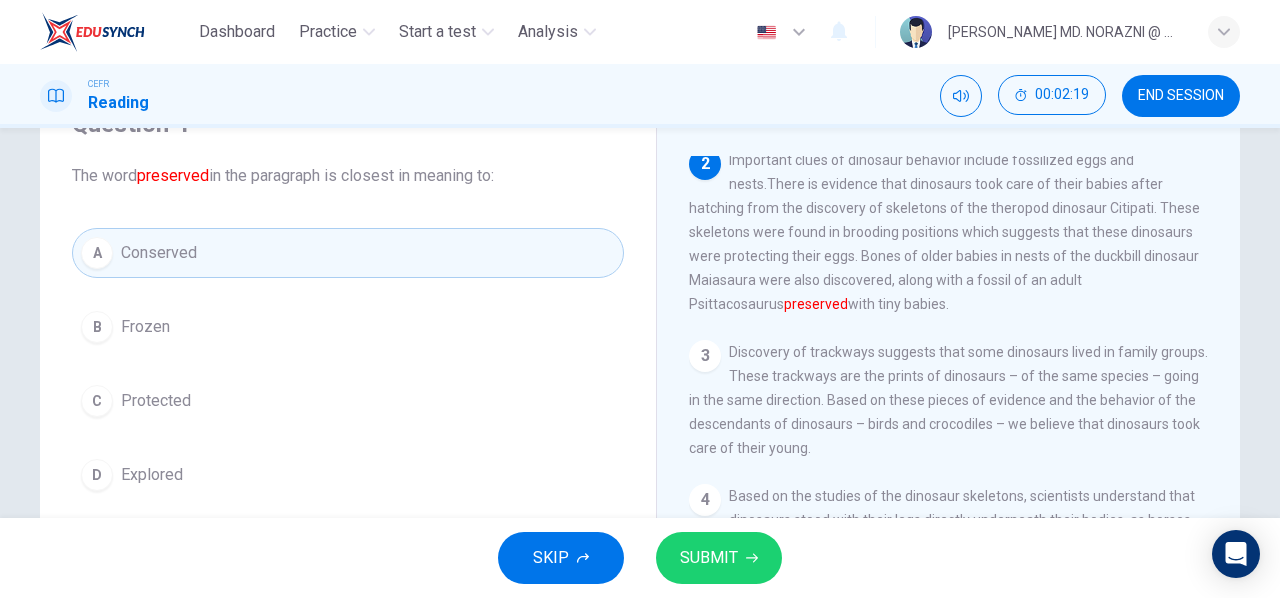 click on "SUBMIT" at bounding box center (709, 558) 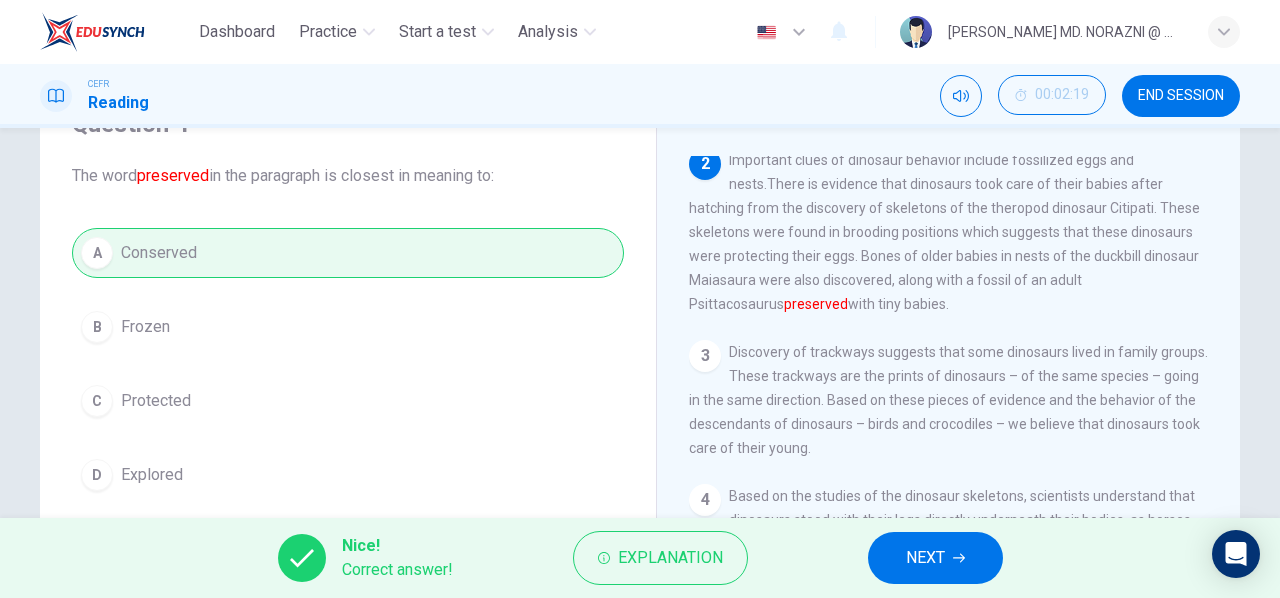 click on "NEXT" at bounding box center [935, 558] 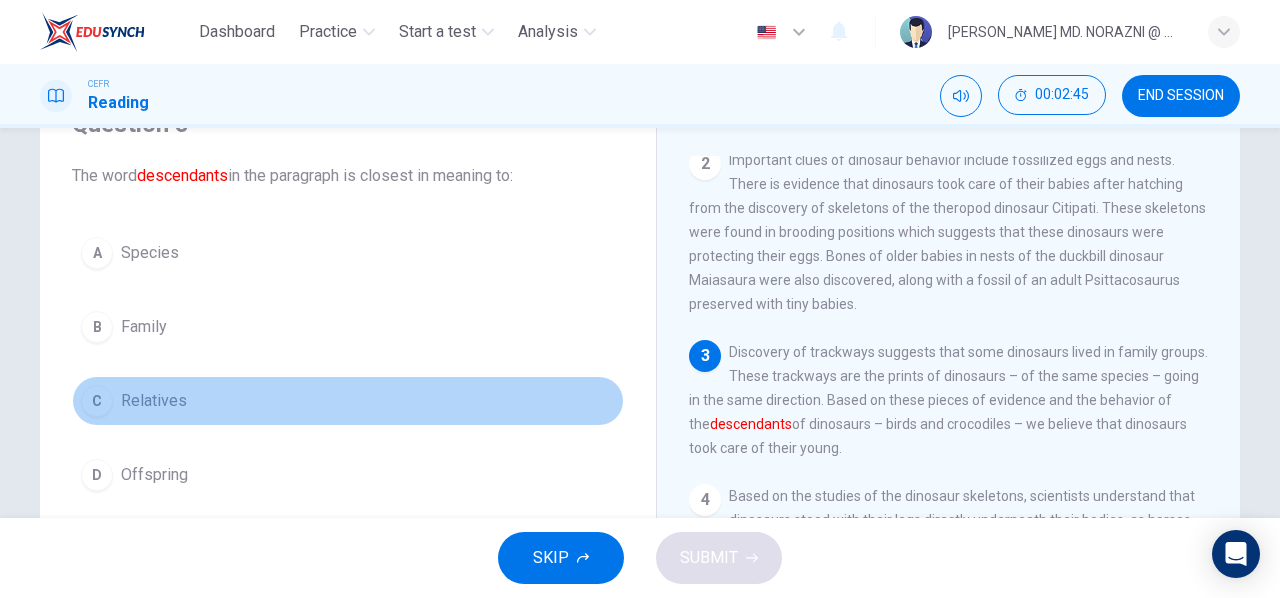 click on "C" at bounding box center [97, 401] 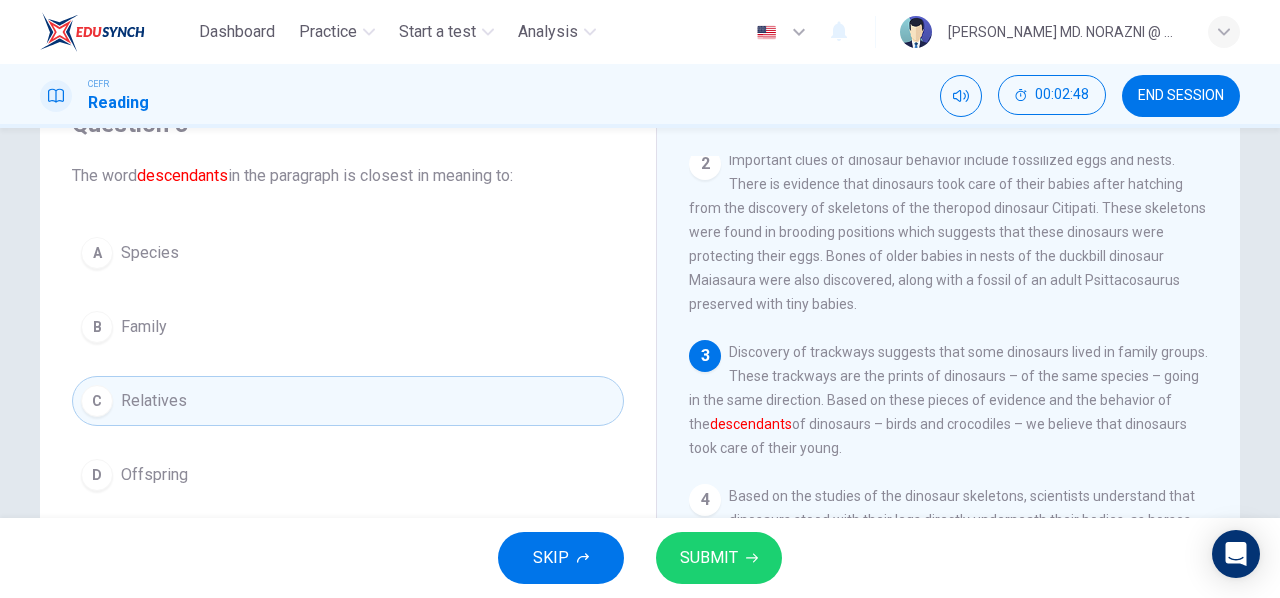click on "SUBMIT" at bounding box center (719, 558) 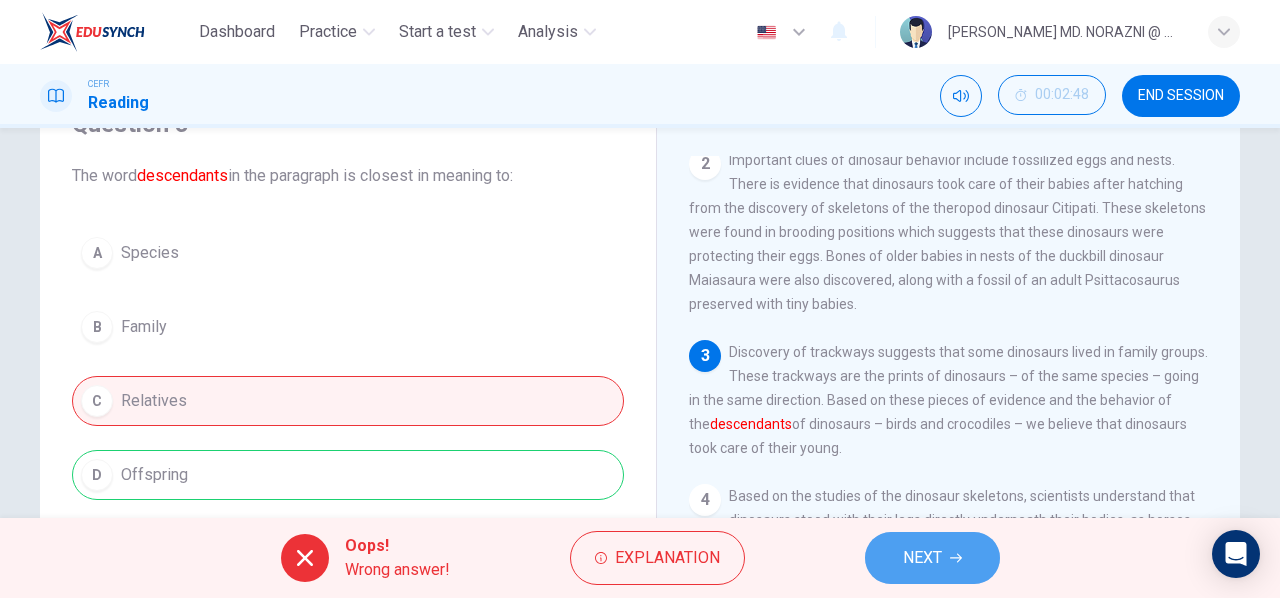 click on "NEXT" at bounding box center (922, 558) 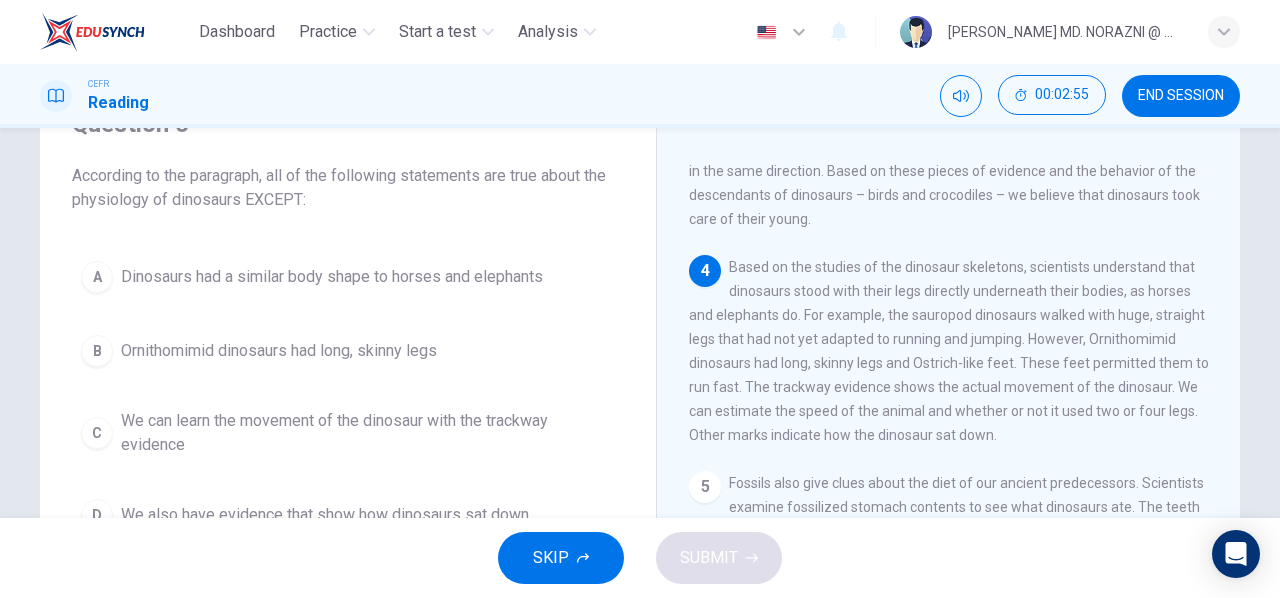 scroll, scrollTop: 400, scrollLeft: 0, axis: vertical 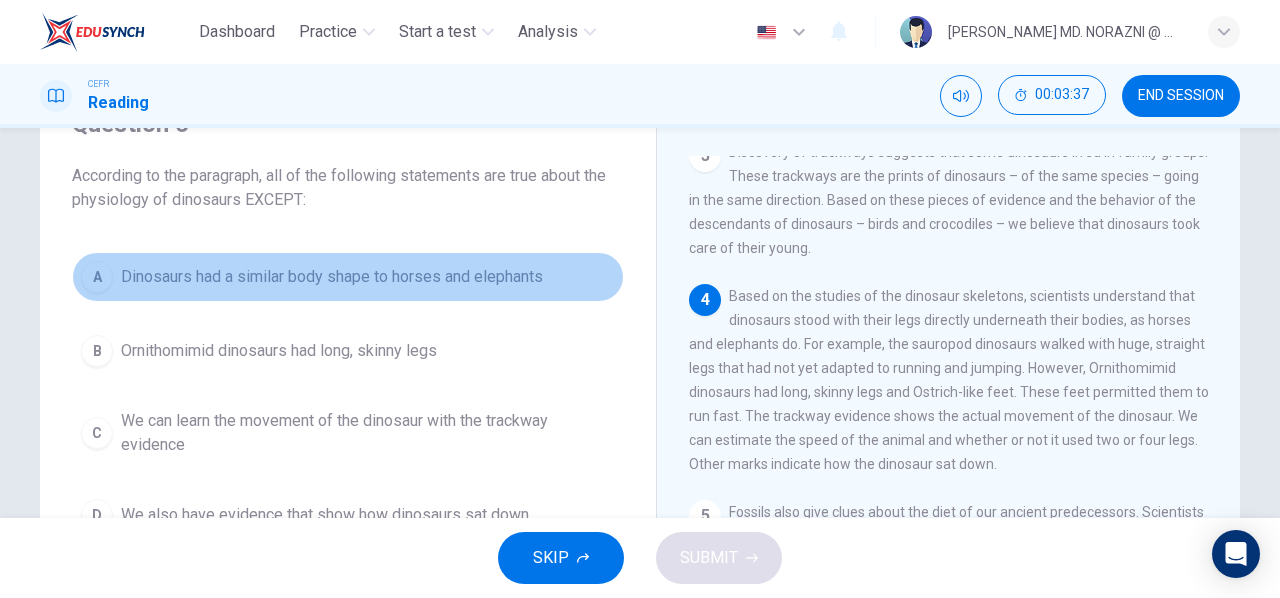 click on "A" at bounding box center (97, 277) 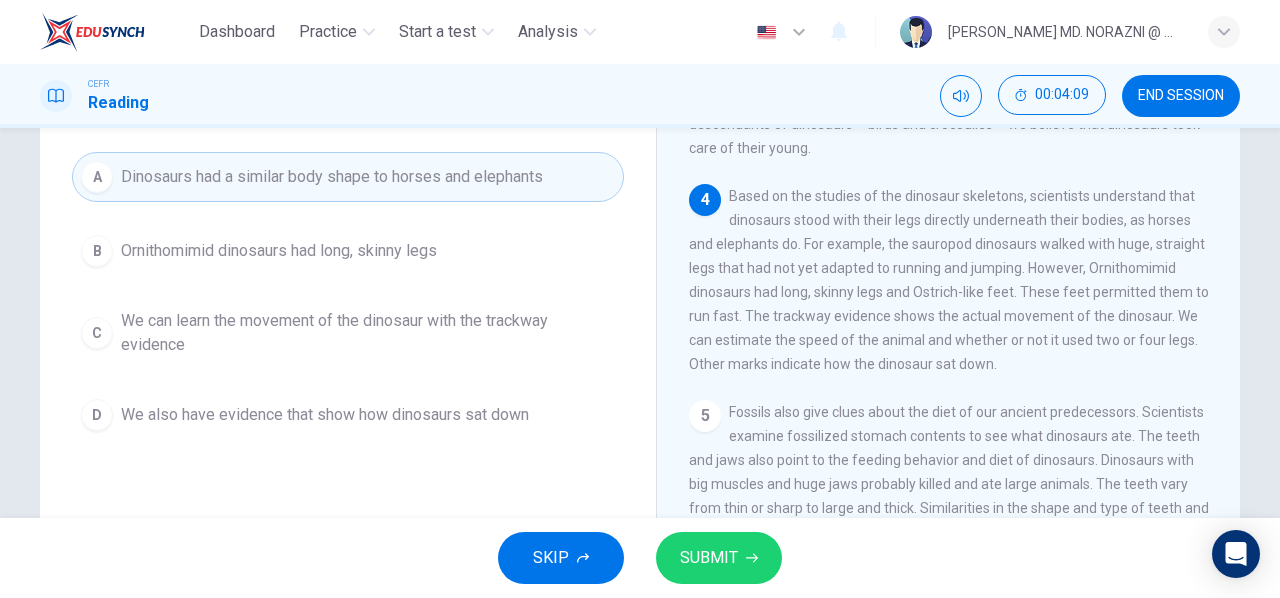 scroll, scrollTop: 100, scrollLeft: 0, axis: vertical 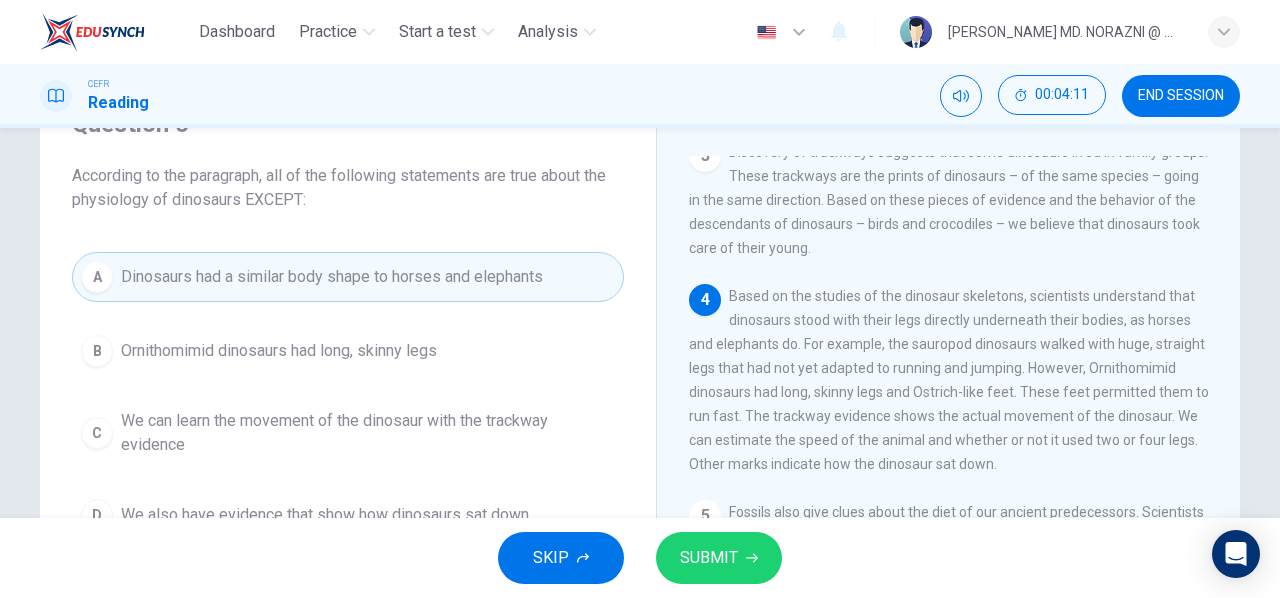 click on "SUBMIT" at bounding box center [709, 558] 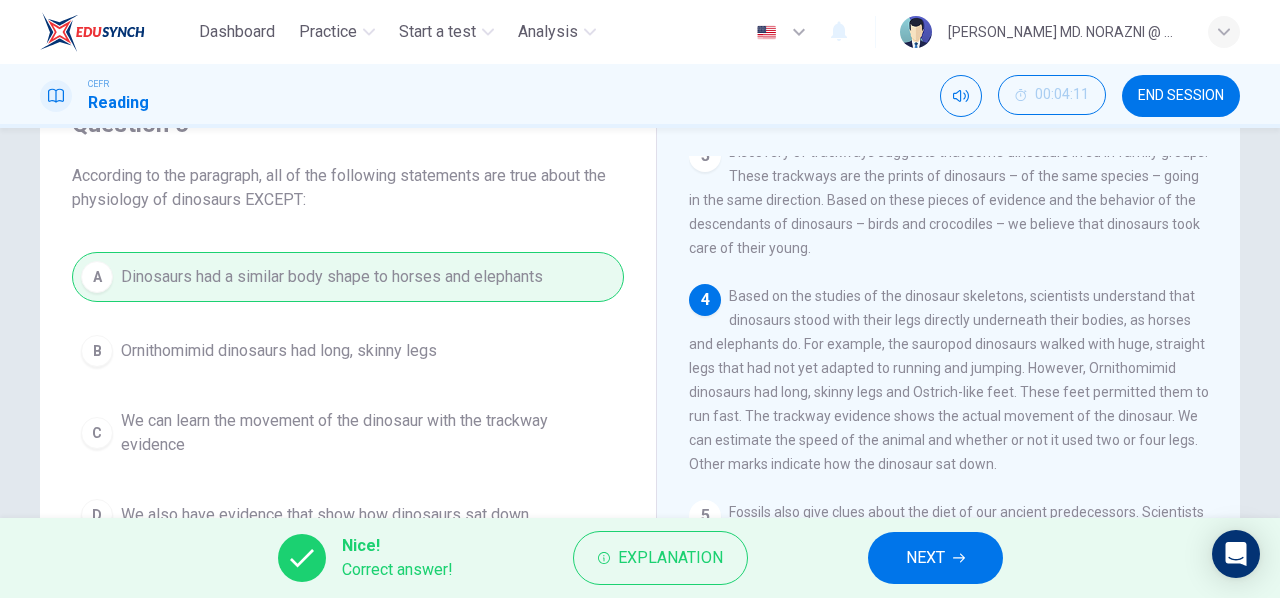 click on "NEXT" at bounding box center (935, 558) 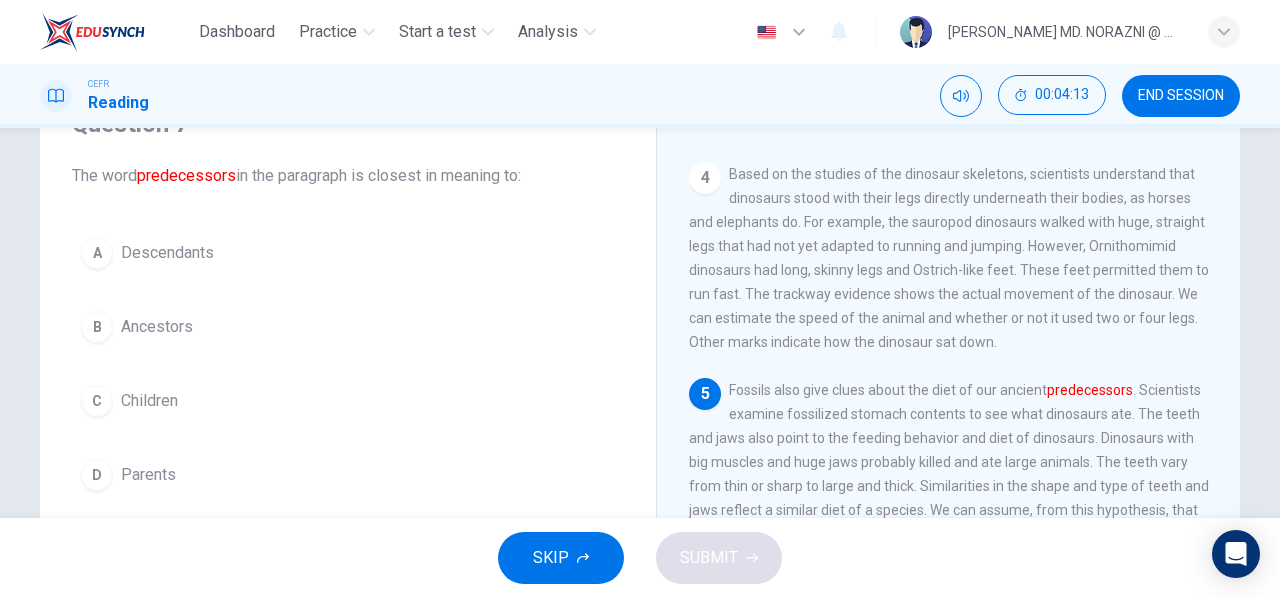 scroll, scrollTop: 700, scrollLeft: 0, axis: vertical 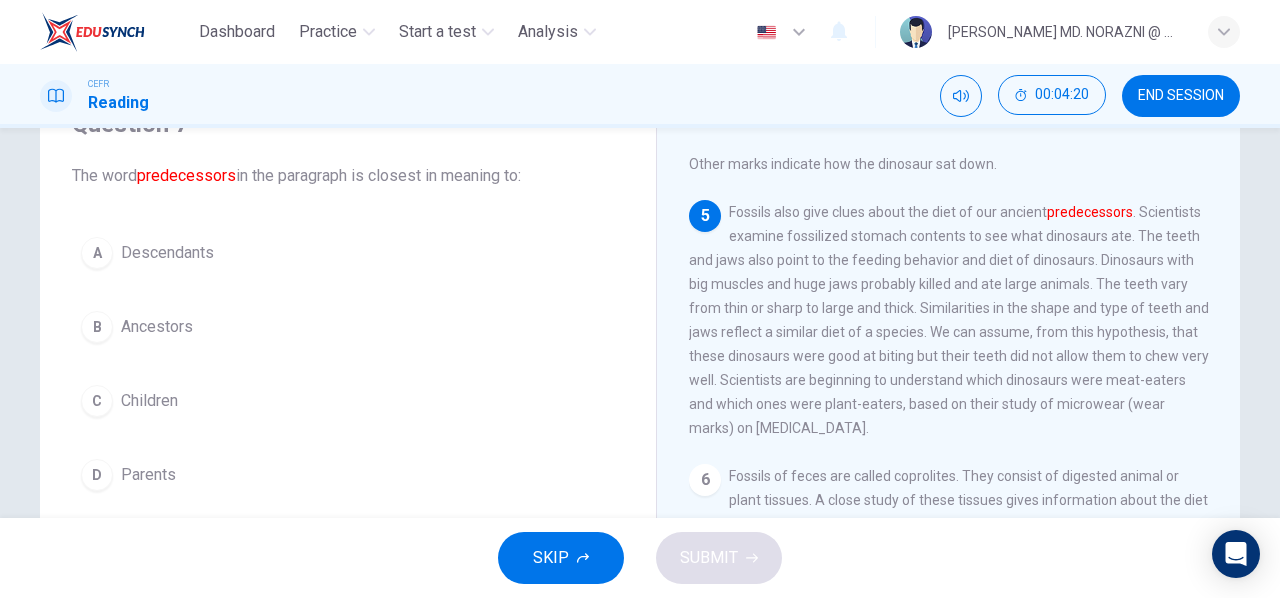 click on "B" at bounding box center (97, 327) 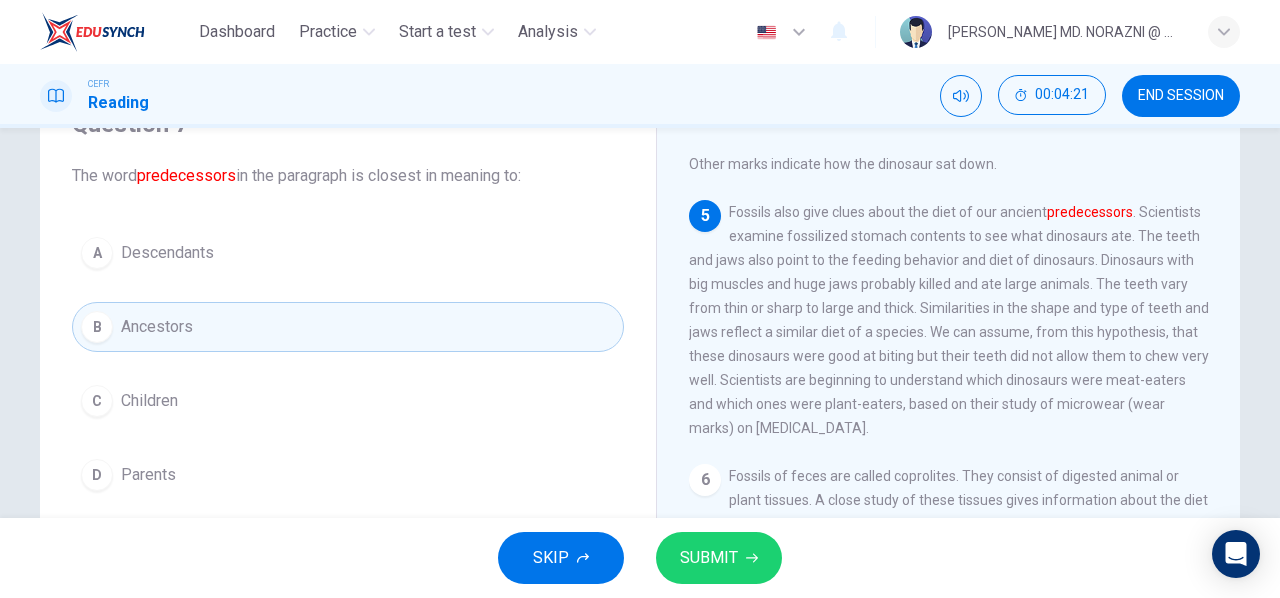 click on "SUBMIT" at bounding box center [719, 558] 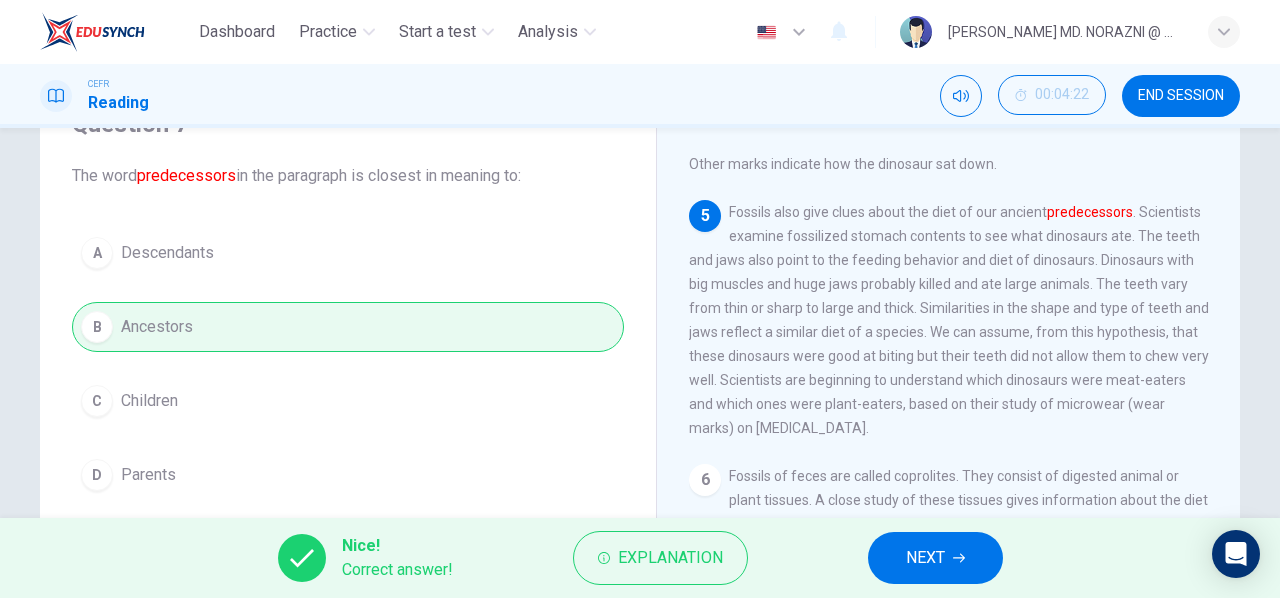 click on "NEXT" at bounding box center (935, 558) 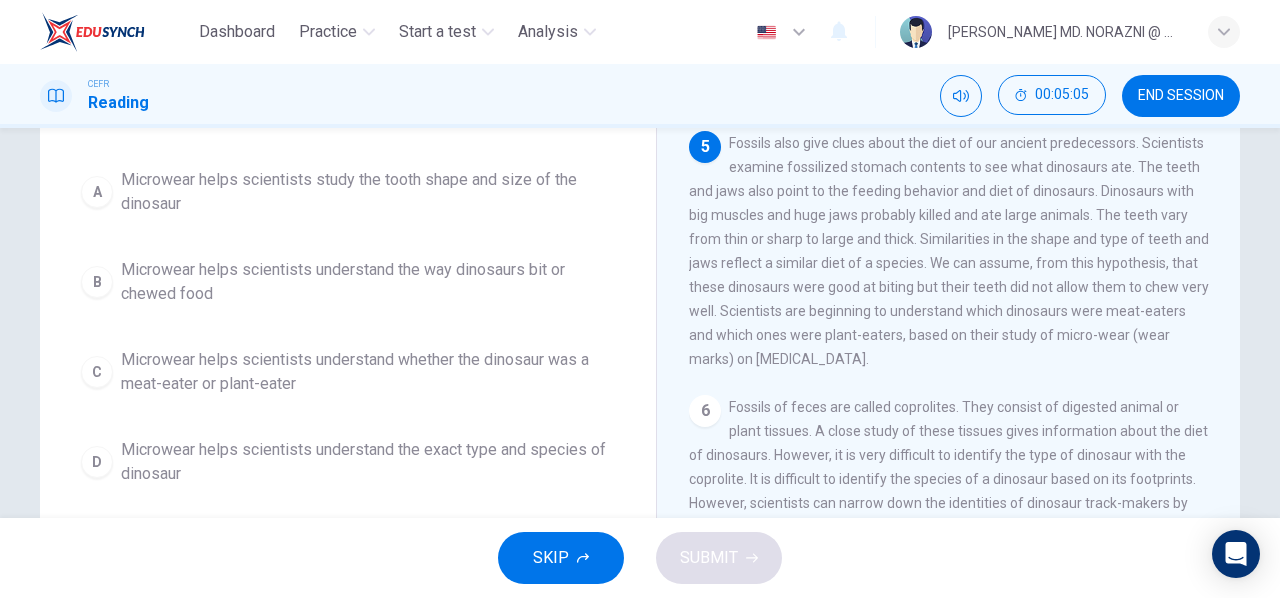 scroll, scrollTop: 200, scrollLeft: 0, axis: vertical 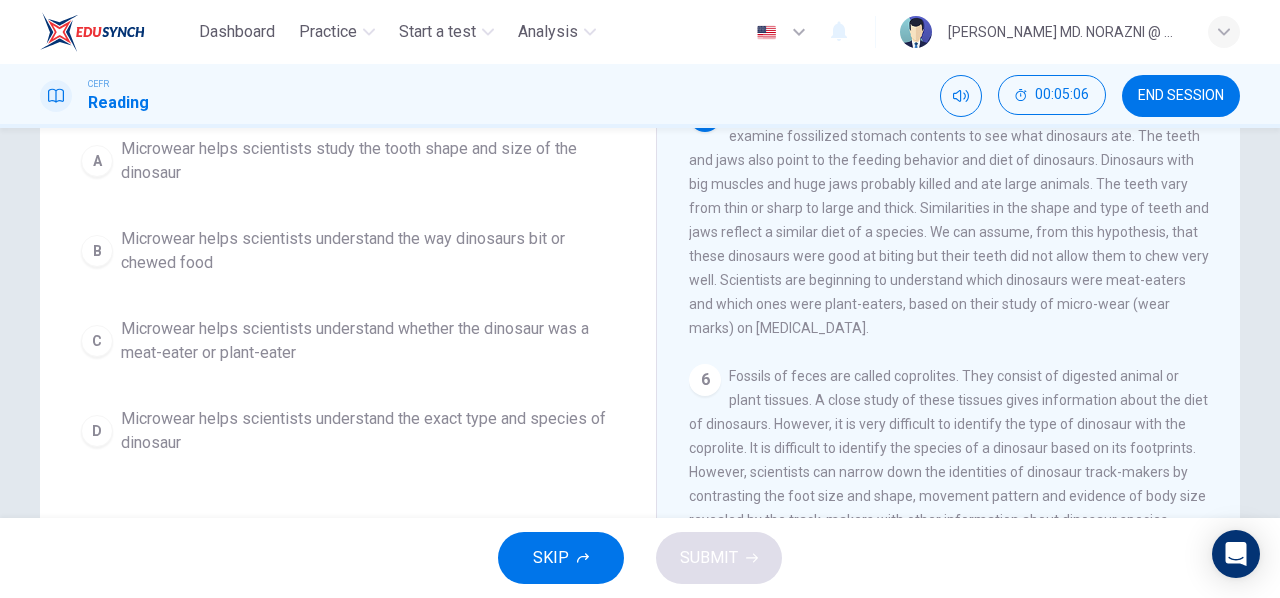 click on "Microwear helps scientists understand whether the dinosaur was a meat-eater or plant-eater" at bounding box center [368, 341] 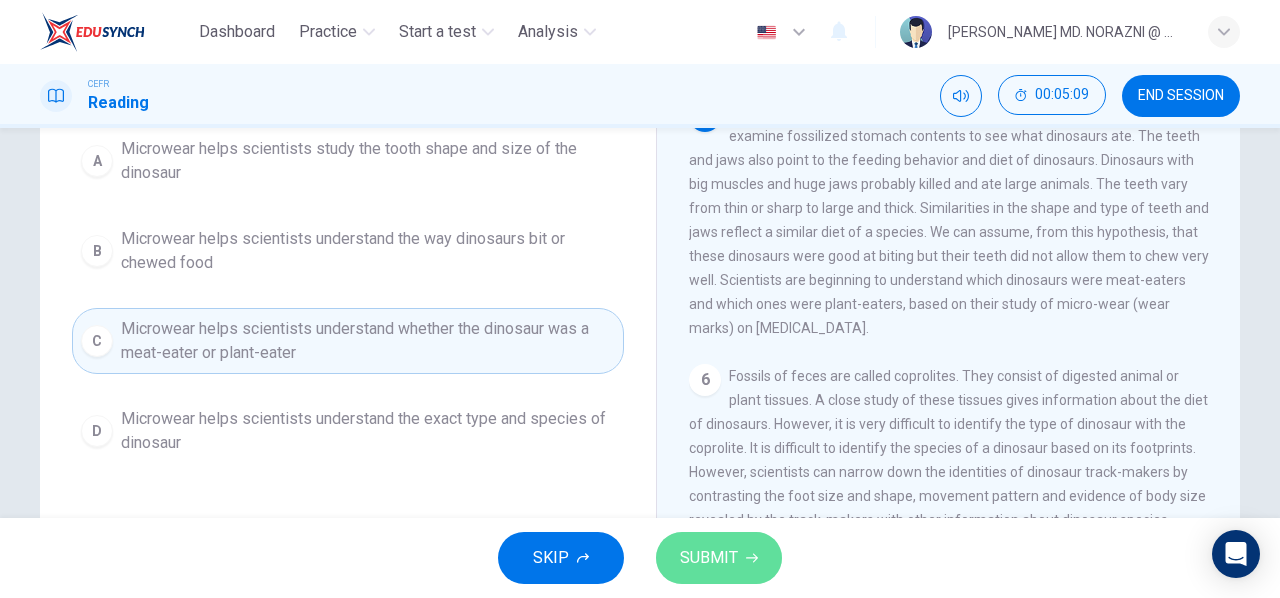 click on "SUBMIT" at bounding box center (709, 558) 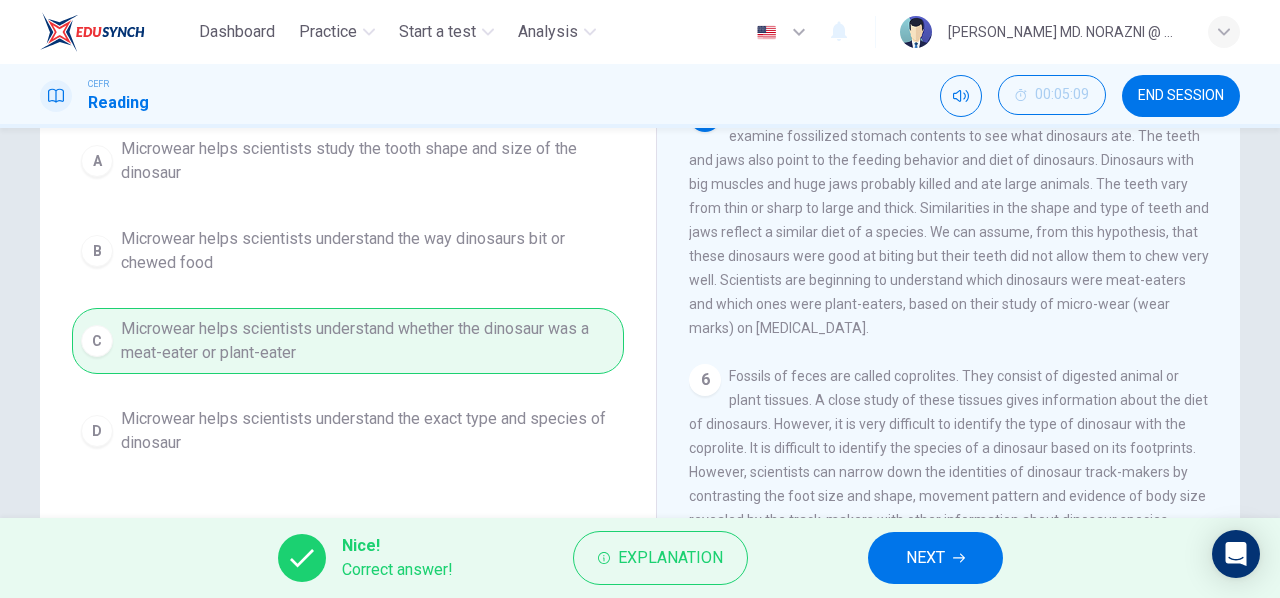 drag, startPoint x: 940, startPoint y: 553, endPoint x: 933, endPoint y: 540, distance: 14.764823 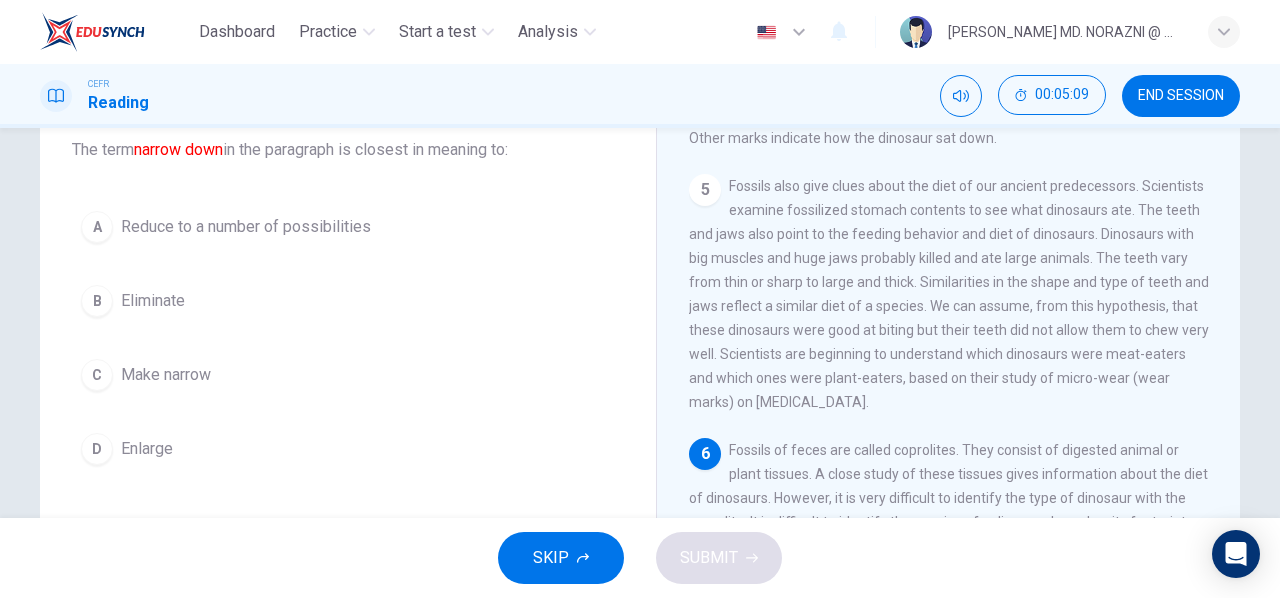 scroll, scrollTop: 100, scrollLeft: 0, axis: vertical 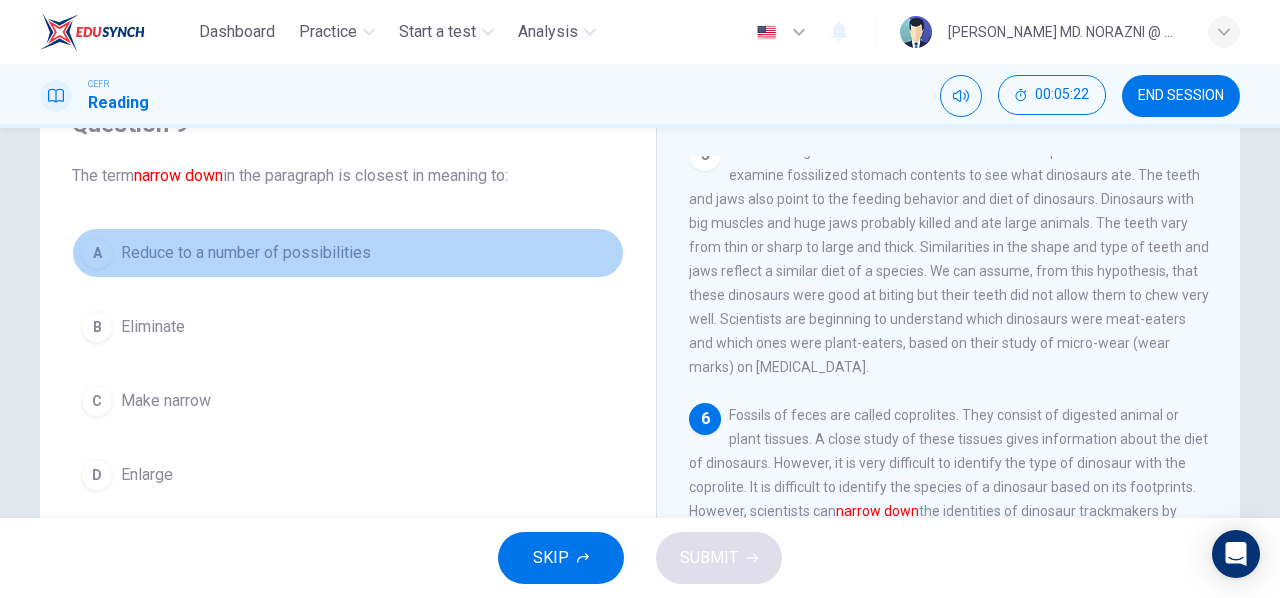 click on "Reduce to a number of possibilities" at bounding box center (246, 253) 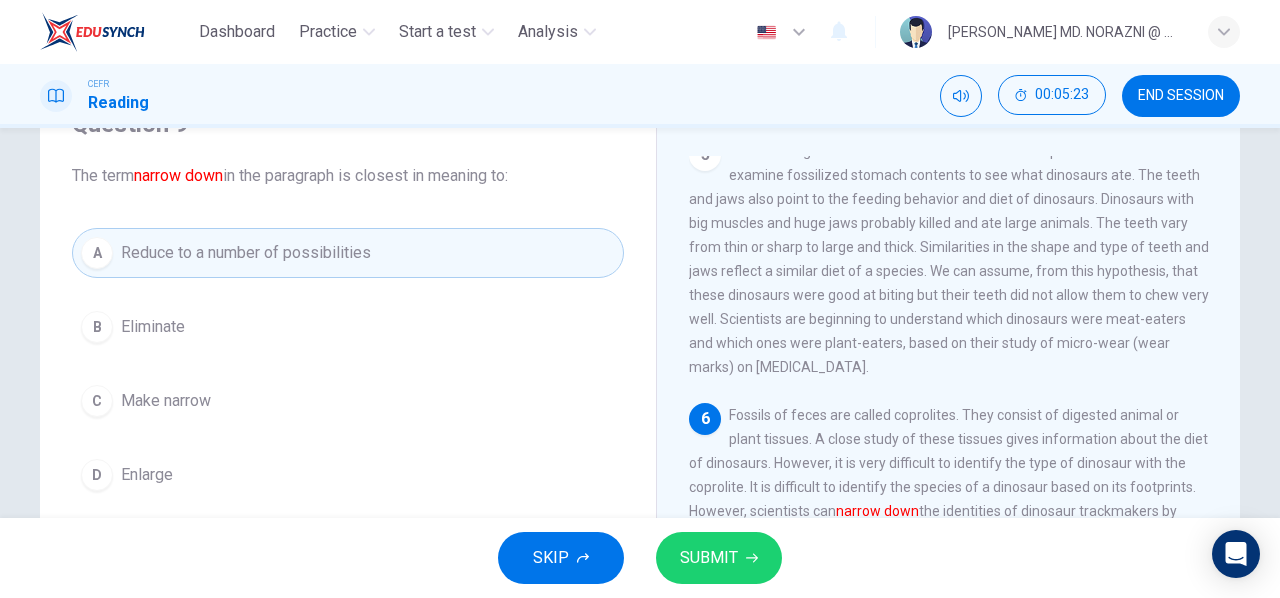 scroll, scrollTop: 200, scrollLeft: 0, axis: vertical 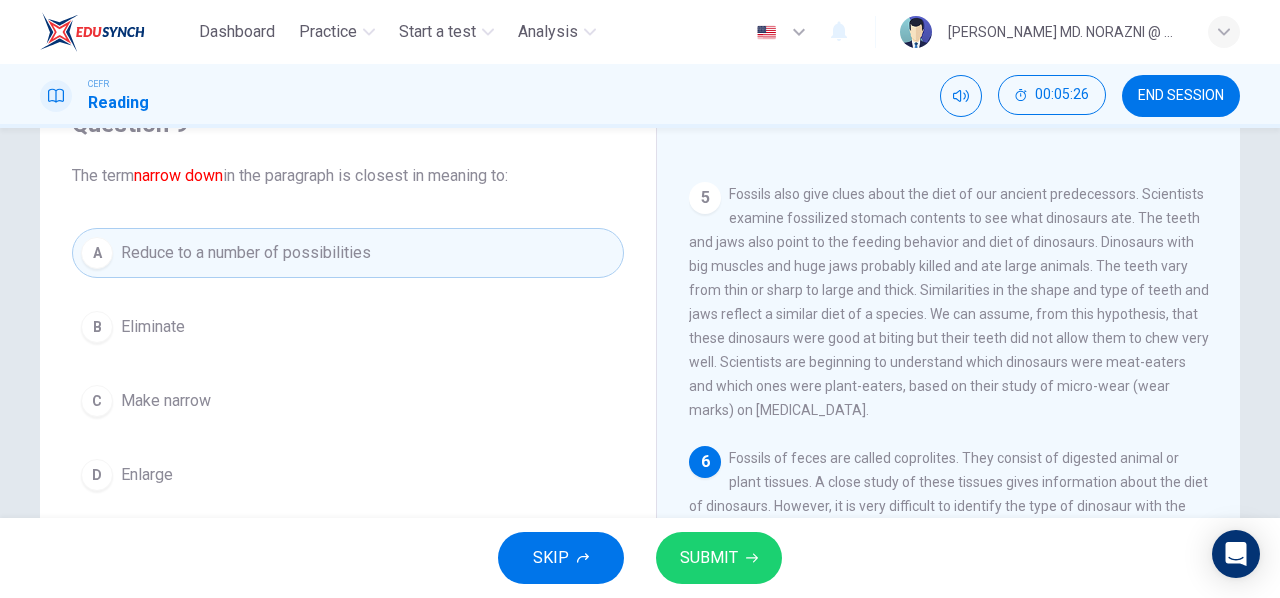 click on "SUBMIT" at bounding box center (709, 558) 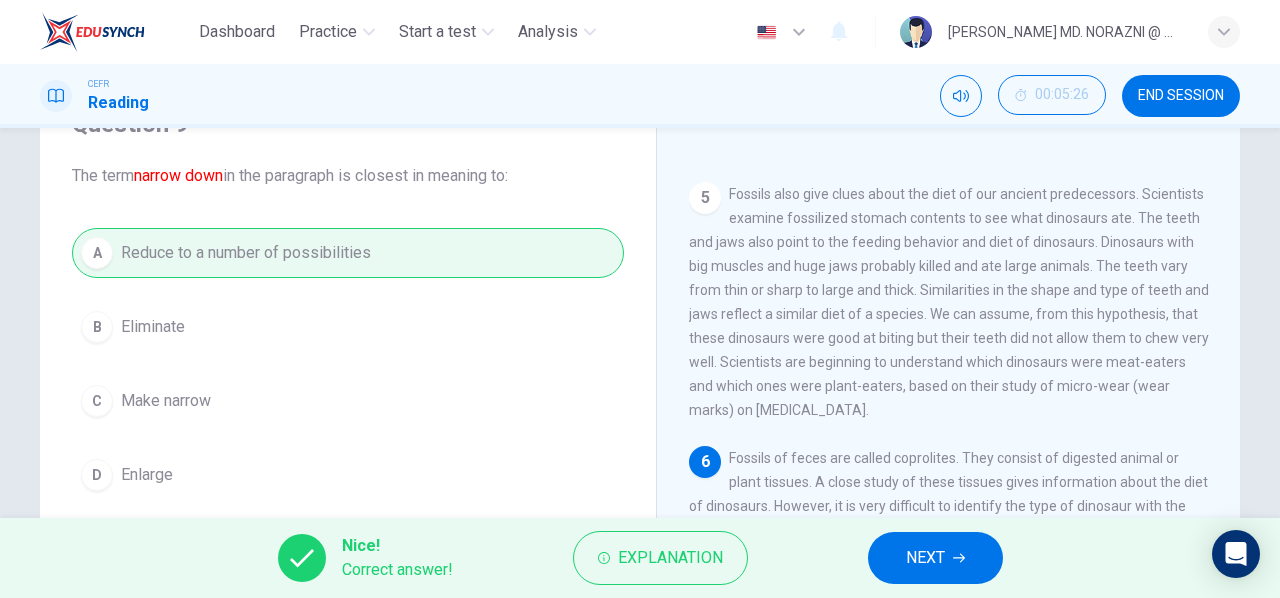 click on "NEXT" at bounding box center [935, 558] 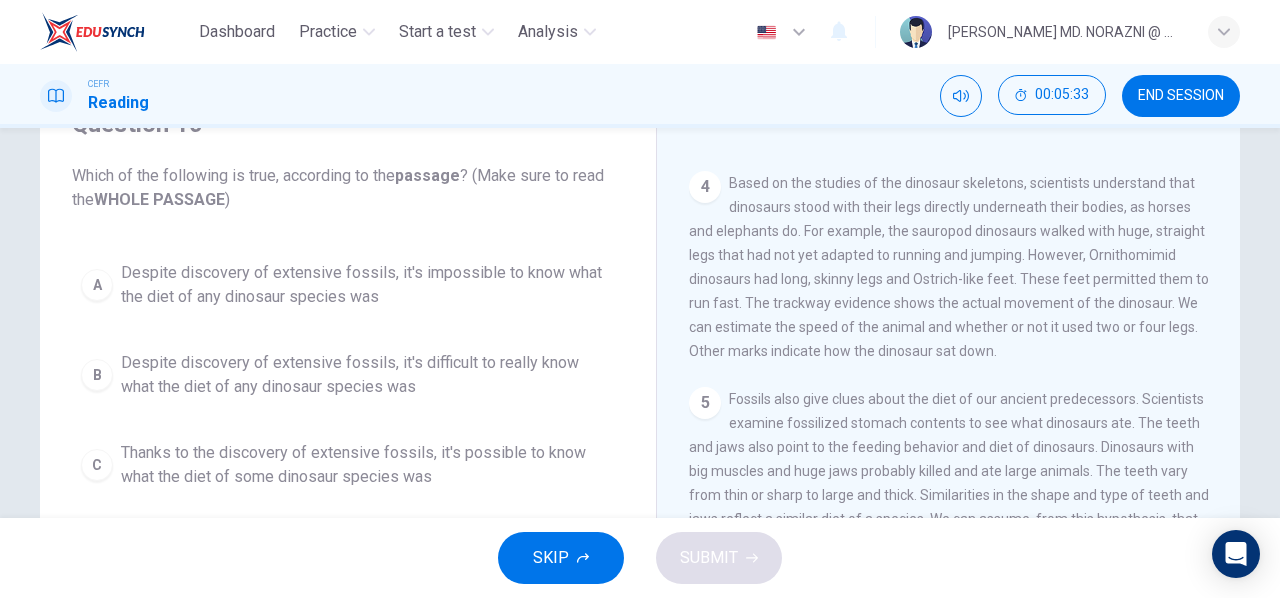 scroll, scrollTop: 818, scrollLeft: 0, axis: vertical 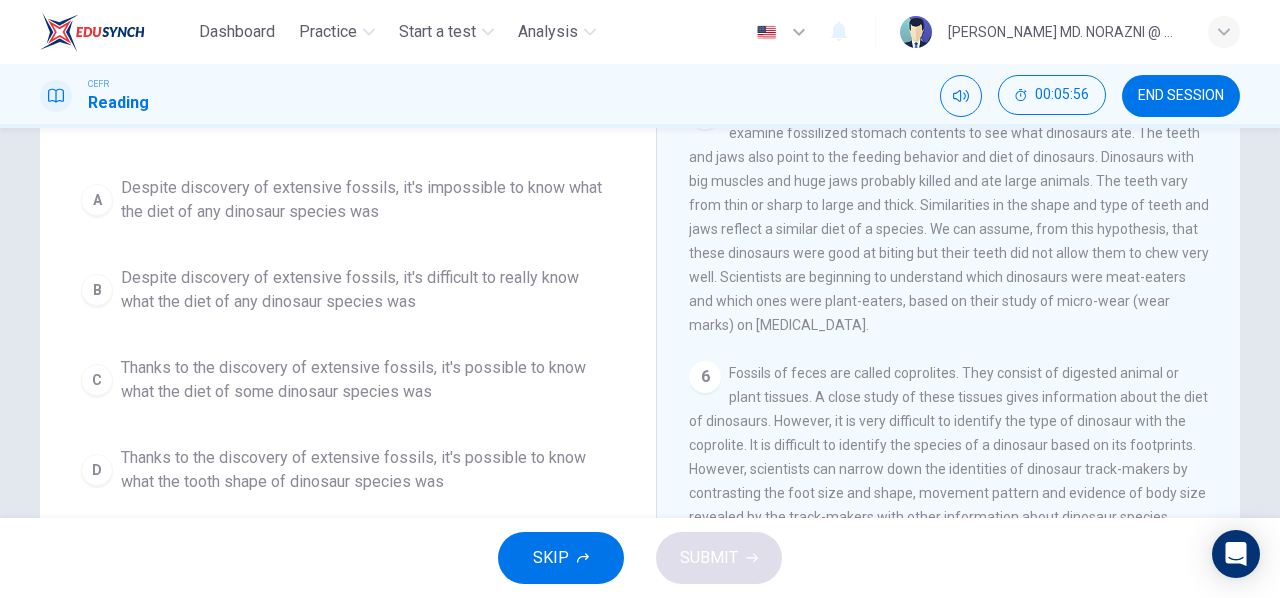 click on "C" at bounding box center [97, 380] 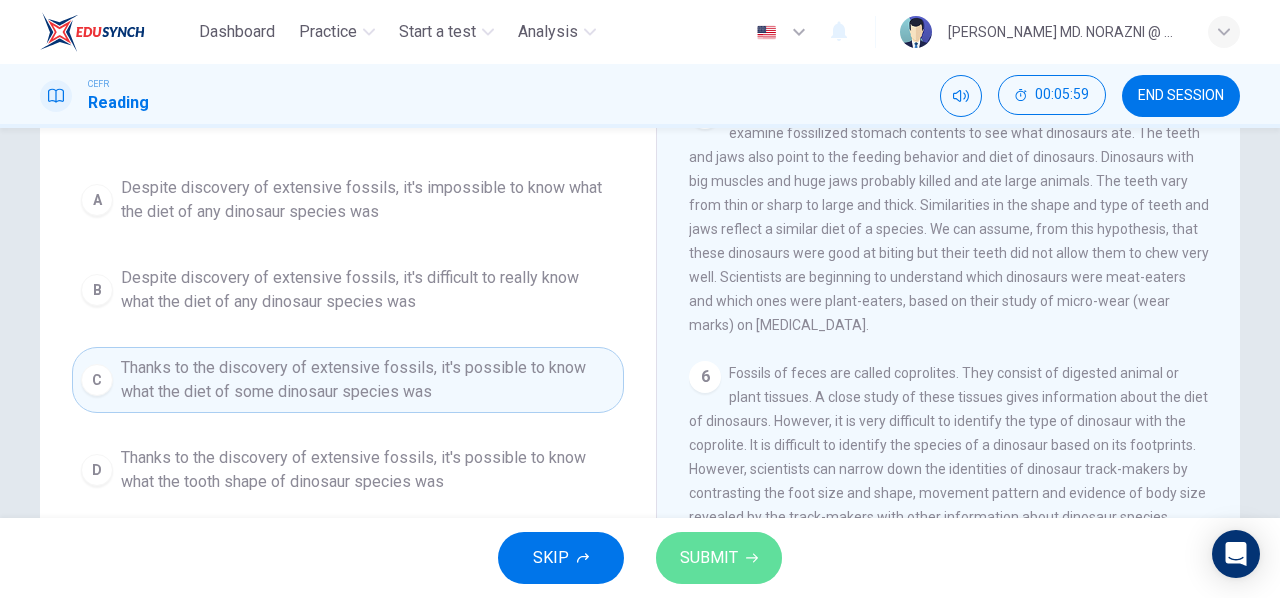 click on "SUBMIT" at bounding box center (709, 558) 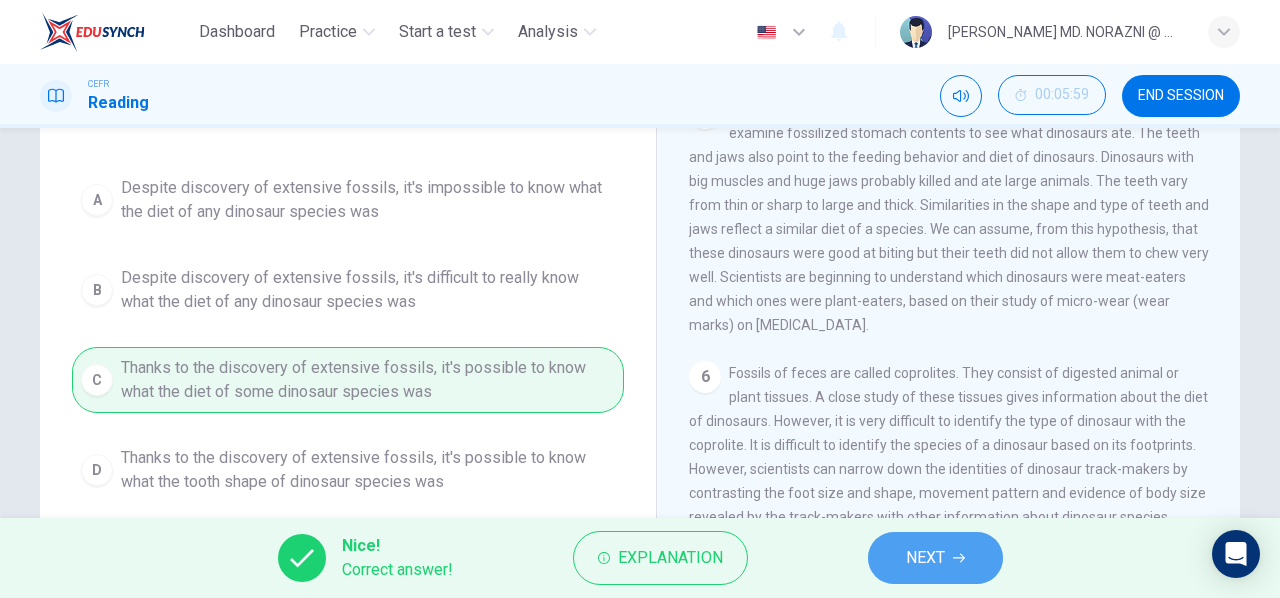 click on "NEXT" at bounding box center (925, 558) 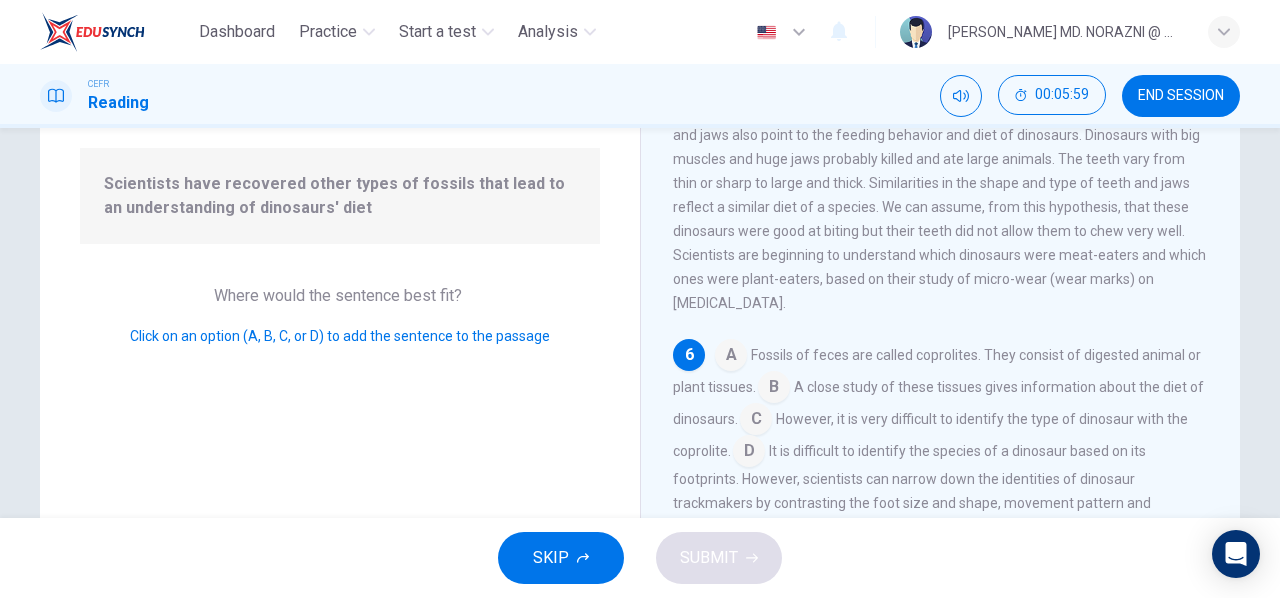 scroll, scrollTop: 852, scrollLeft: 0, axis: vertical 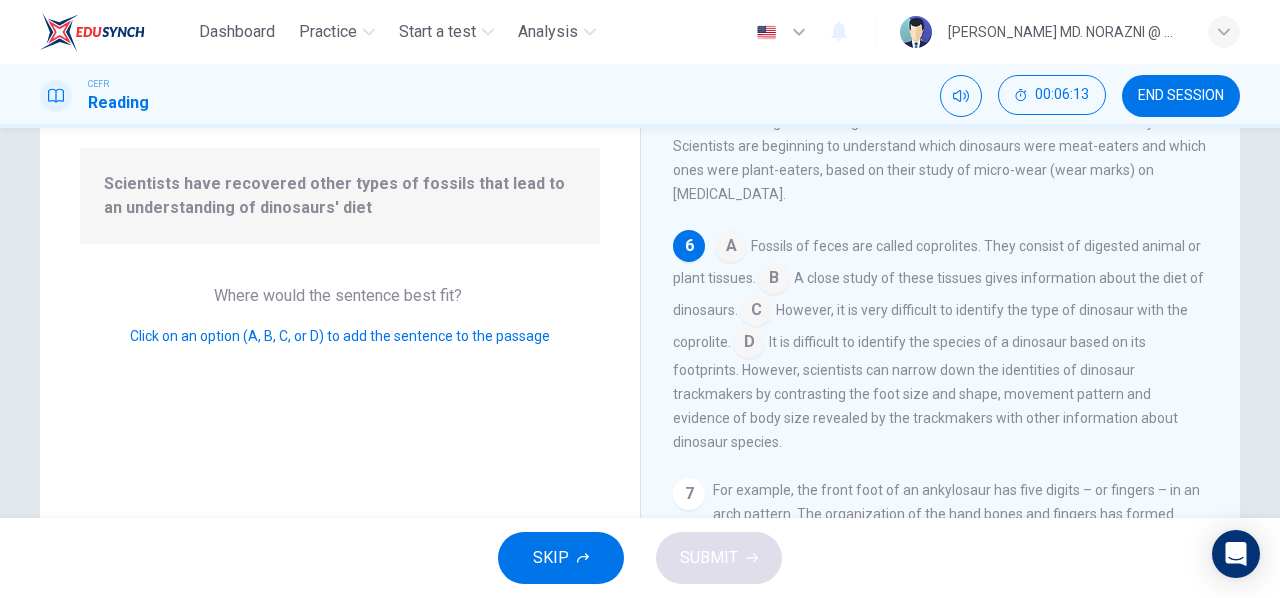 click at bounding box center [731, 248] 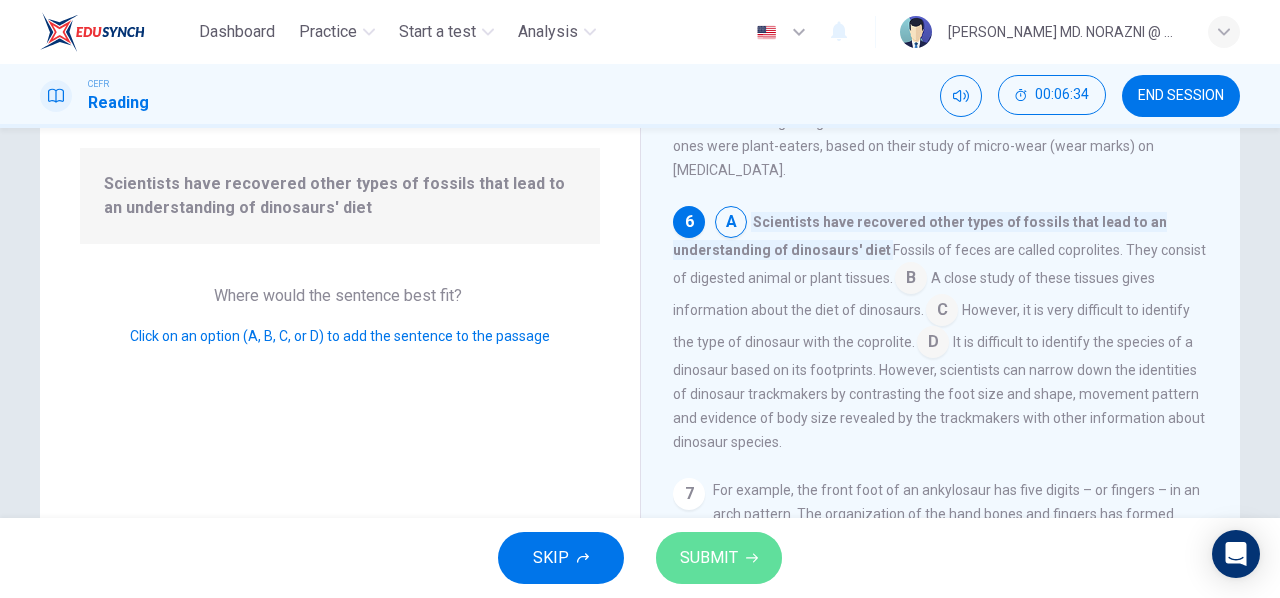 click on "SUBMIT" at bounding box center [719, 558] 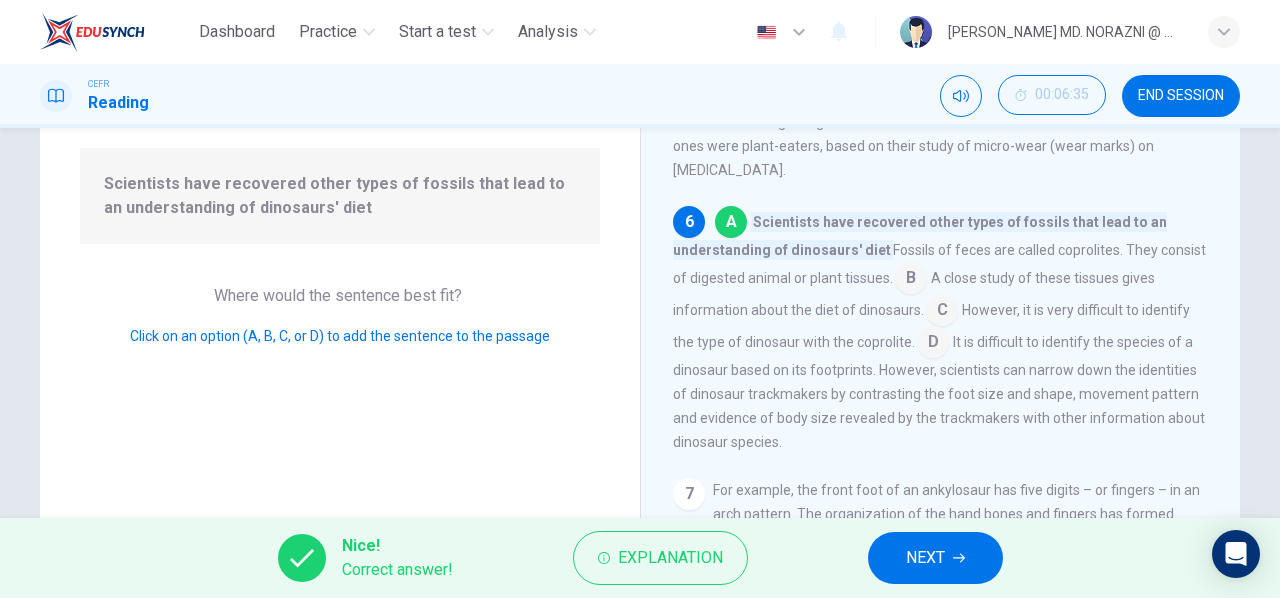 click on "NEXT" at bounding box center (935, 558) 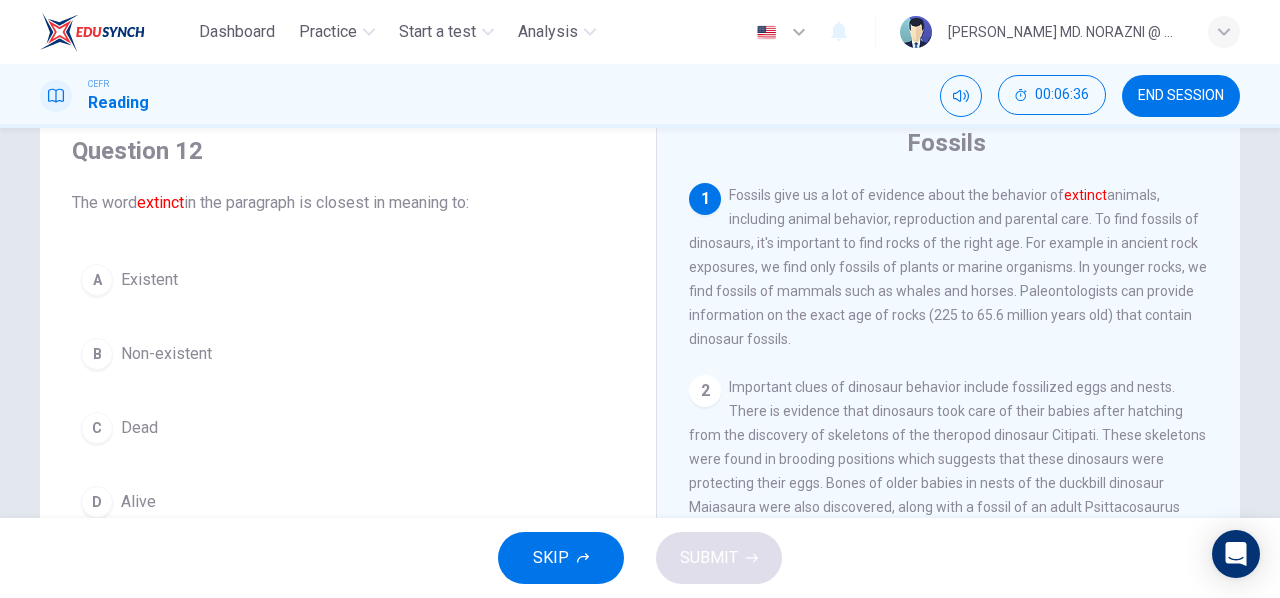 scroll, scrollTop: 100, scrollLeft: 0, axis: vertical 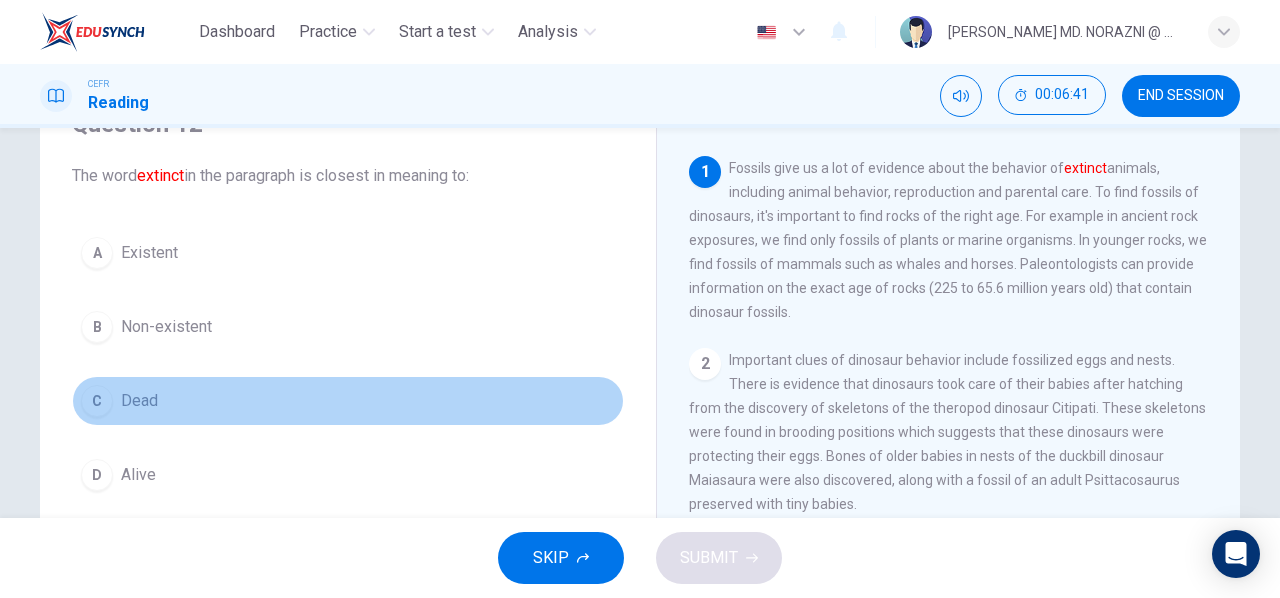 click on "C" at bounding box center (97, 401) 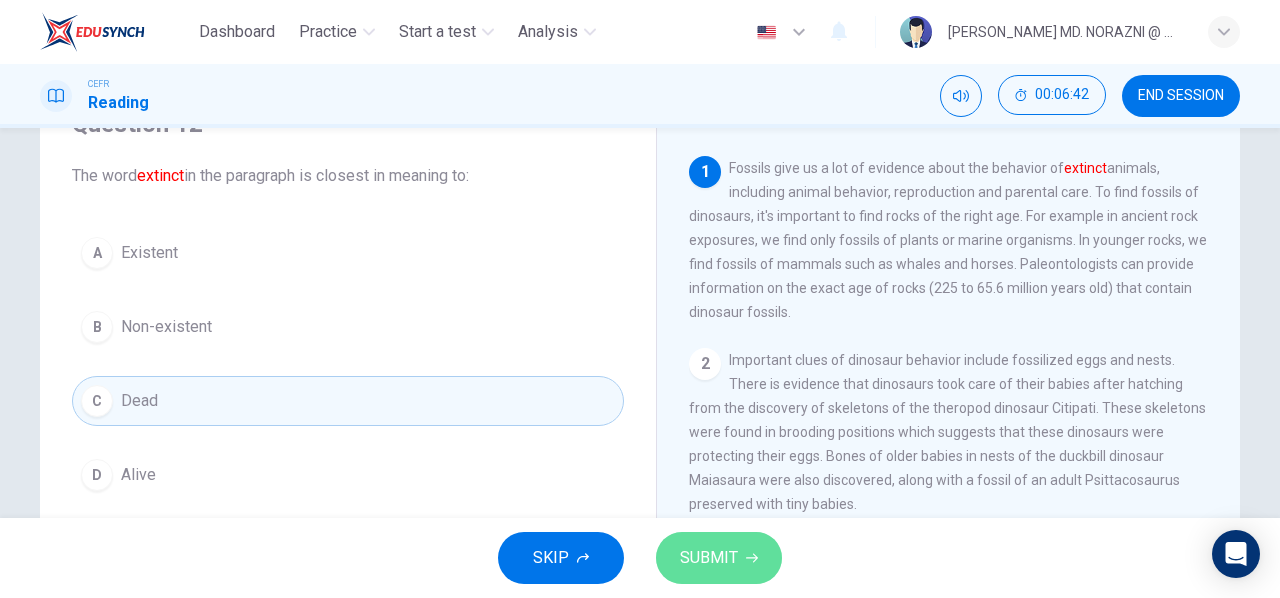 click on "SUBMIT" at bounding box center [709, 558] 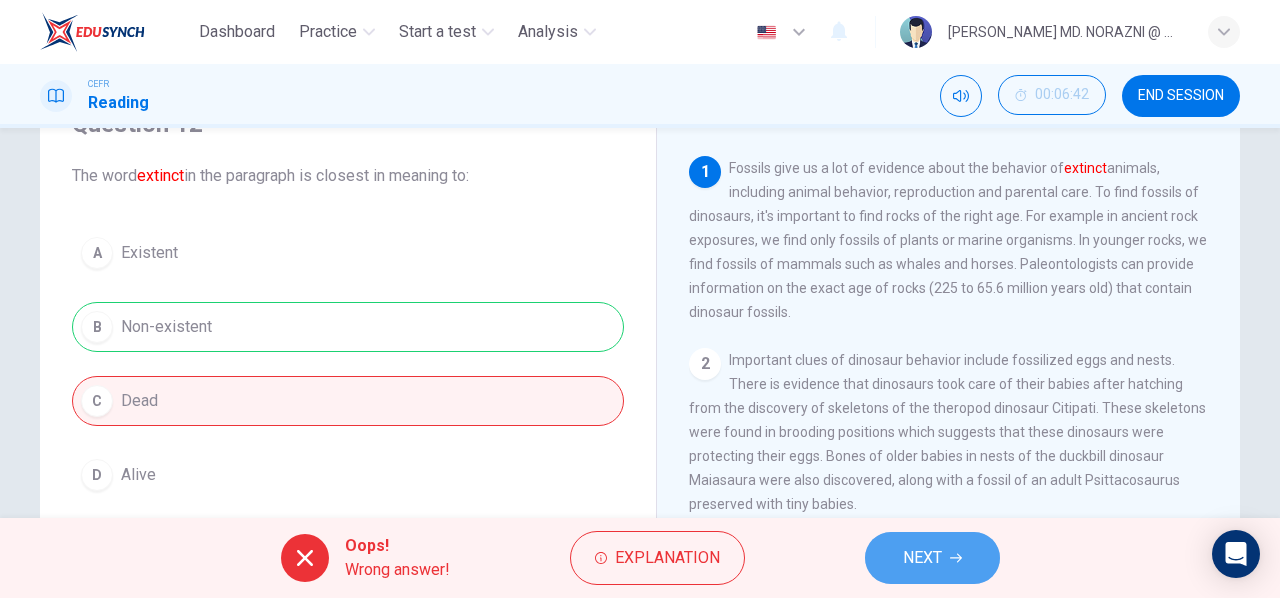 click on "NEXT" at bounding box center (932, 558) 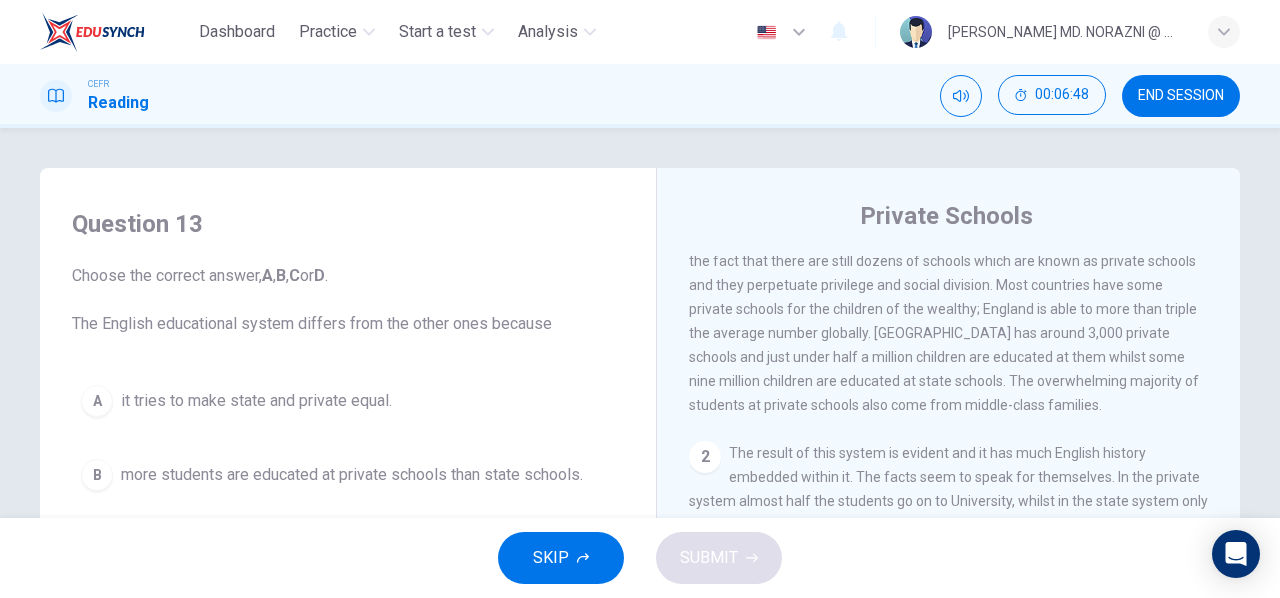 scroll, scrollTop: 400, scrollLeft: 0, axis: vertical 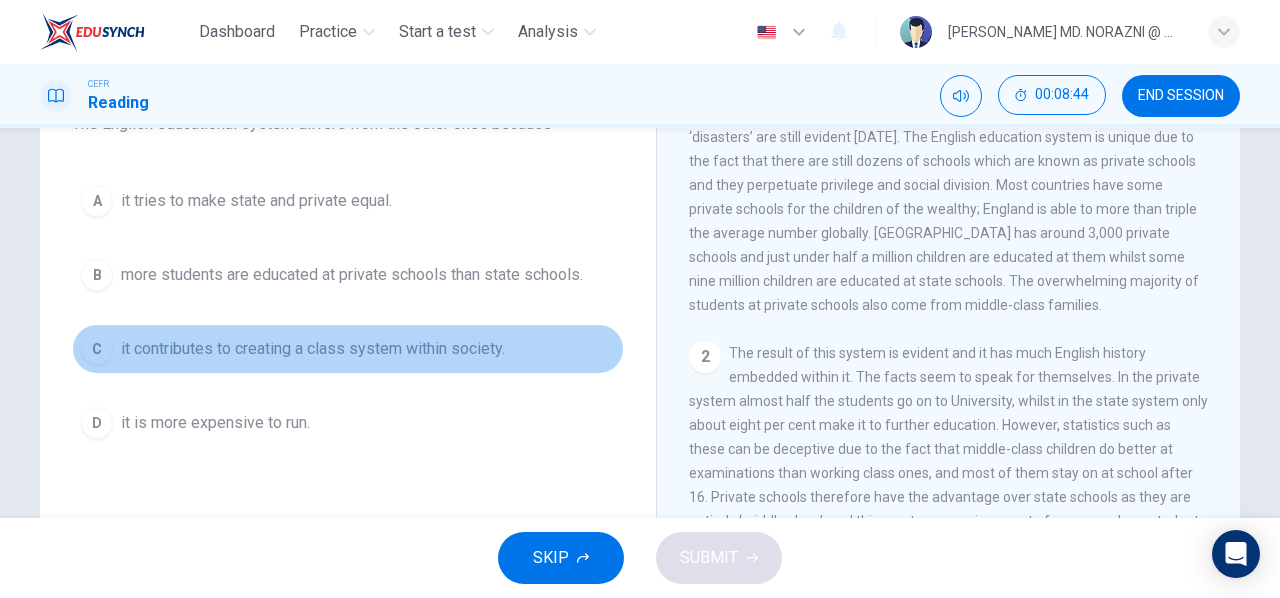 click on "C" at bounding box center (97, 349) 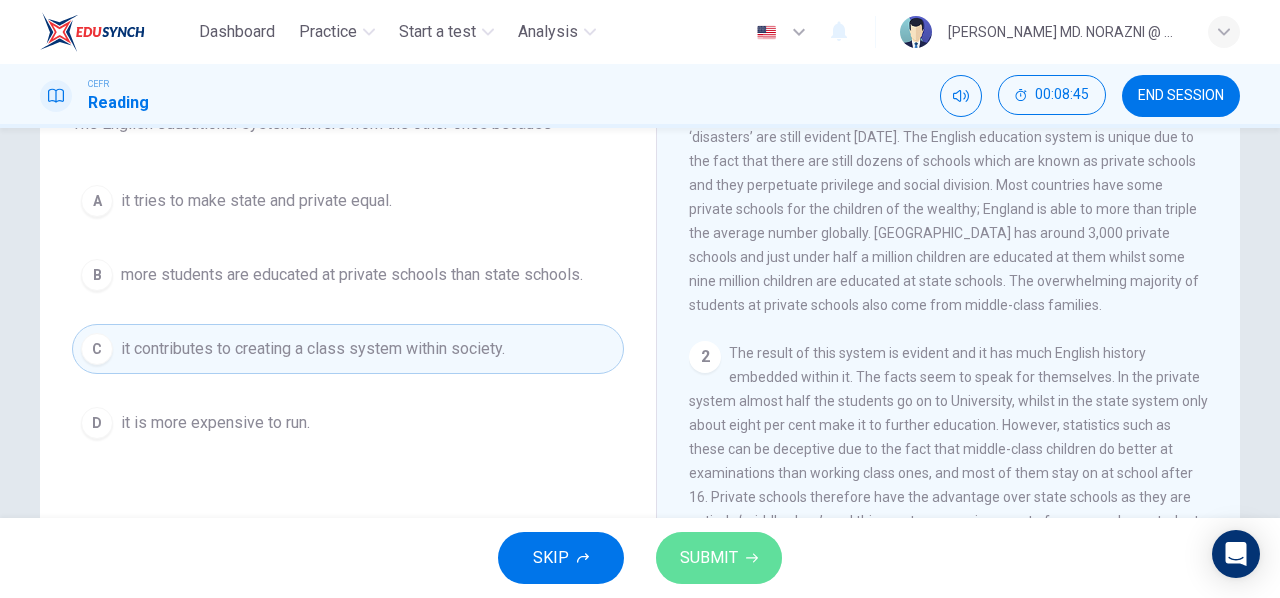 click on "SUBMIT" at bounding box center [709, 558] 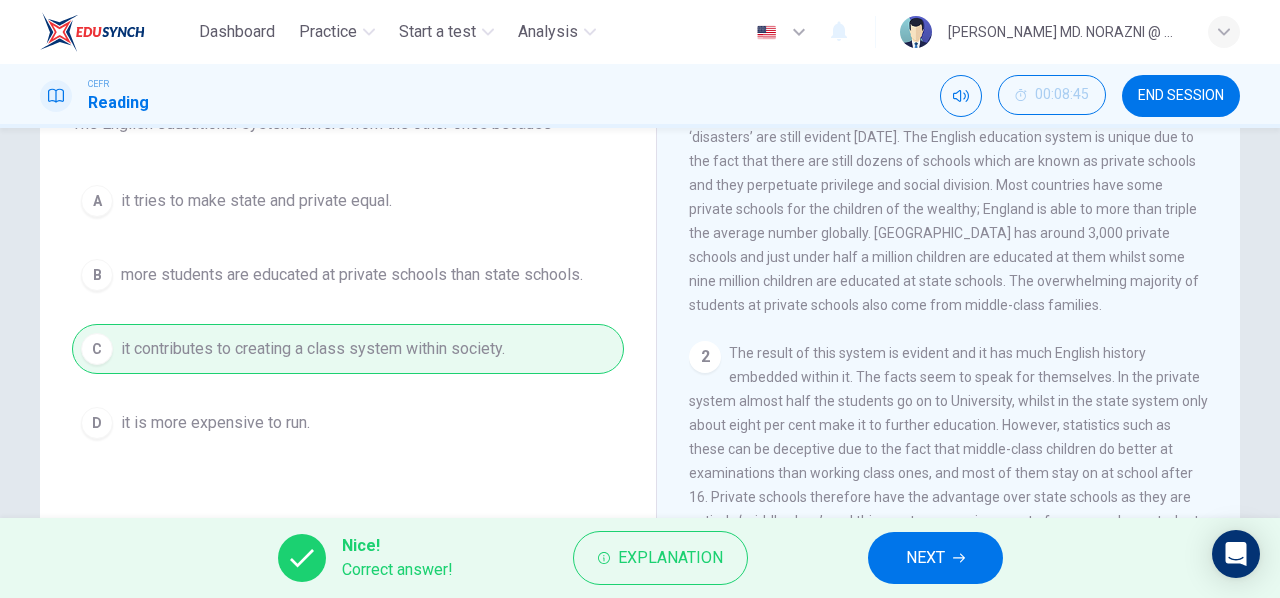 click on "NEXT" at bounding box center (935, 558) 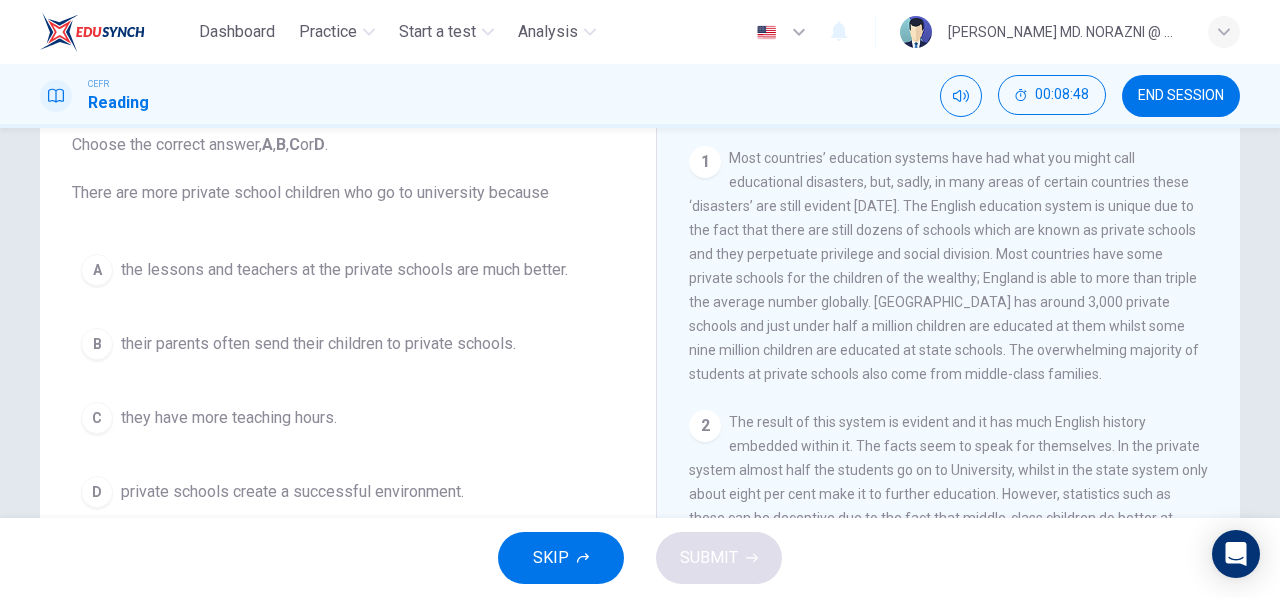 scroll, scrollTop: 100, scrollLeft: 0, axis: vertical 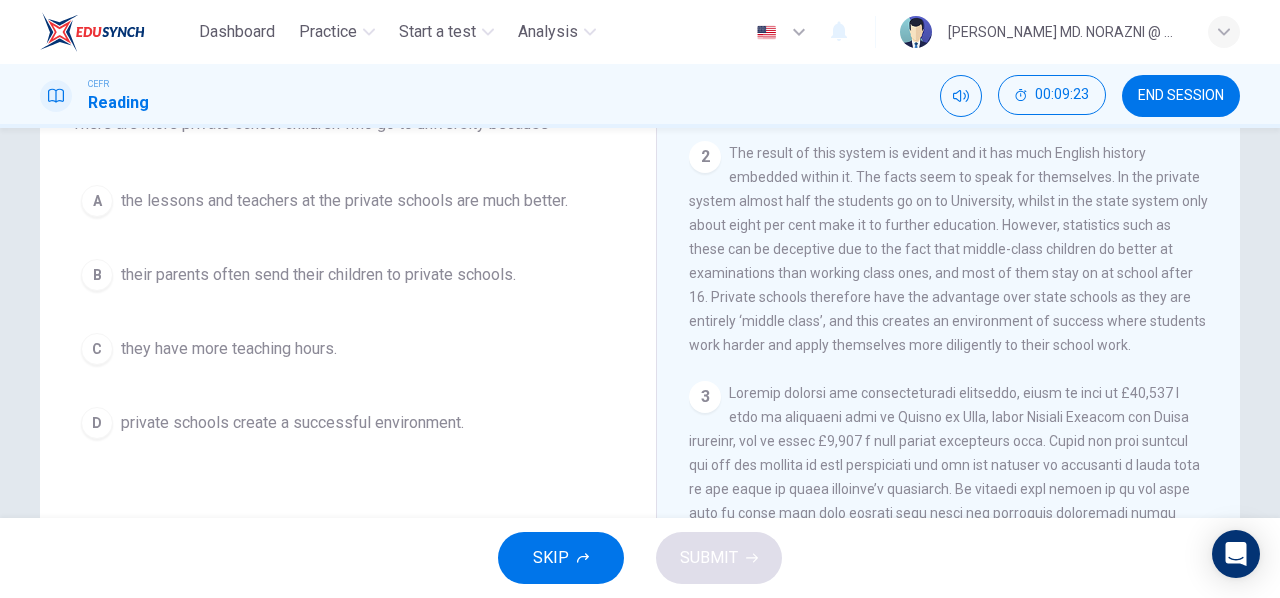 click on "D" at bounding box center (97, 423) 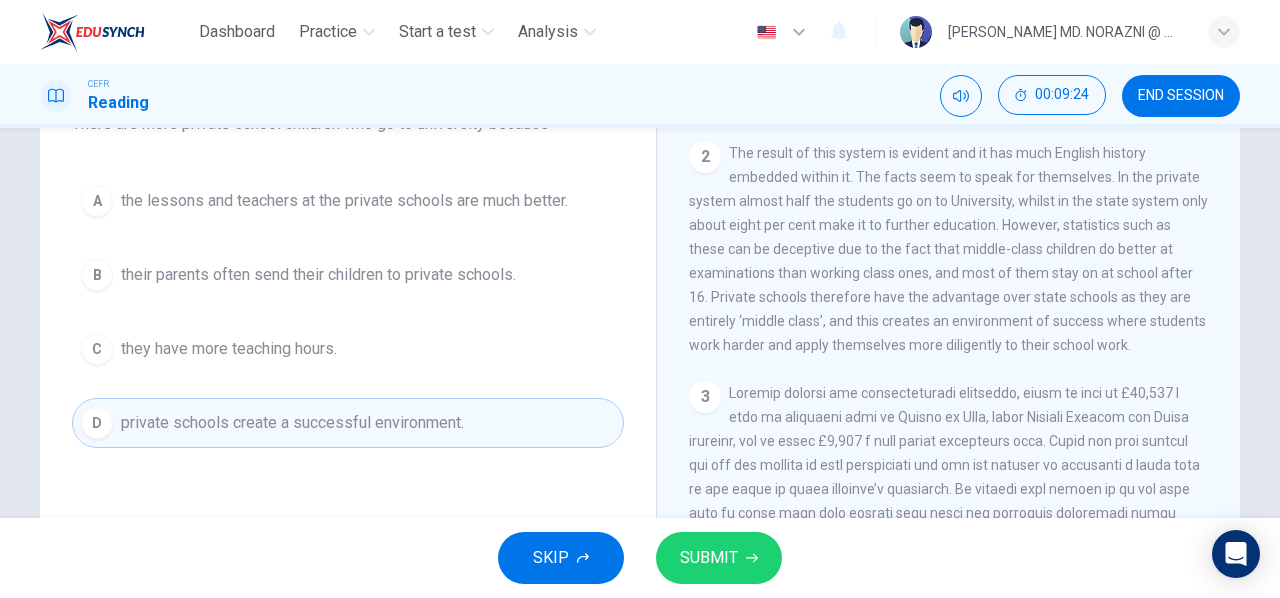 click on "SUBMIT" at bounding box center [709, 558] 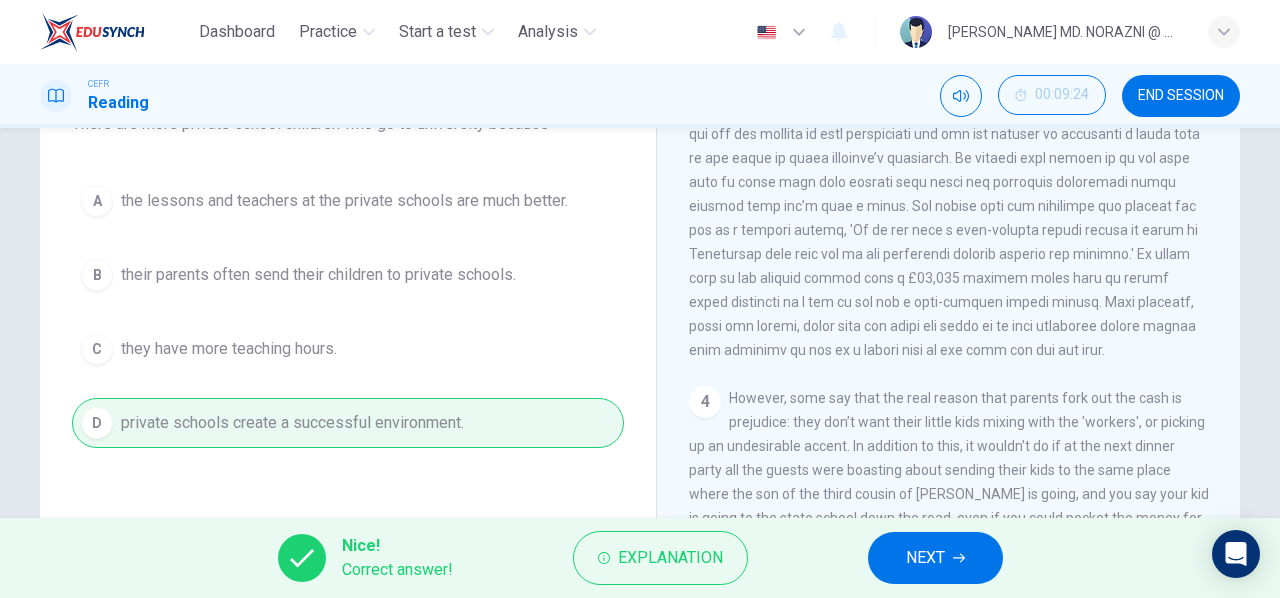 scroll, scrollTop: 900, scrollLeft: 0, axis: vertical 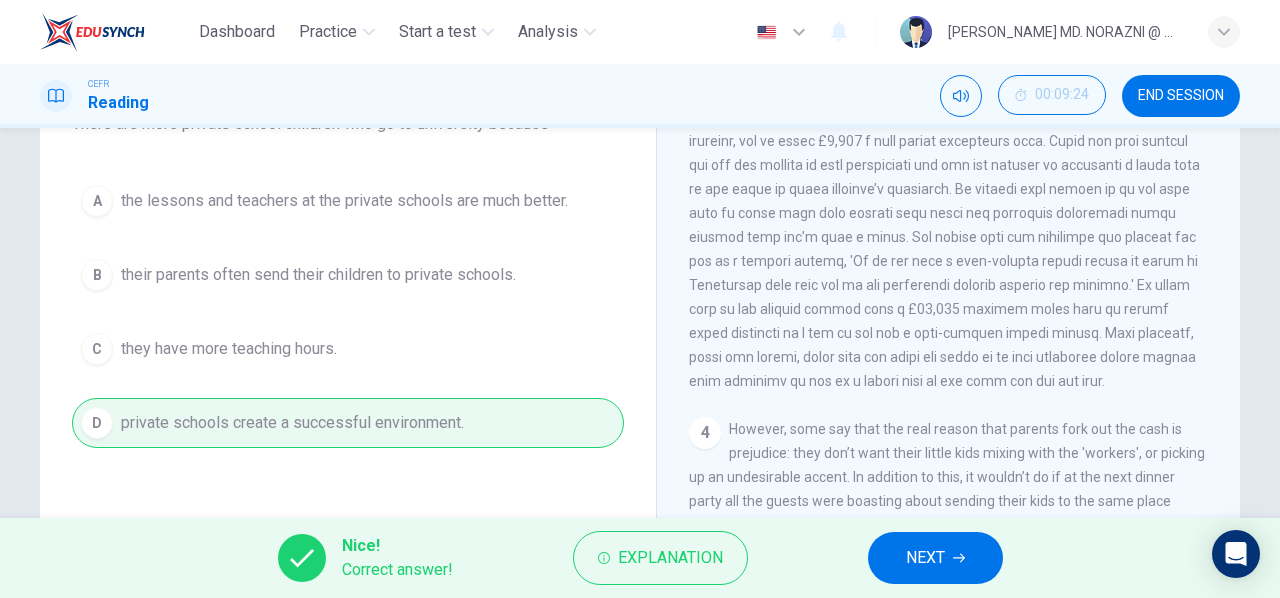 click on "NEXT" at bounding box center (935, 558) 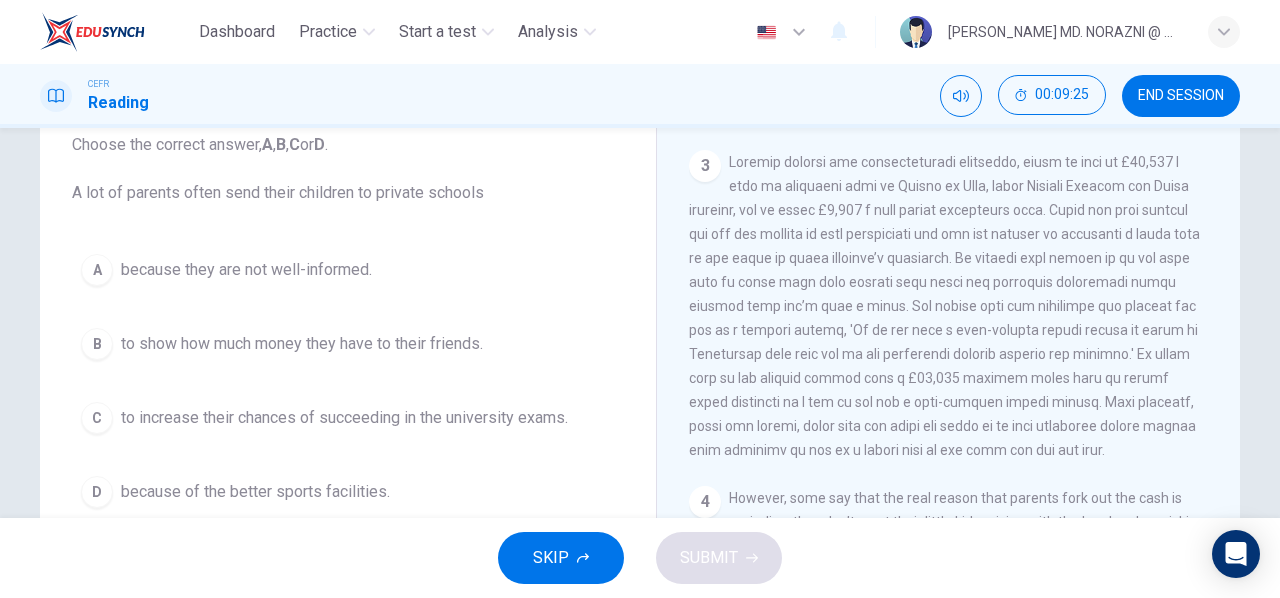 scroll, scrollTop: 100, scrollLeft: 0, axis: vertical 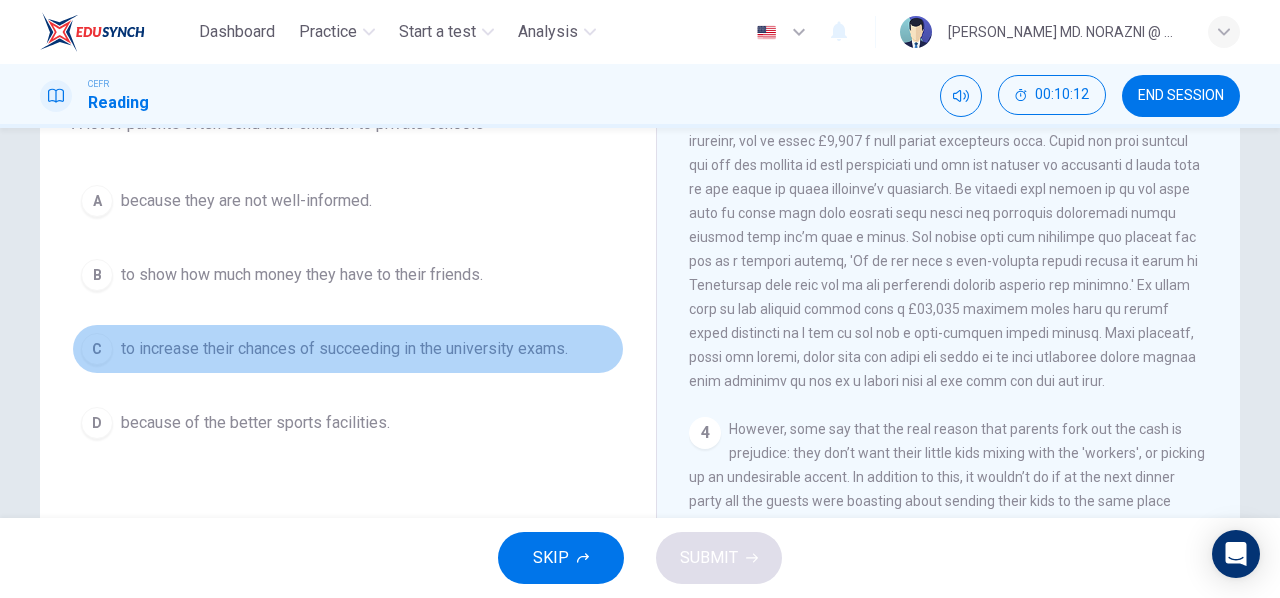 drag, startPoint x: 84, startPoint y: 351, endPoint x: 111, endPoint y: 352, distance: 27.018513 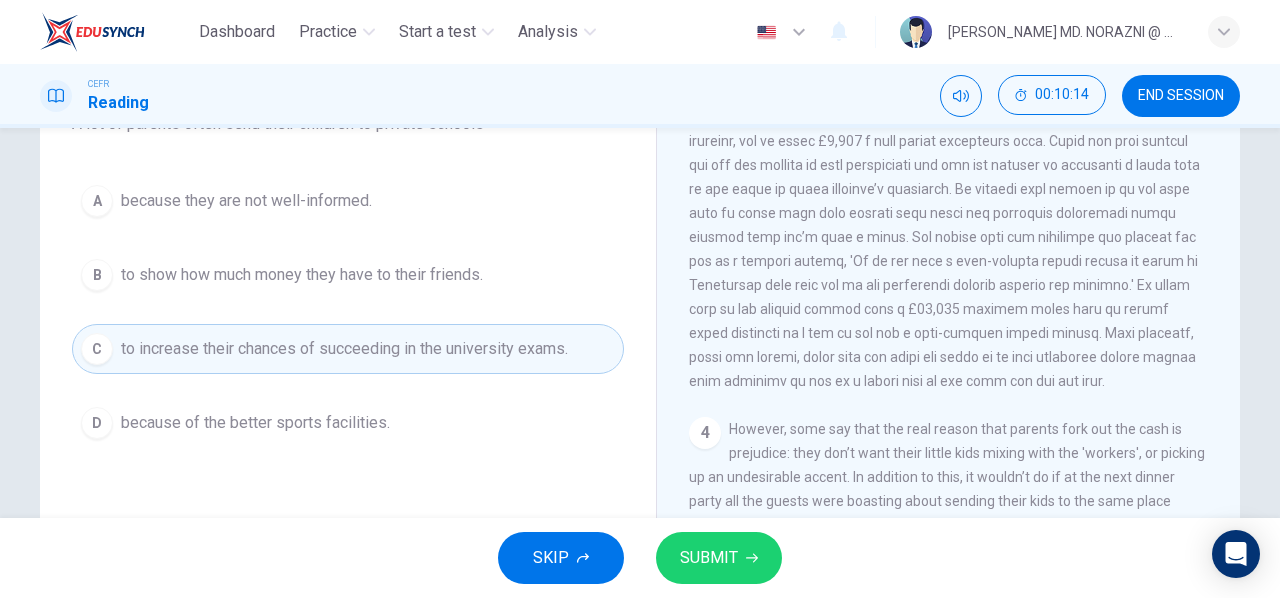 click on "SUBMIT" at bounding box center [709, 558] 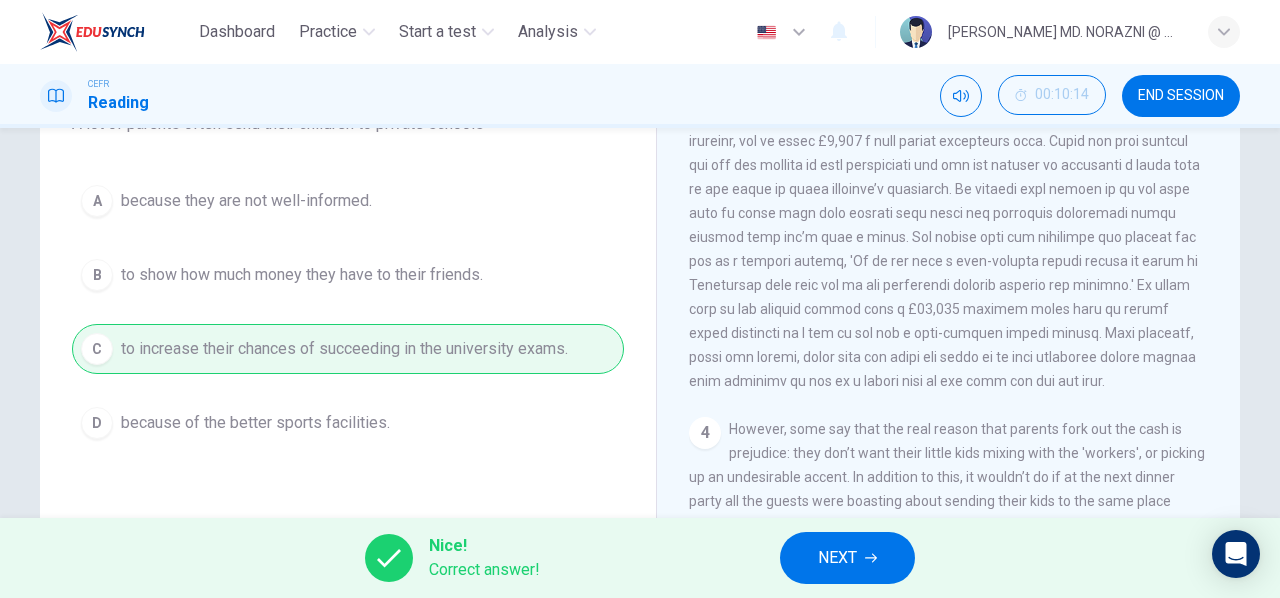 click on "NEXT" at bounding box center [847, 558] 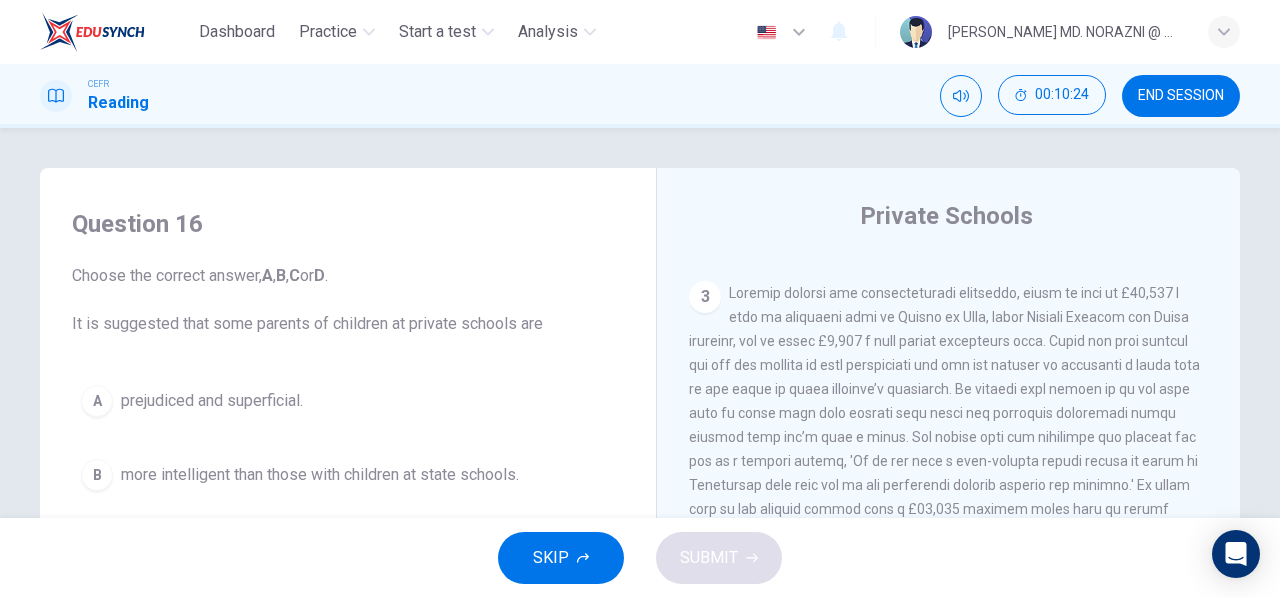 scroll, scrollTop: 100, scrollLeft: 0, axis: vertical 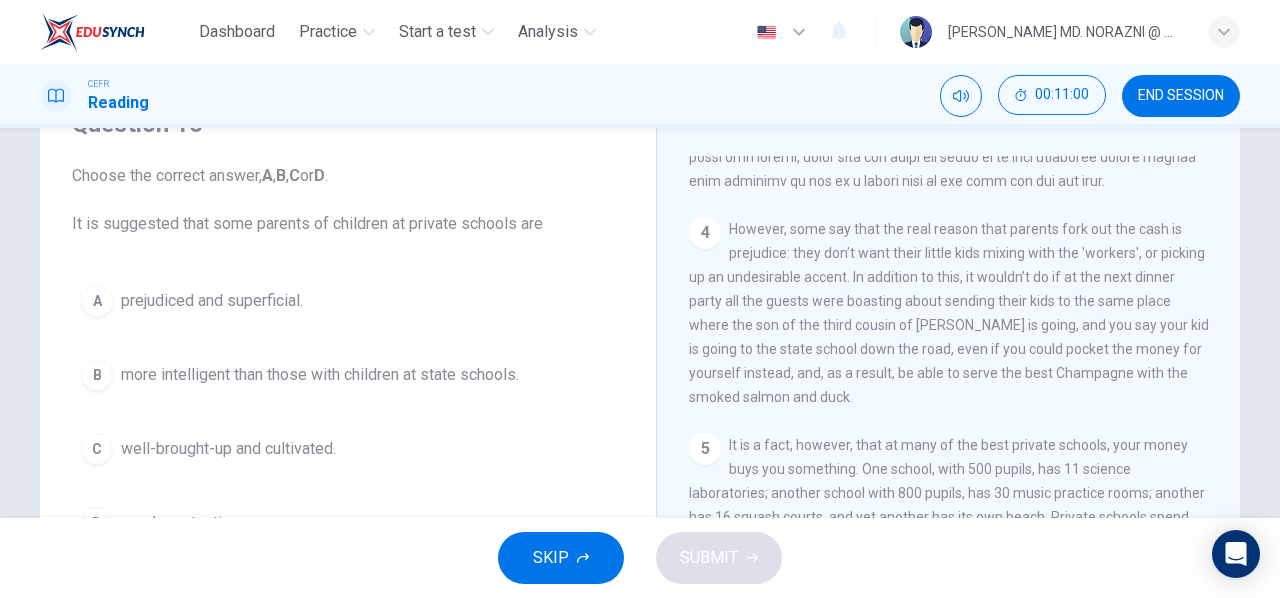click on "A" at bounding box center (97, 301) 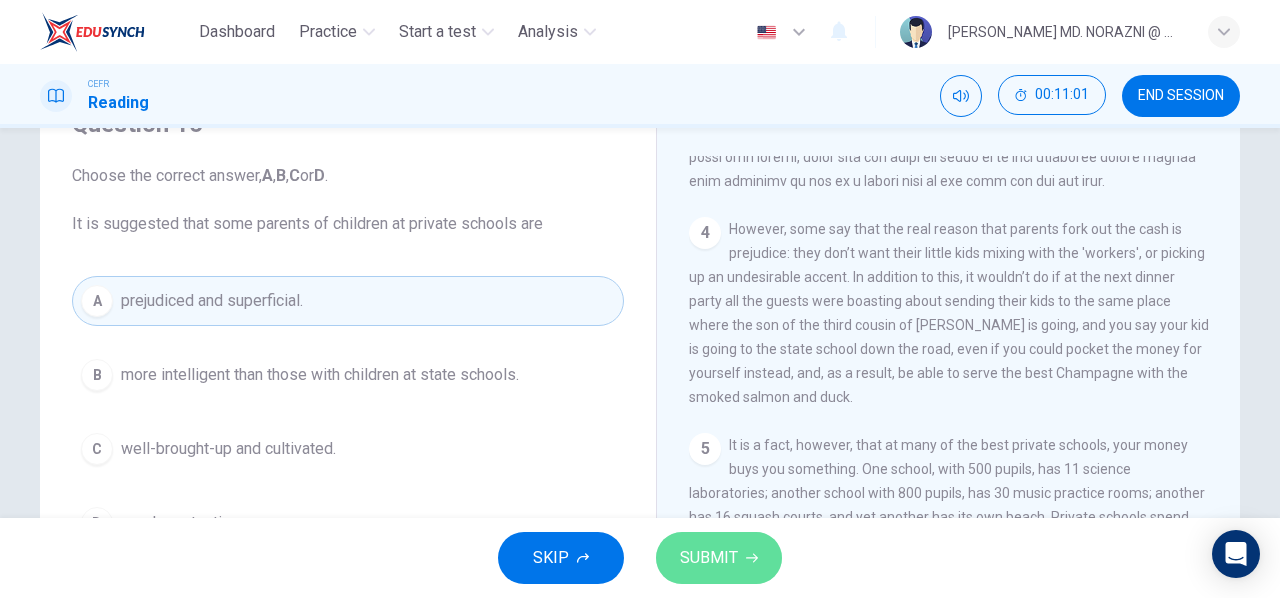 click on "SUBMIT" at bounding box center (709, 558) 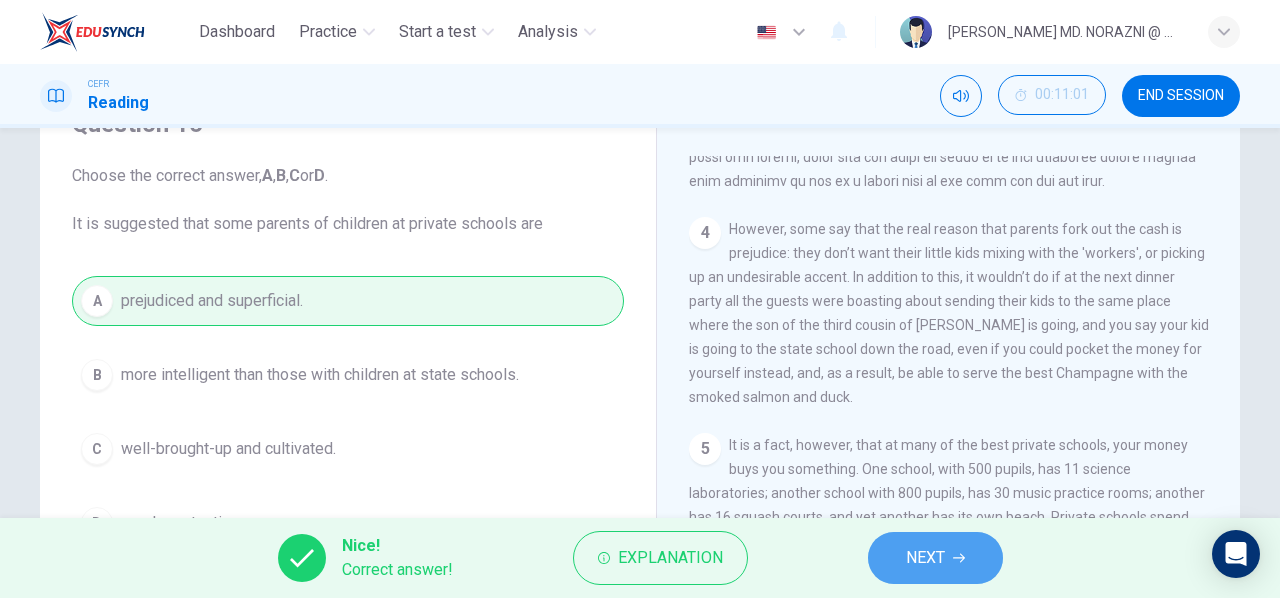 click on "NEXT" at bounding box center (935, 558) 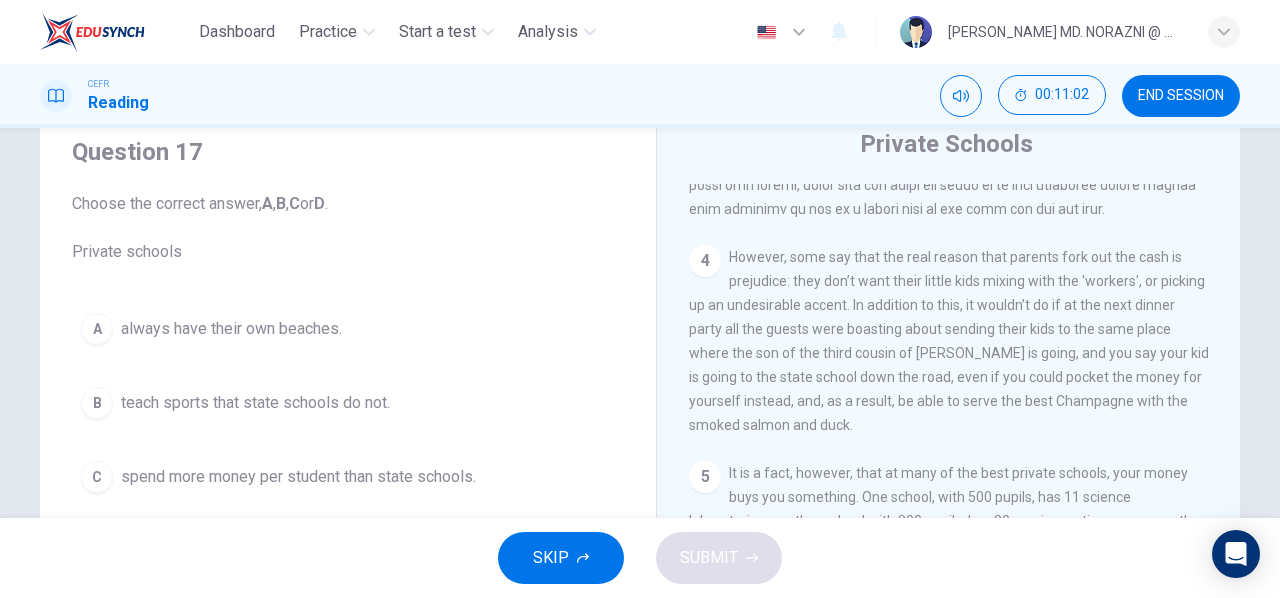scroll, scrollTop: 100, scrollLeft: 0, axis: vertical 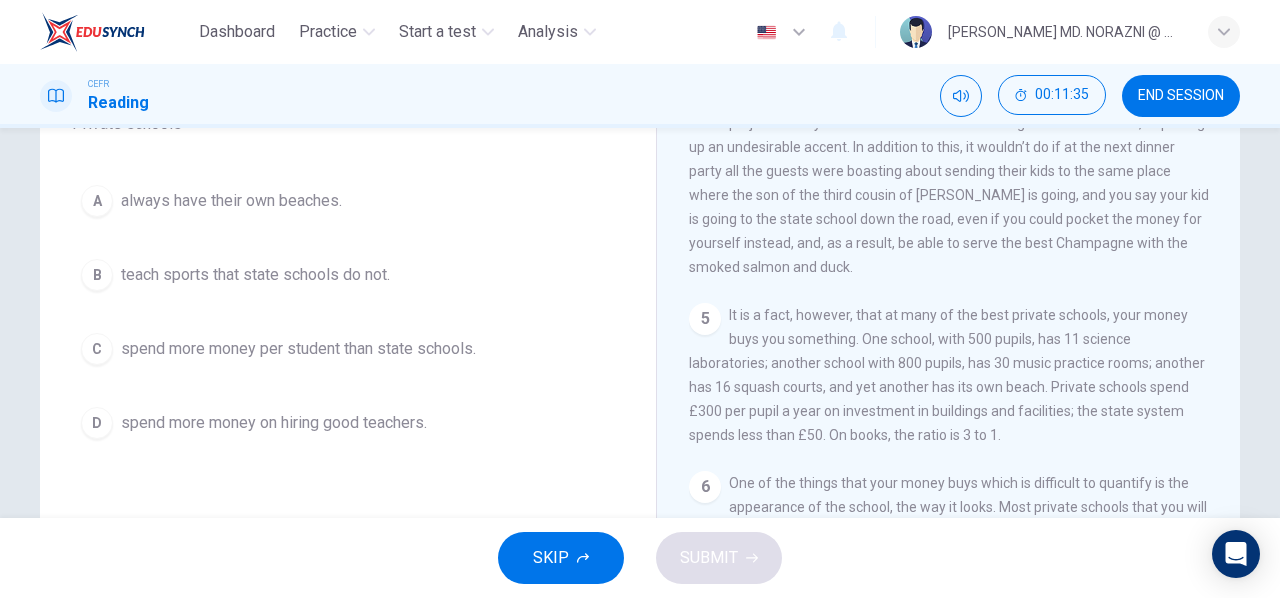 click on "C" at bounding box center [97, 349] 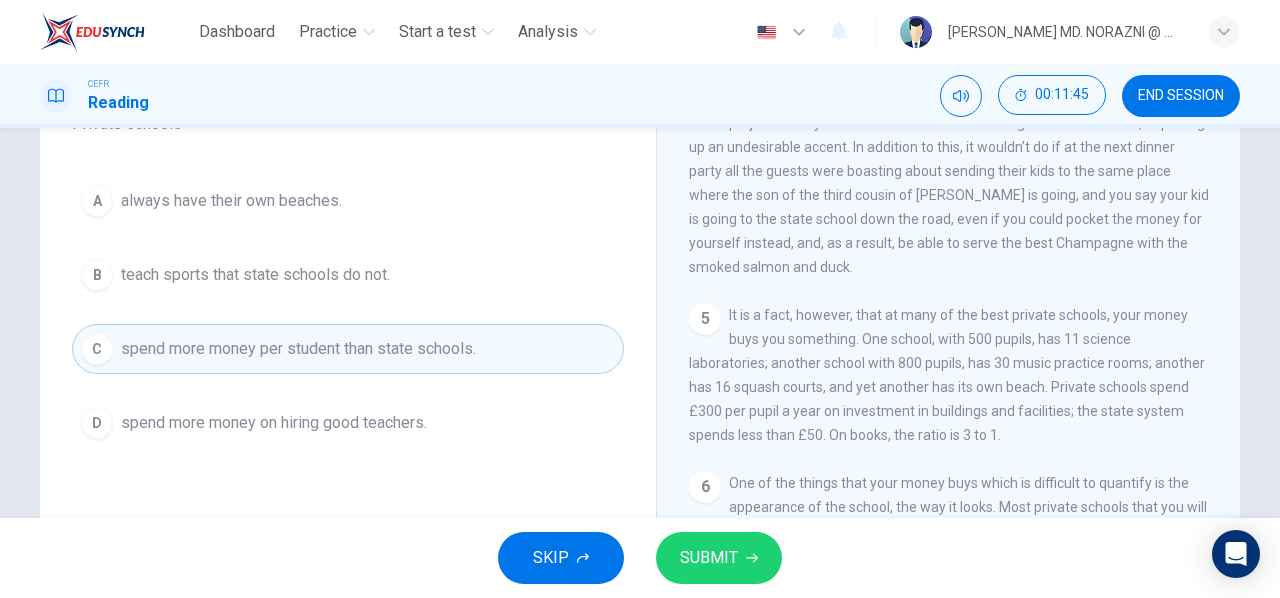 click on "SUBMIT" at bounding box center [709, 558] 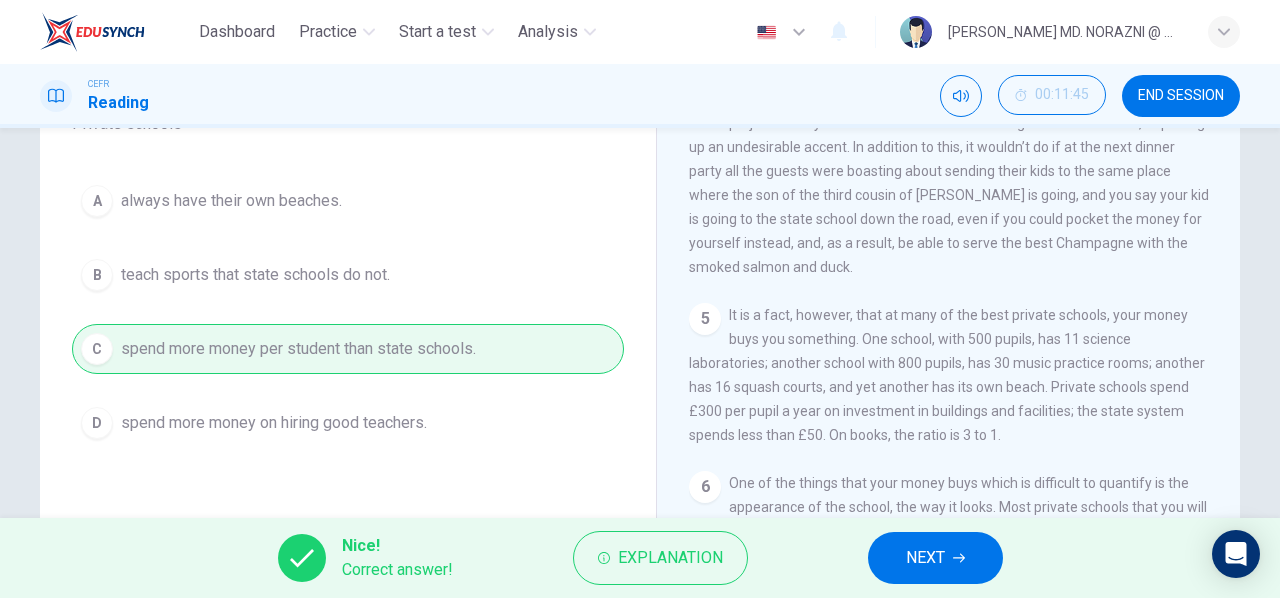 click on "NEXT" at bounding box center [925, 558] 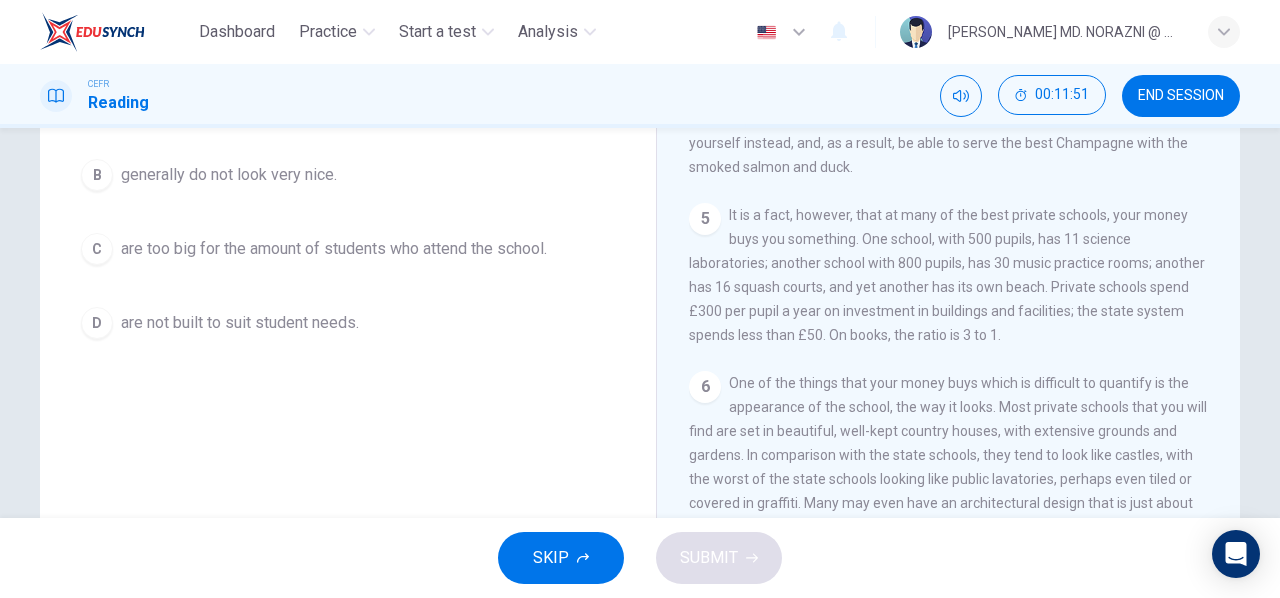 scroll, scrollTop: 385, scrollLeft: 0, axis: vertical 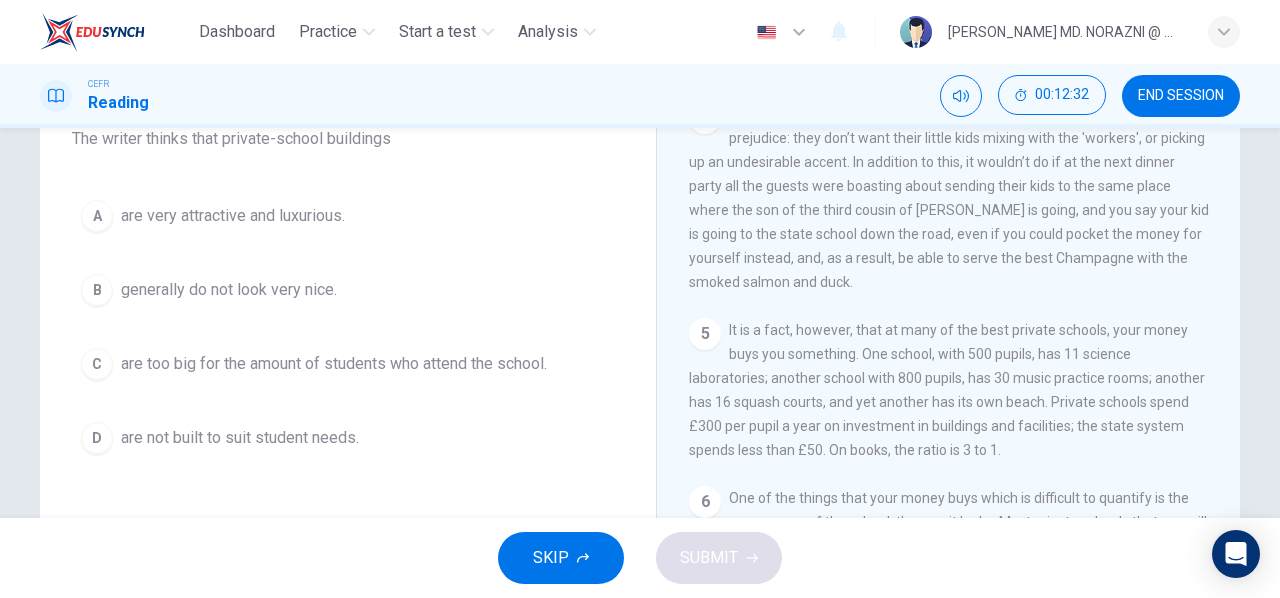 click on "A" at bounding box center (97, 216) 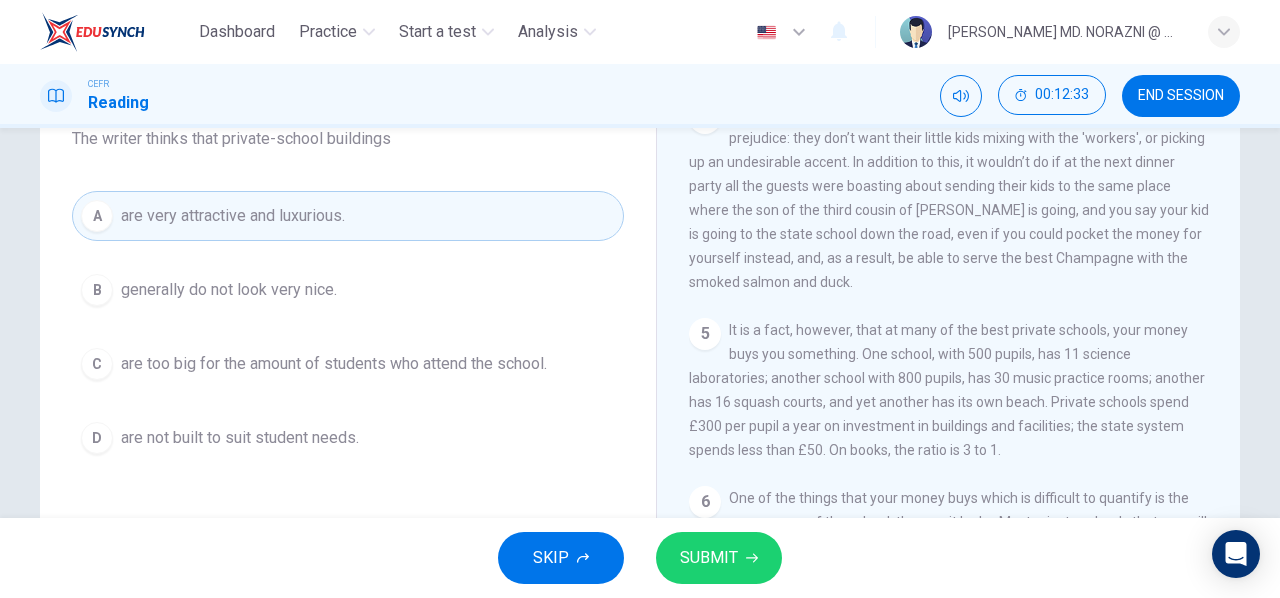 click on "SUBMIT" at bounding box center [709, 558] 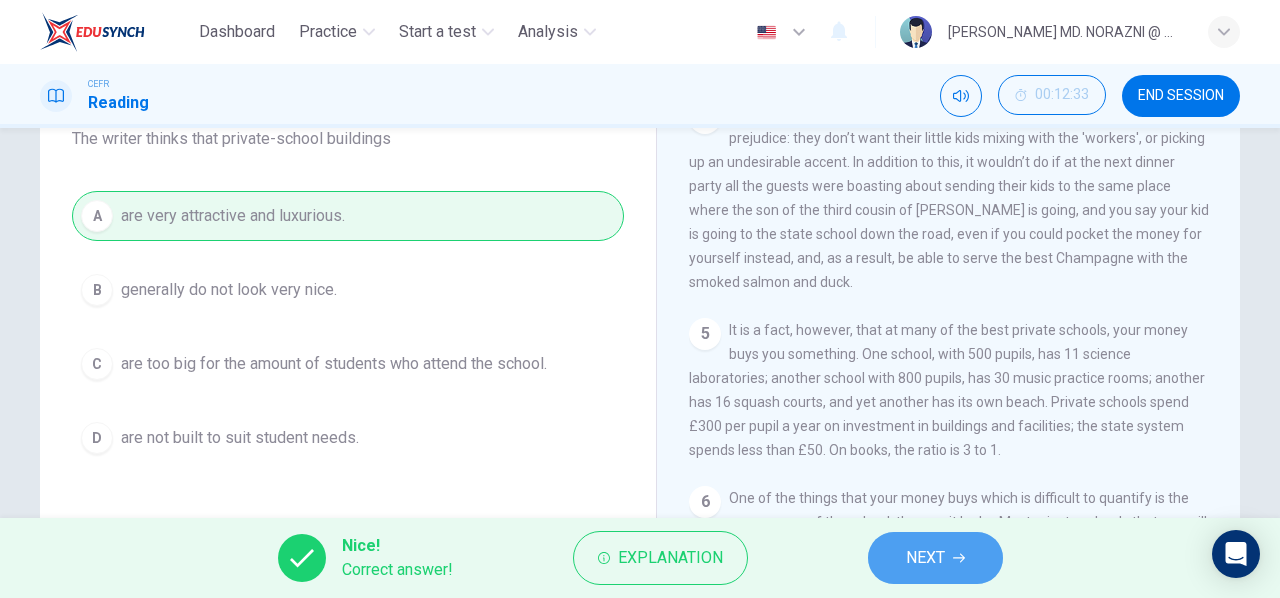 click on "NEXT" at bounding box center [935, 558] 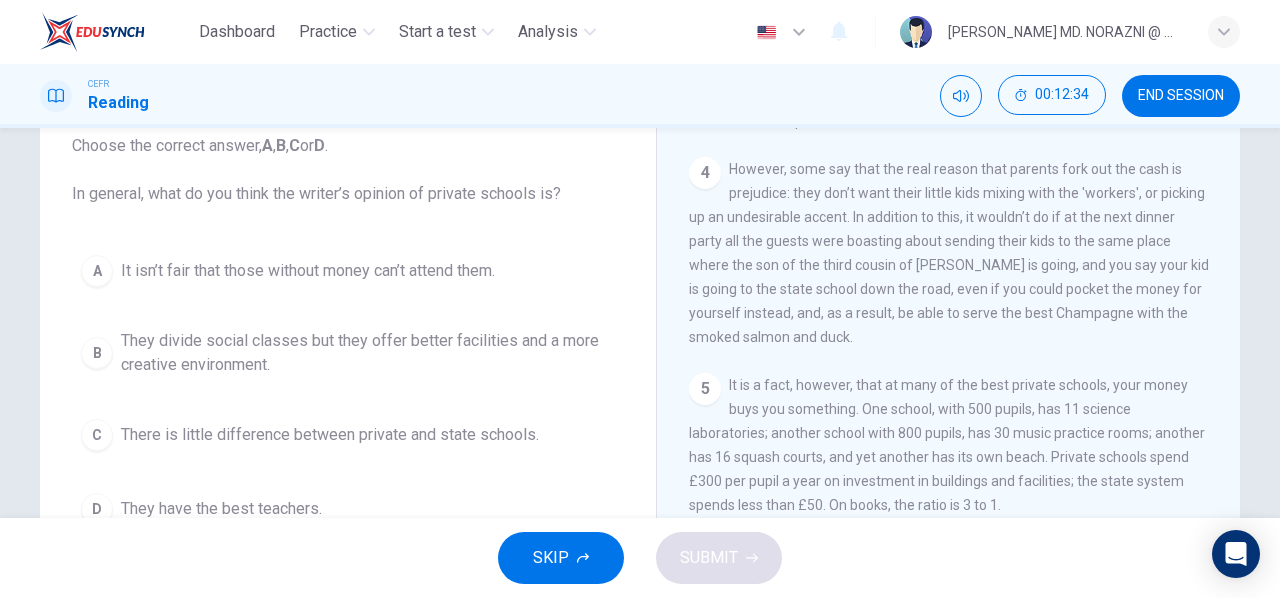 scroll, scrollTop: 100, scrollLeft: 0, axis: vertical 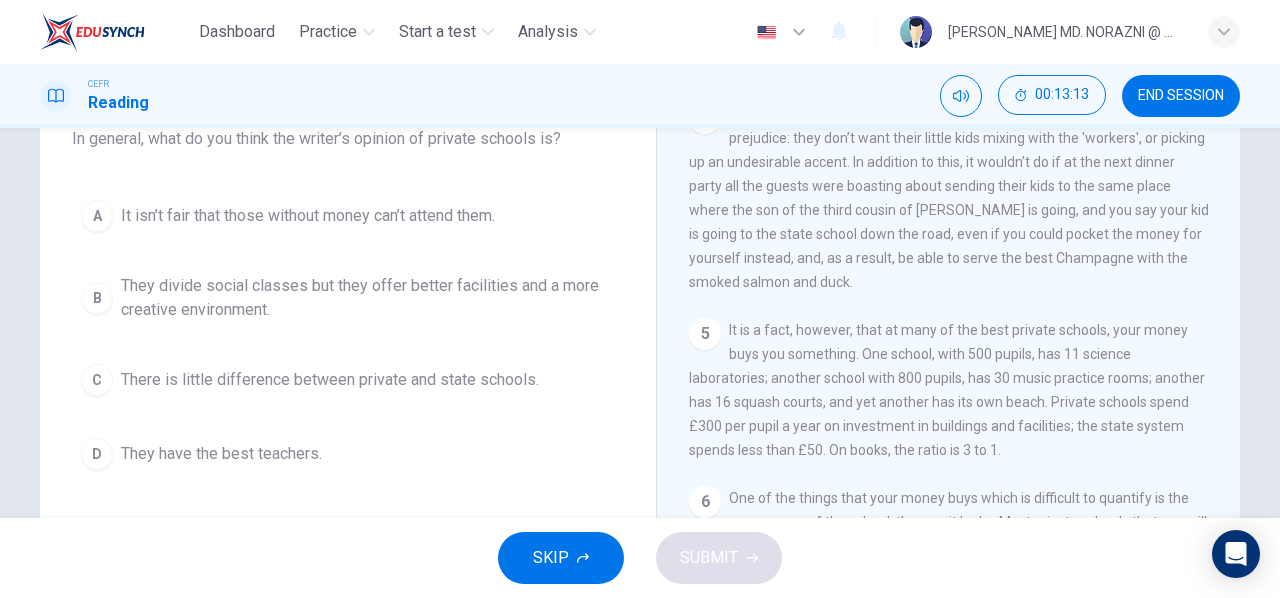 click on "They divide social classes but they offer better facilities and a more
creative environment." at bounding box center (368, 298) 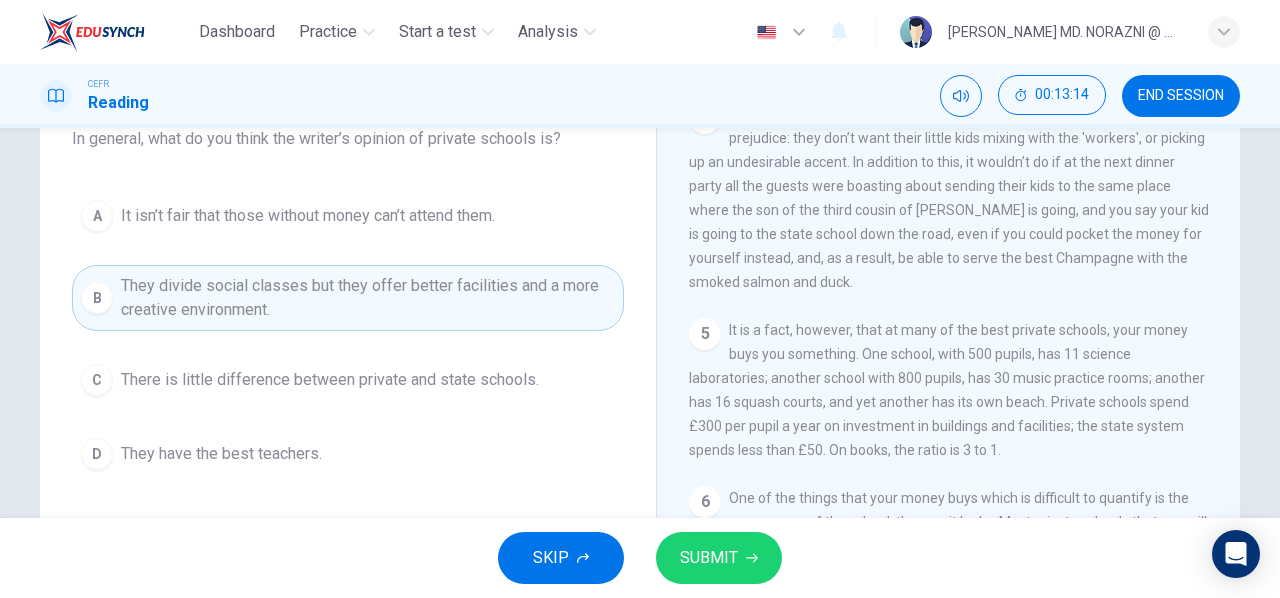 click on "SUBMIT" at bounding box center (709, 558) 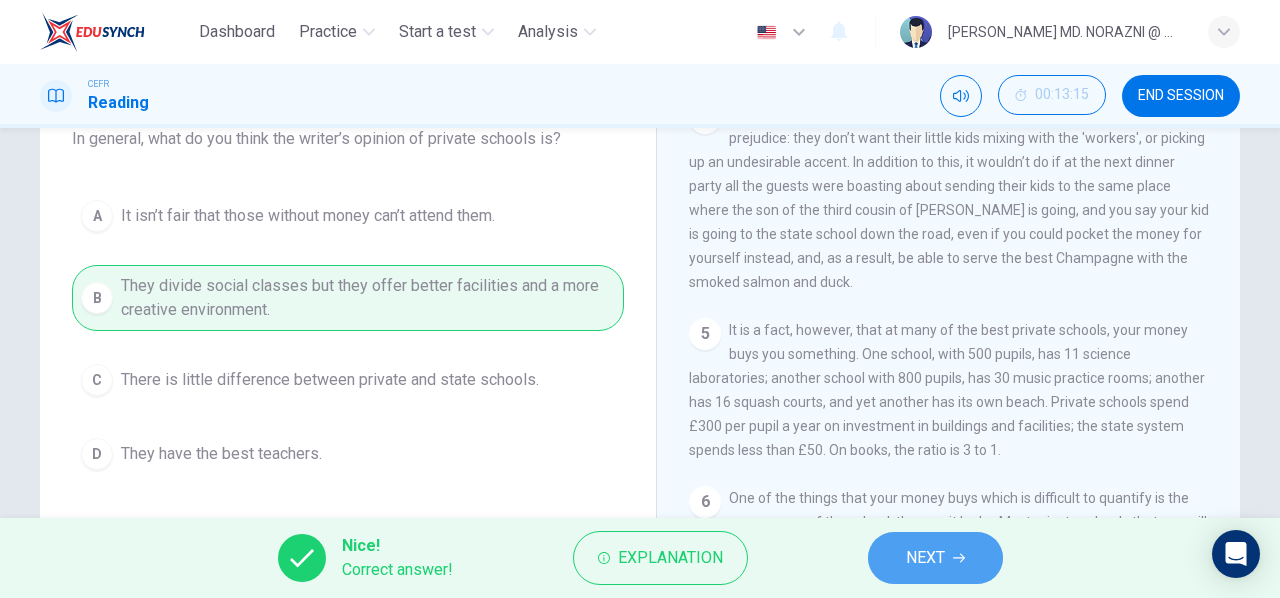 click on "NEXT" at bounding box center (925, 558) 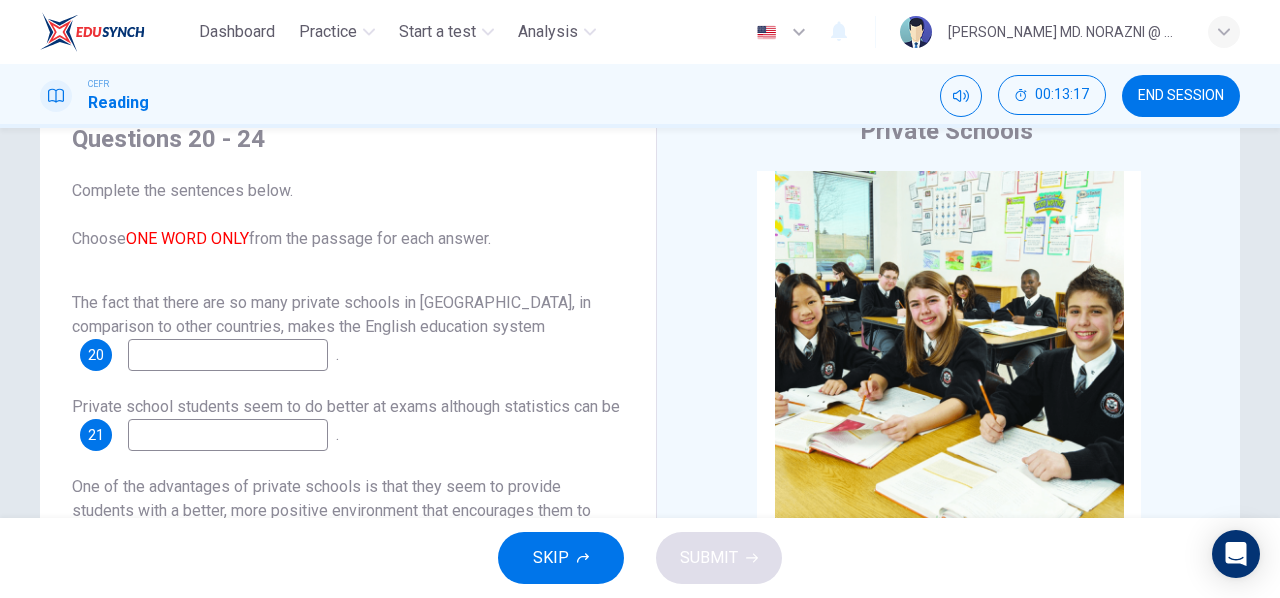 scroll, scrollTop: 185, scrollLeft: 0, axis: vertical 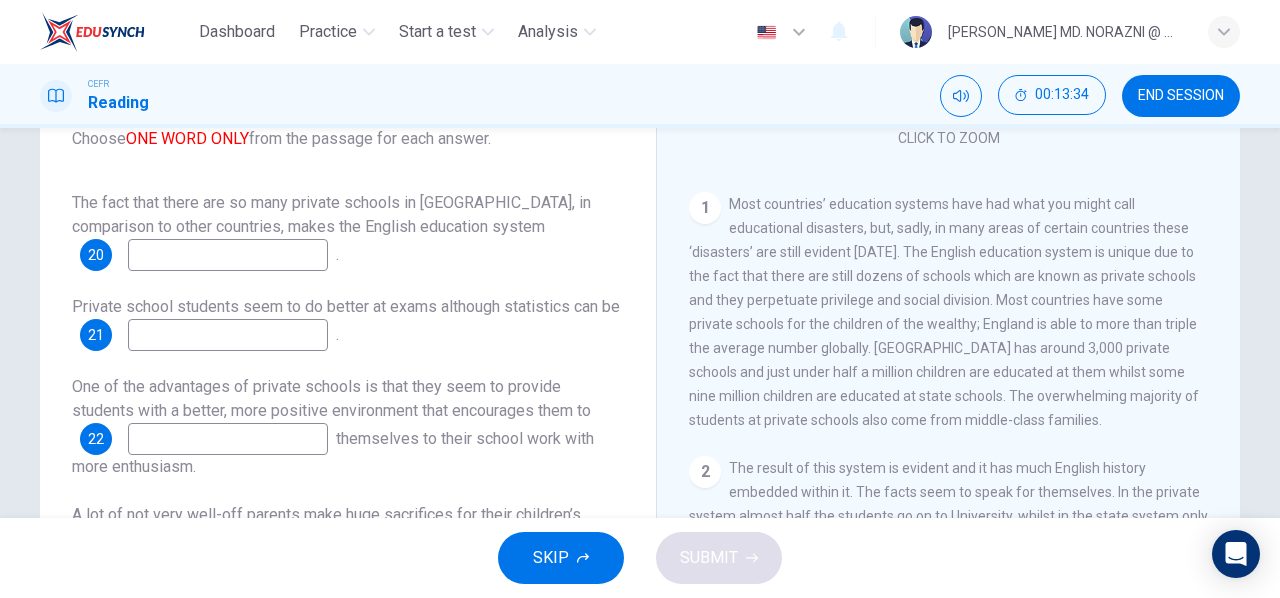 click at bounding box center [228, 255] 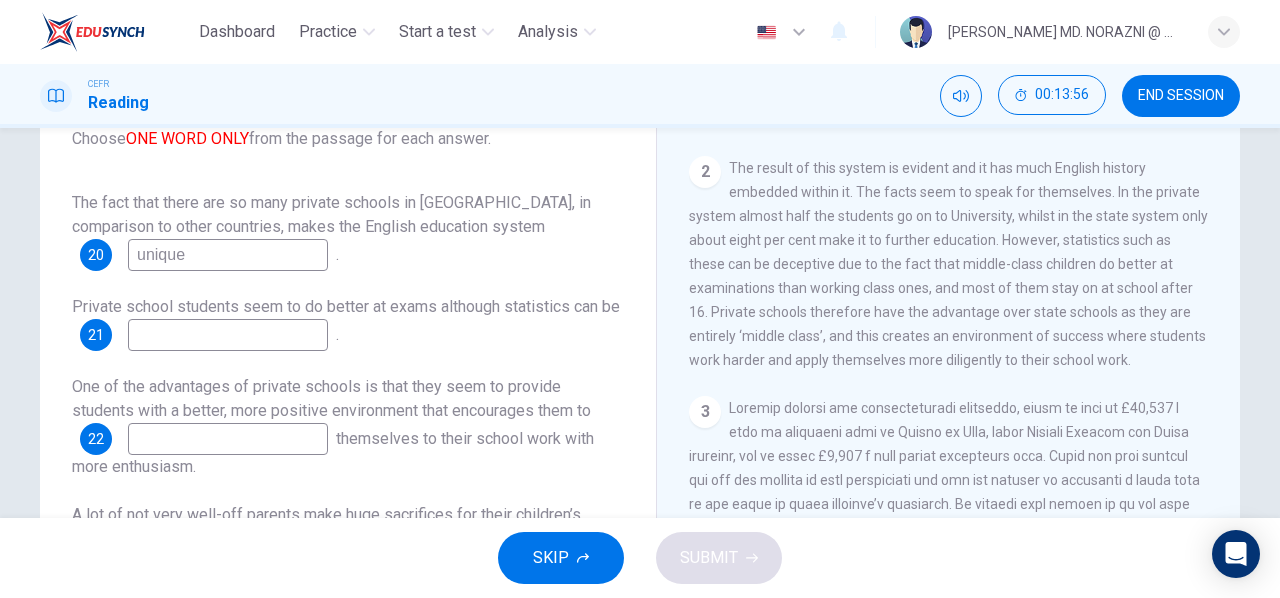 scroll, scrollTop: 600, scrollLeft: 0, axis: vertical 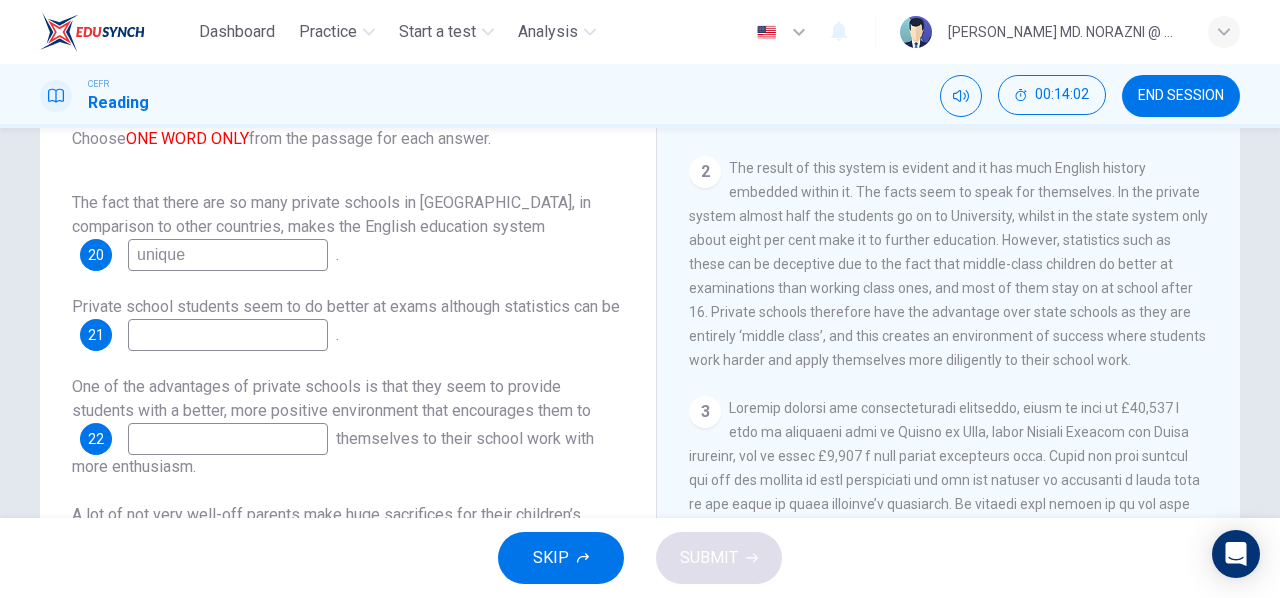 type on "unique" 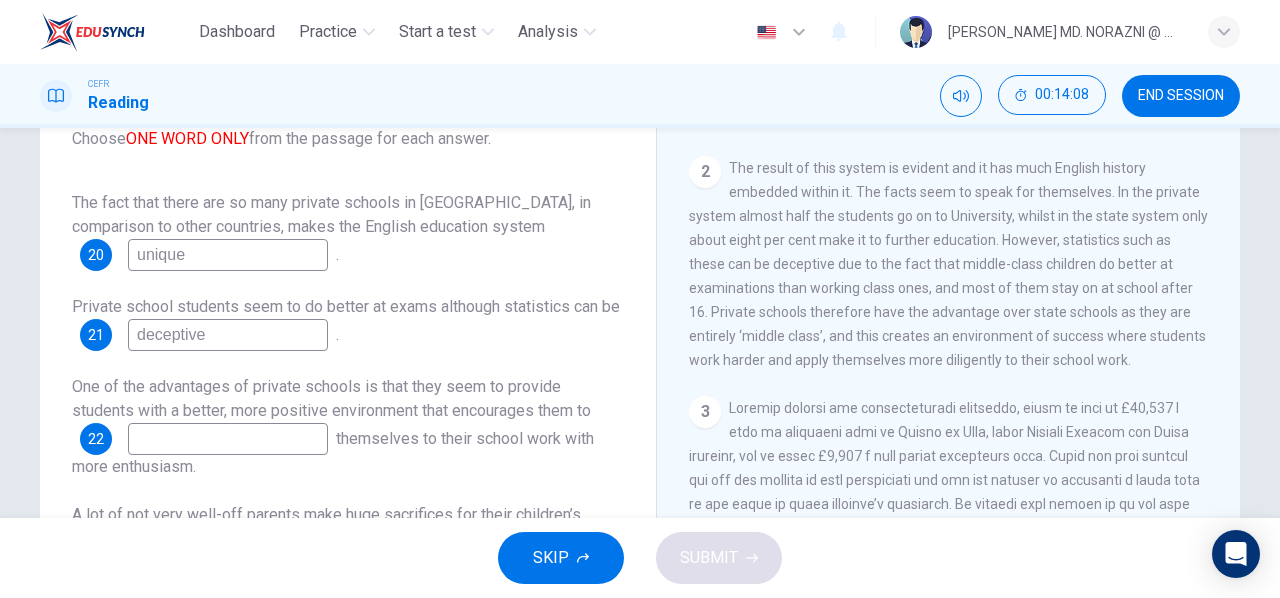 scroll, scrollTop: 24, scrollLeft: 0, axis: vertical 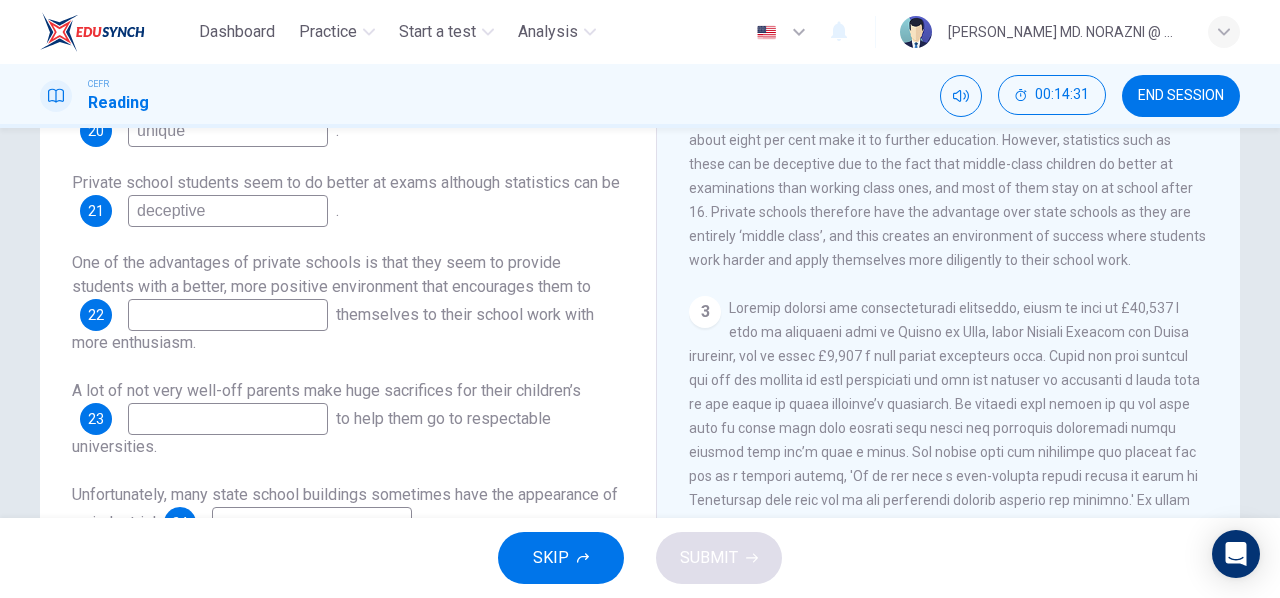 type on "deceptive" 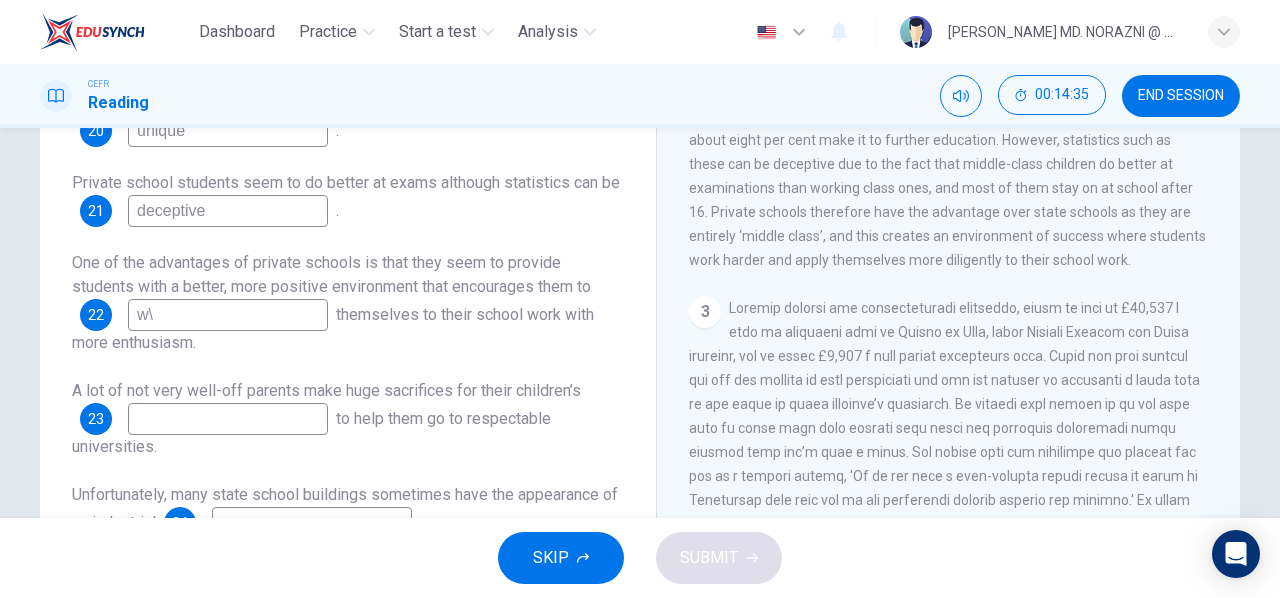 type on "w" 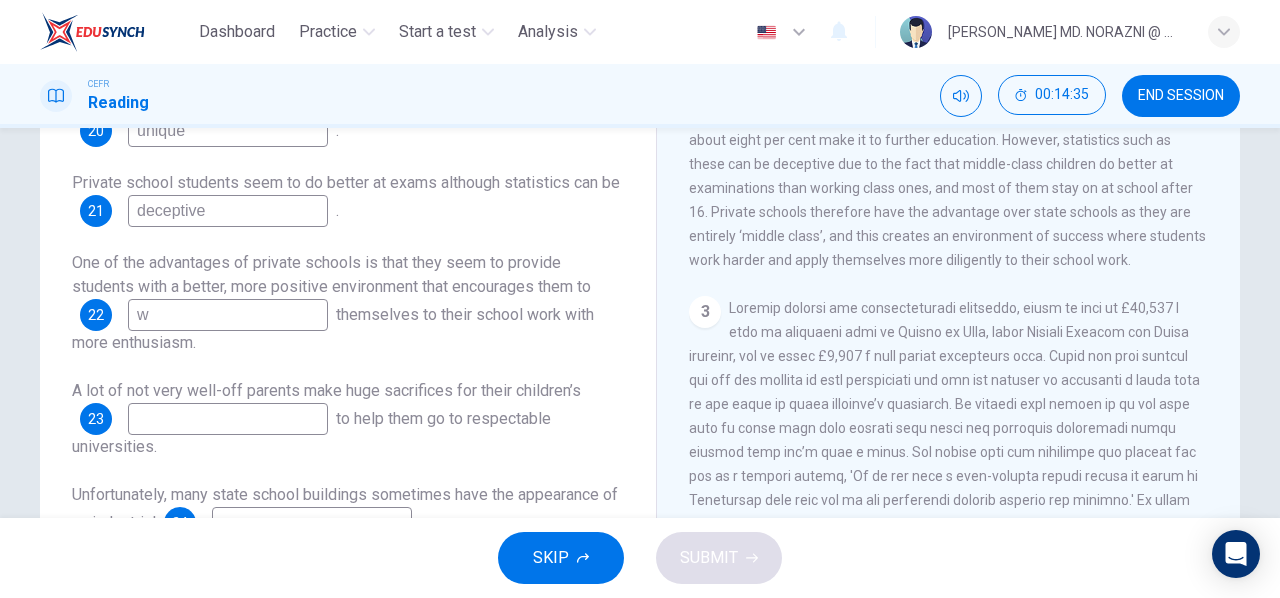 type 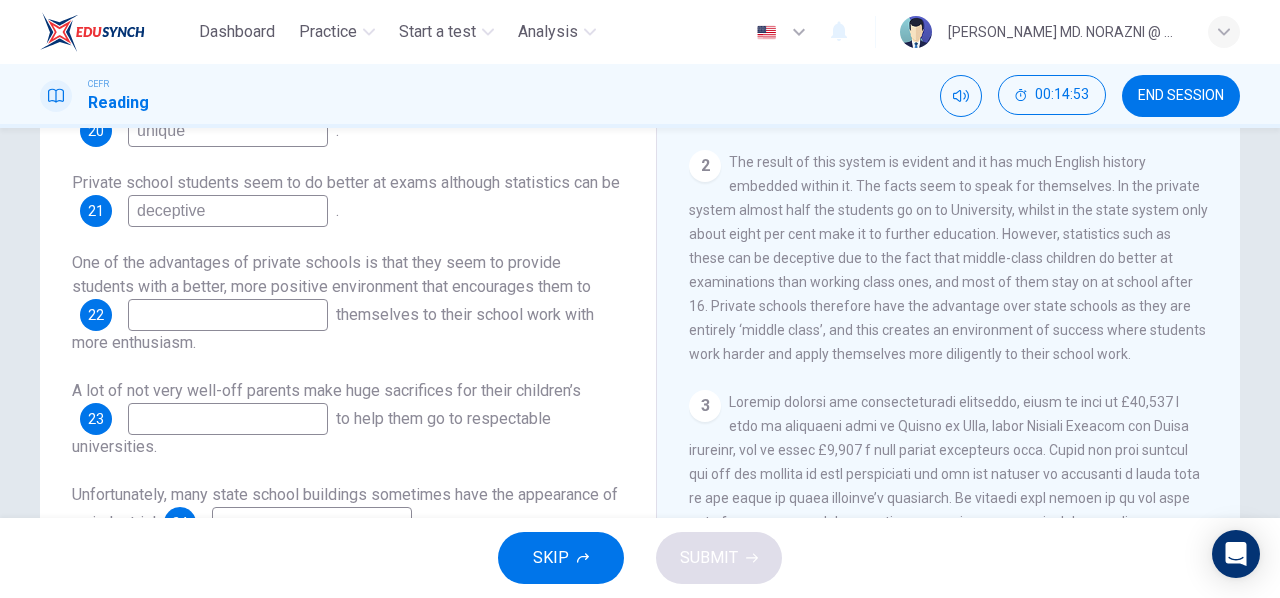 scroll, scrollTop: 505, scrollLeft: 0, axis: vertical 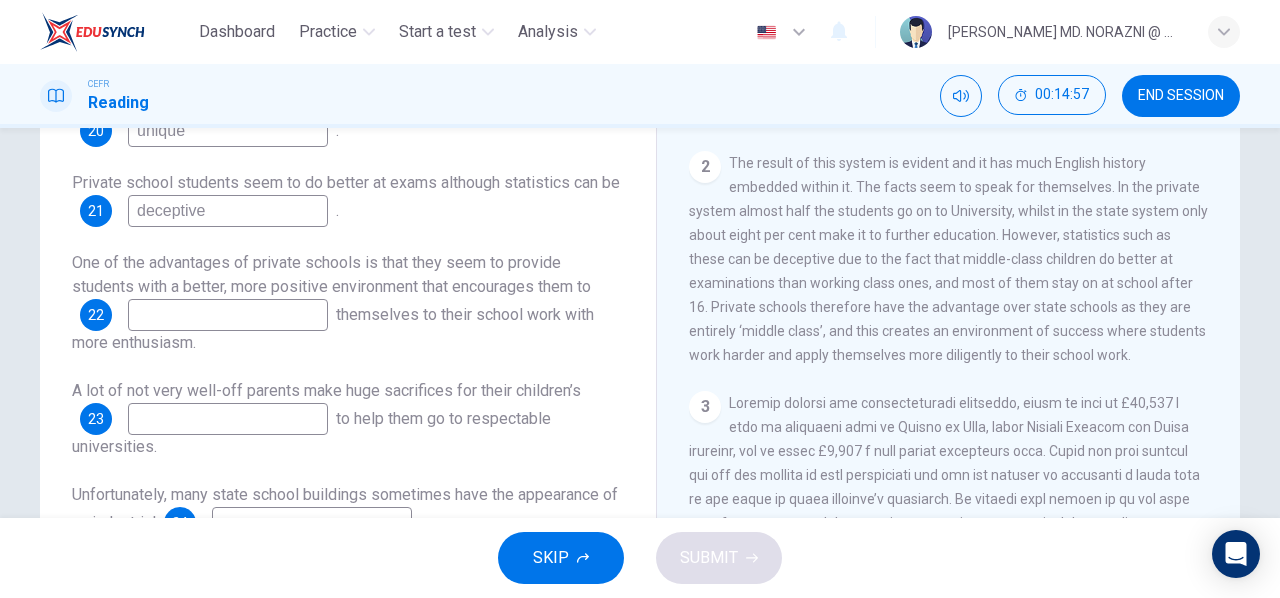 click at bounding box center (228, 315) 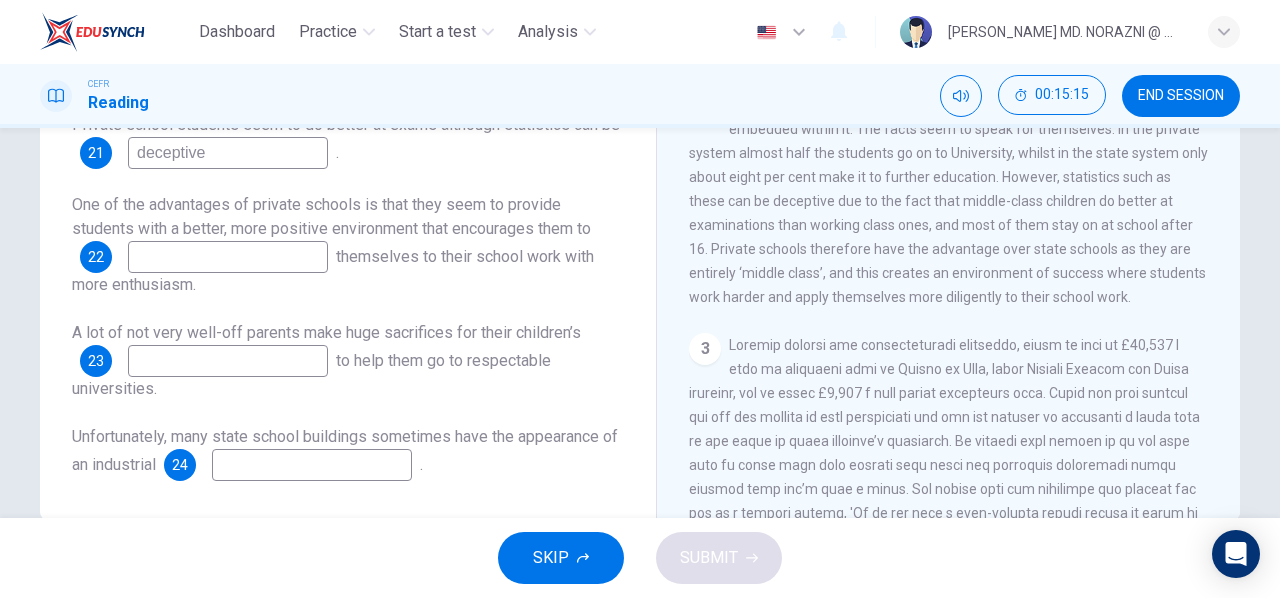 scroll, scrollTop: 344, scrollLeft: 0, axis: vertical 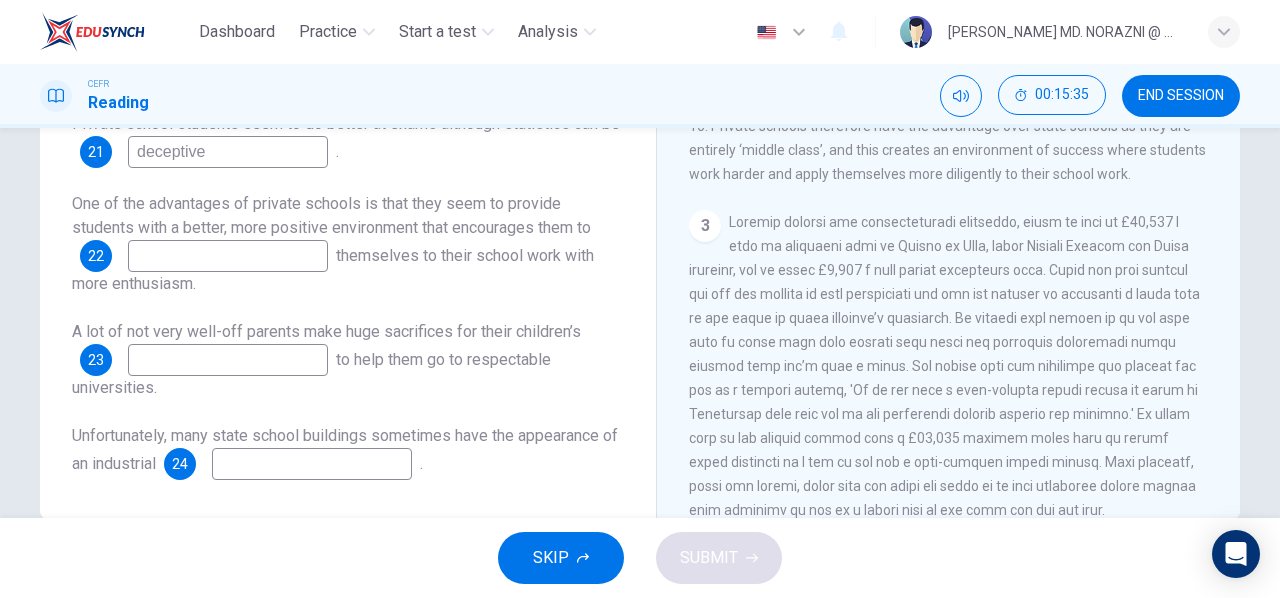 click at bounding box center (228, 360) 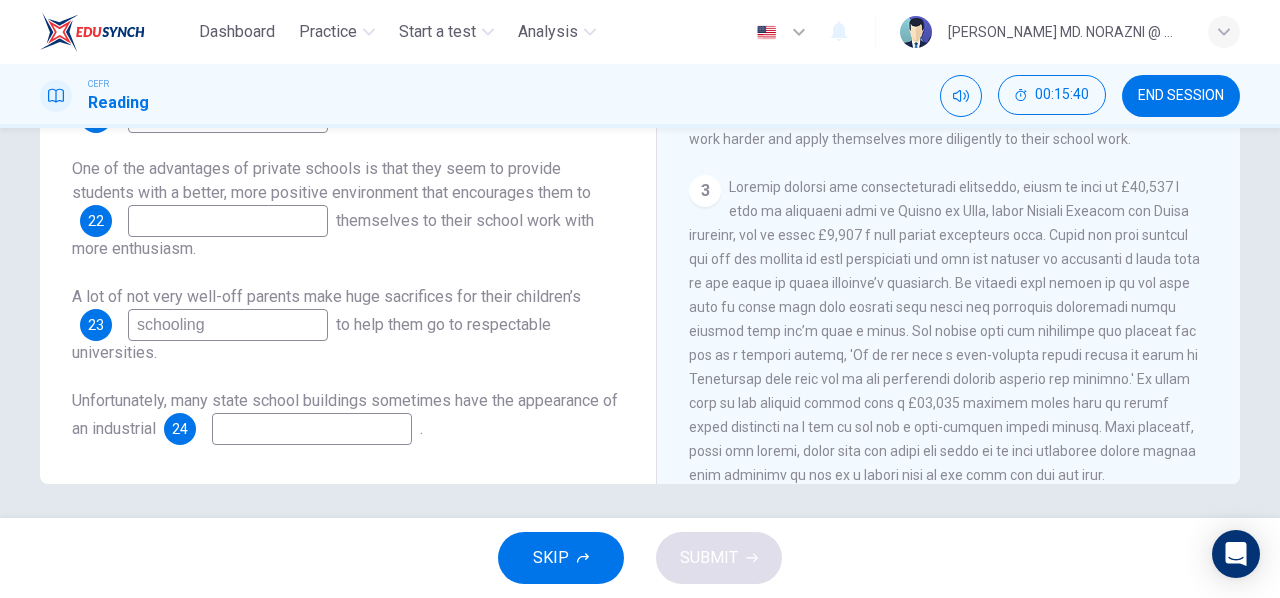 scroll, scrollTop: 380, scrollLeft: 0, axis: vertical 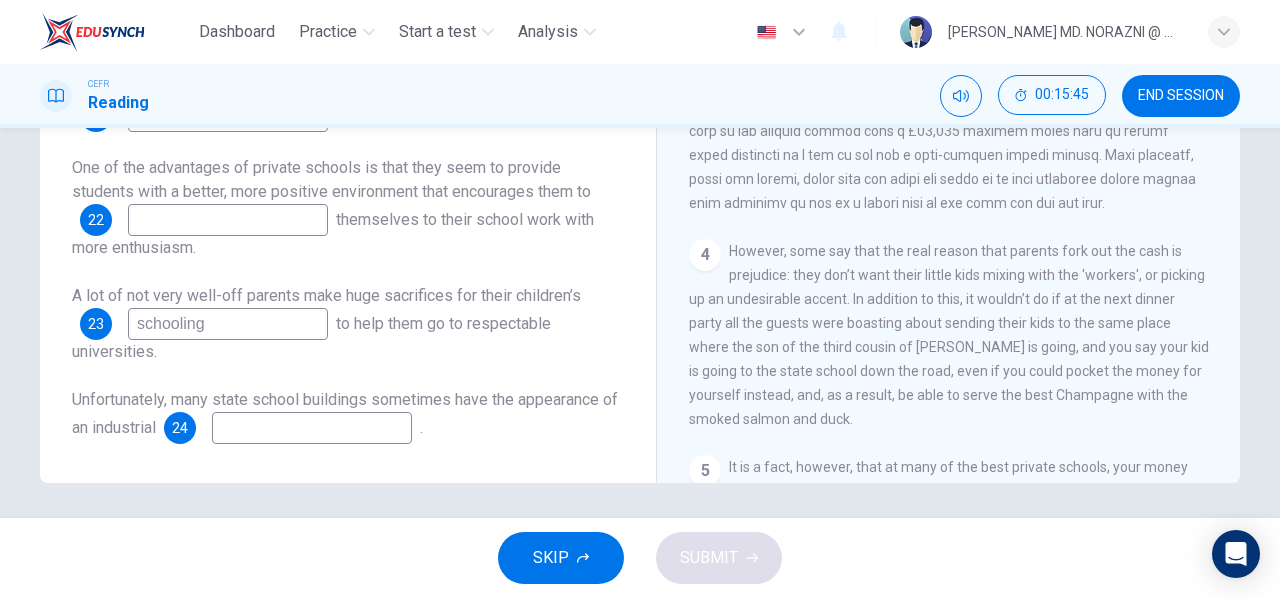 type on "schooling" 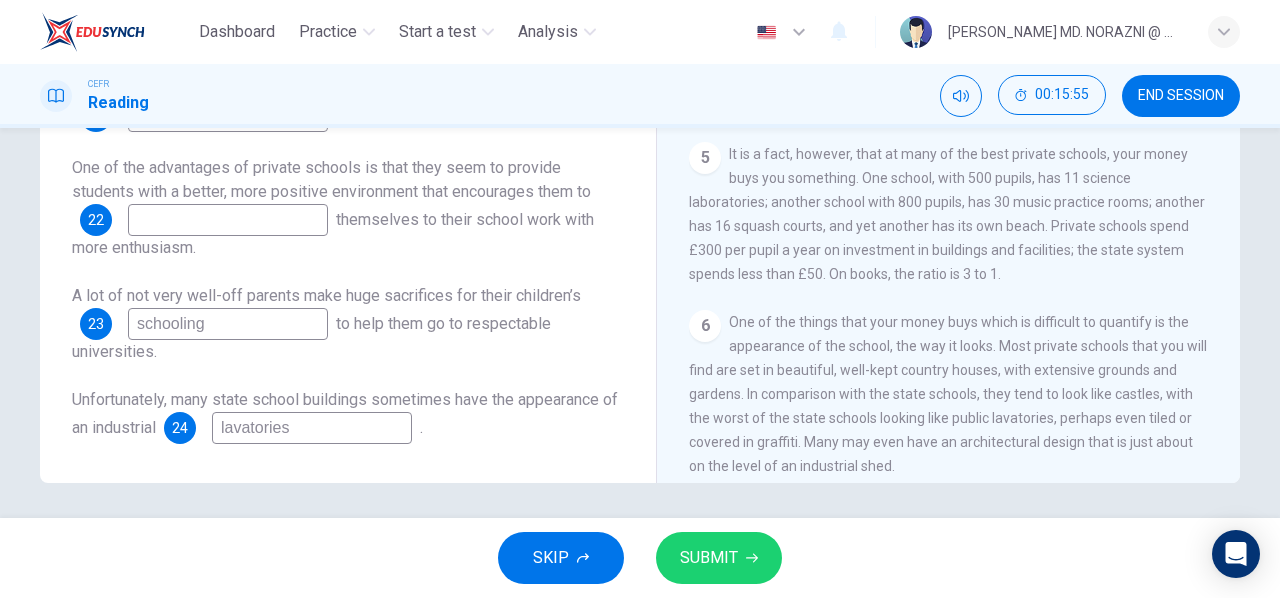 scroll, scrollTop: 1265, scrollLeft: 0, axis: vertical 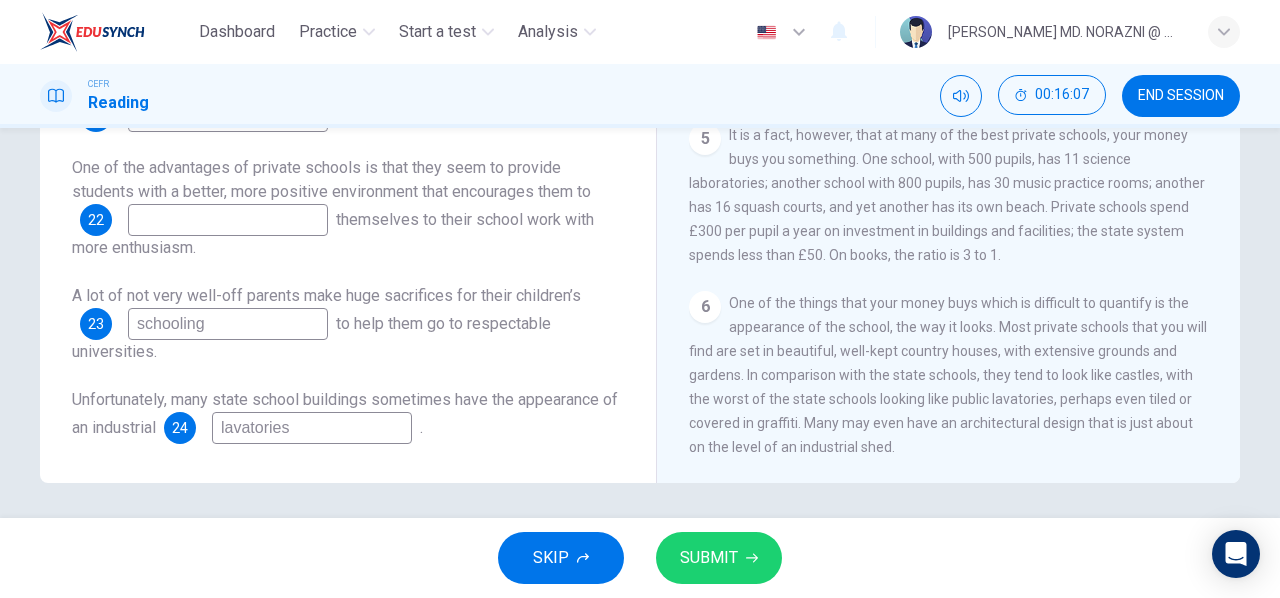 click on "lavatories" at bounding box center [312, 428] 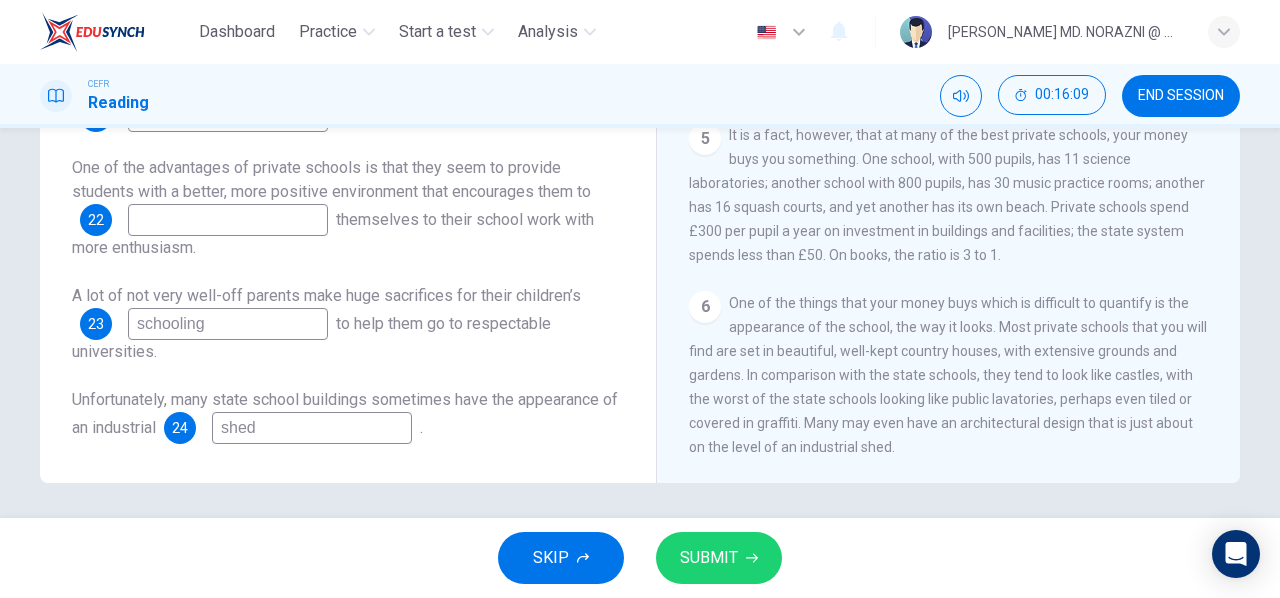 scroll, scrollTop: 0, scrollLeft: 0, axis: both 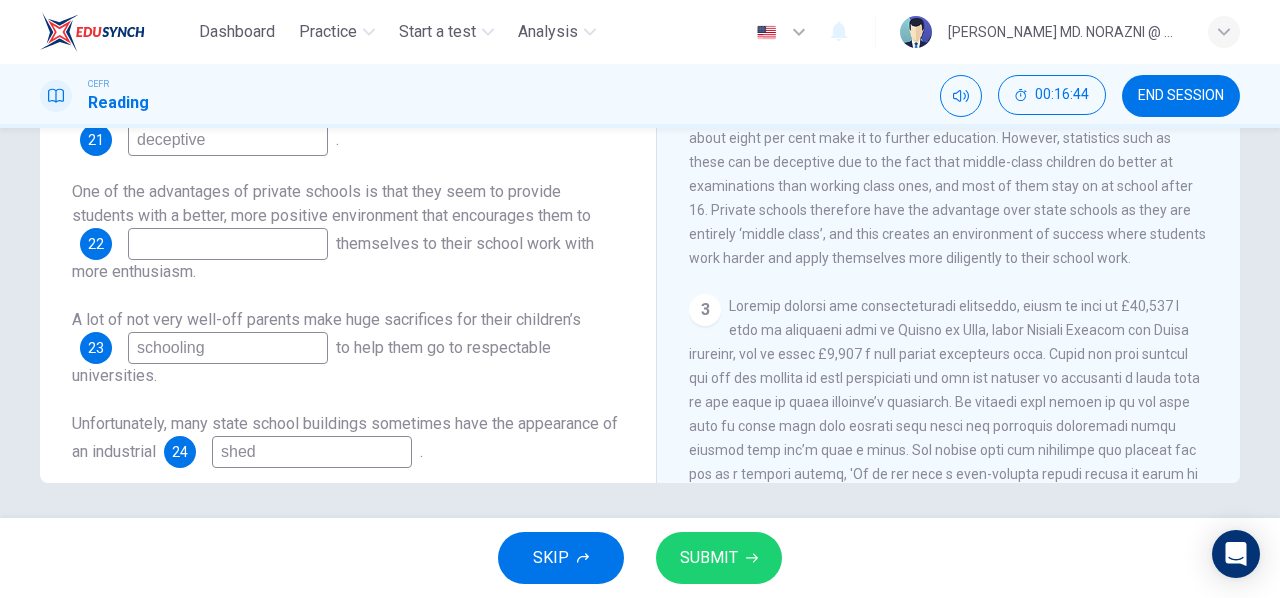 type on "shed" 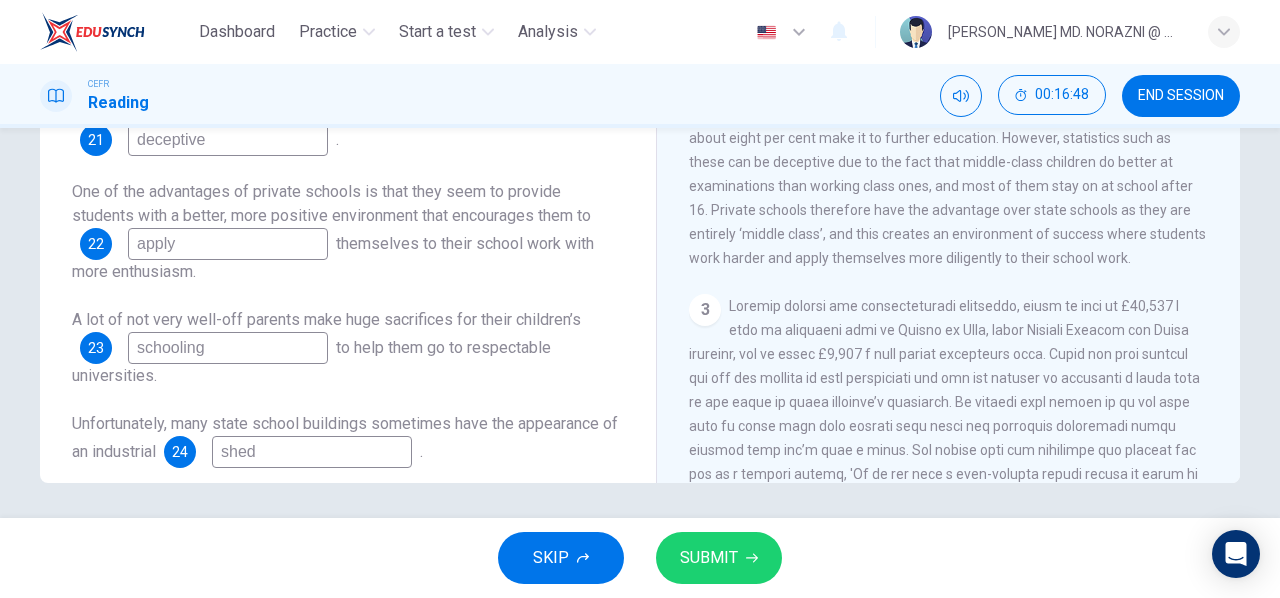 type on "apply" 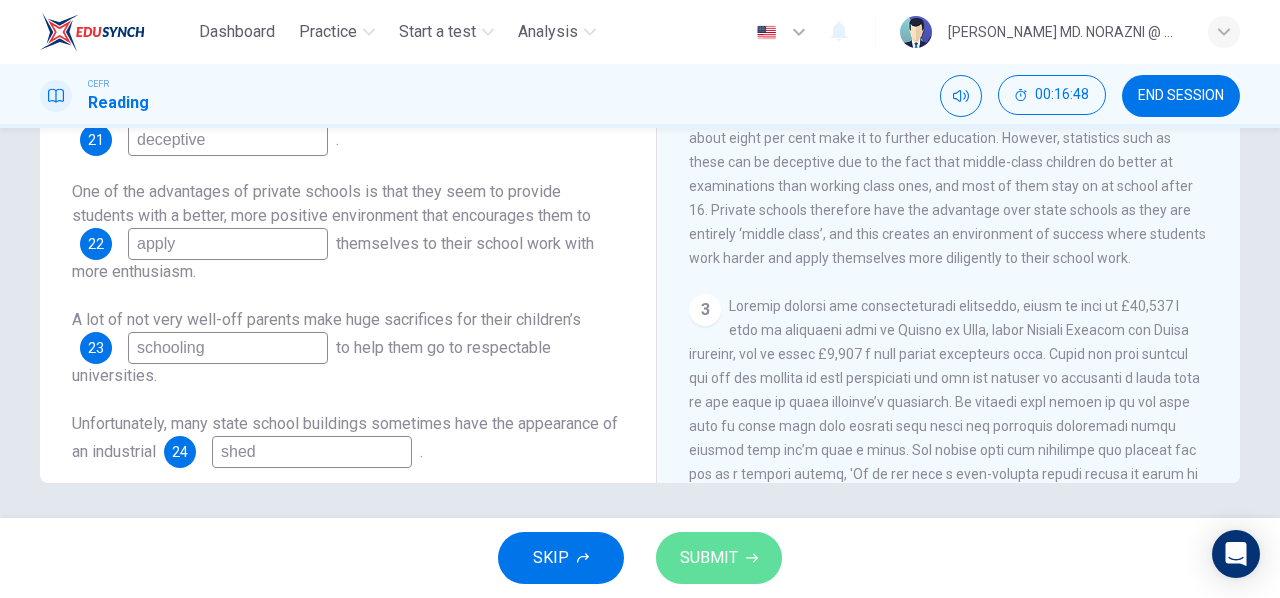 click on "SUBMIT" at bounding box center (719, 558) 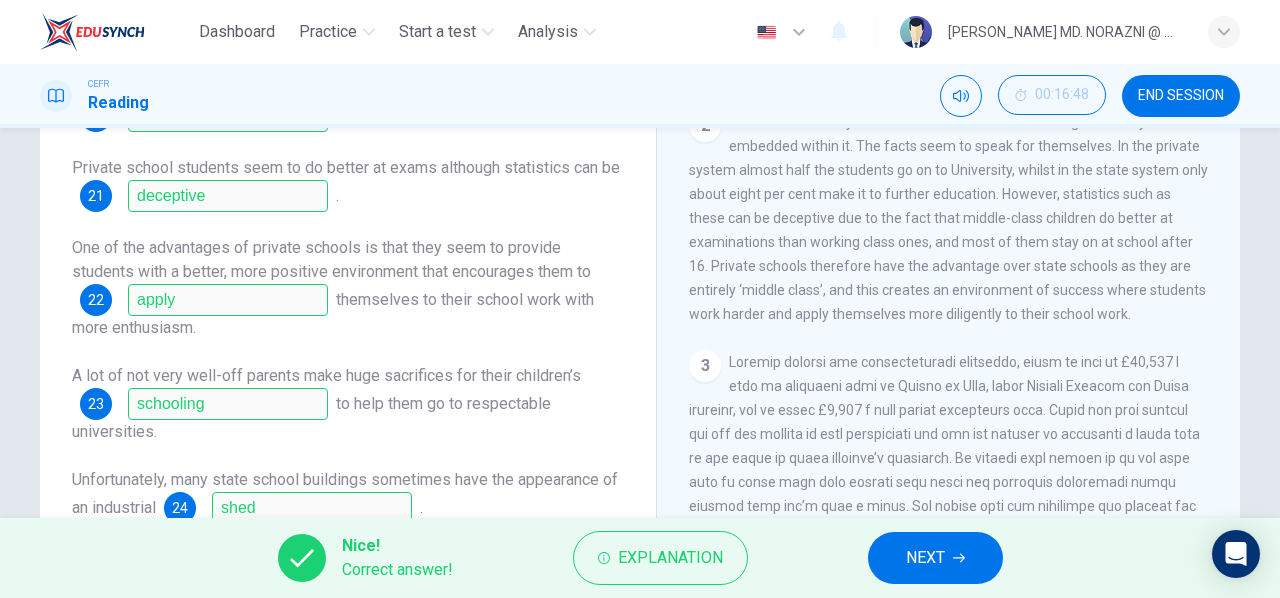 scroll, scrollTop: 380, scrollLeft: 0, axis: vertical 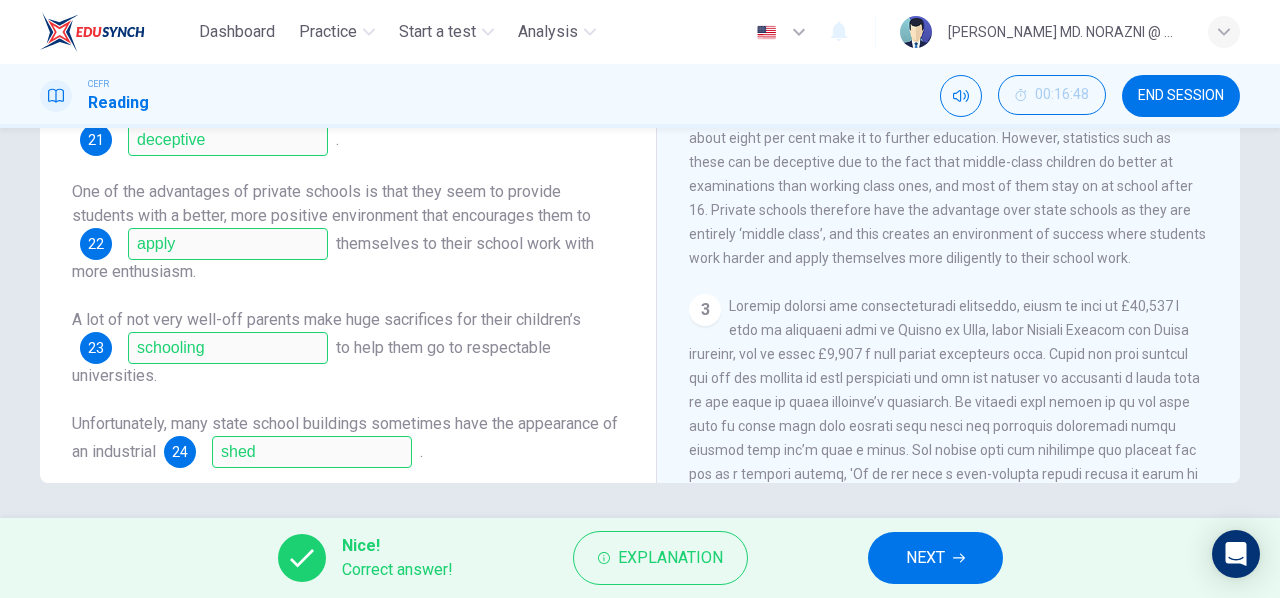 click 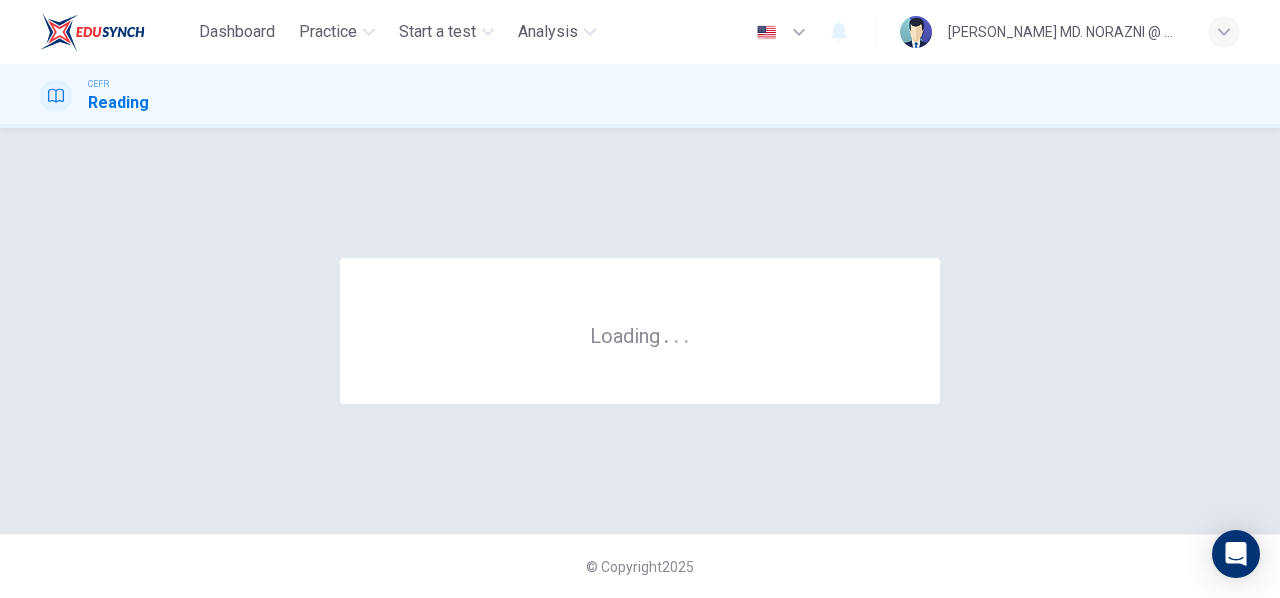 scroll, scrollTop: 0, scrollLeft: 0, axis: both 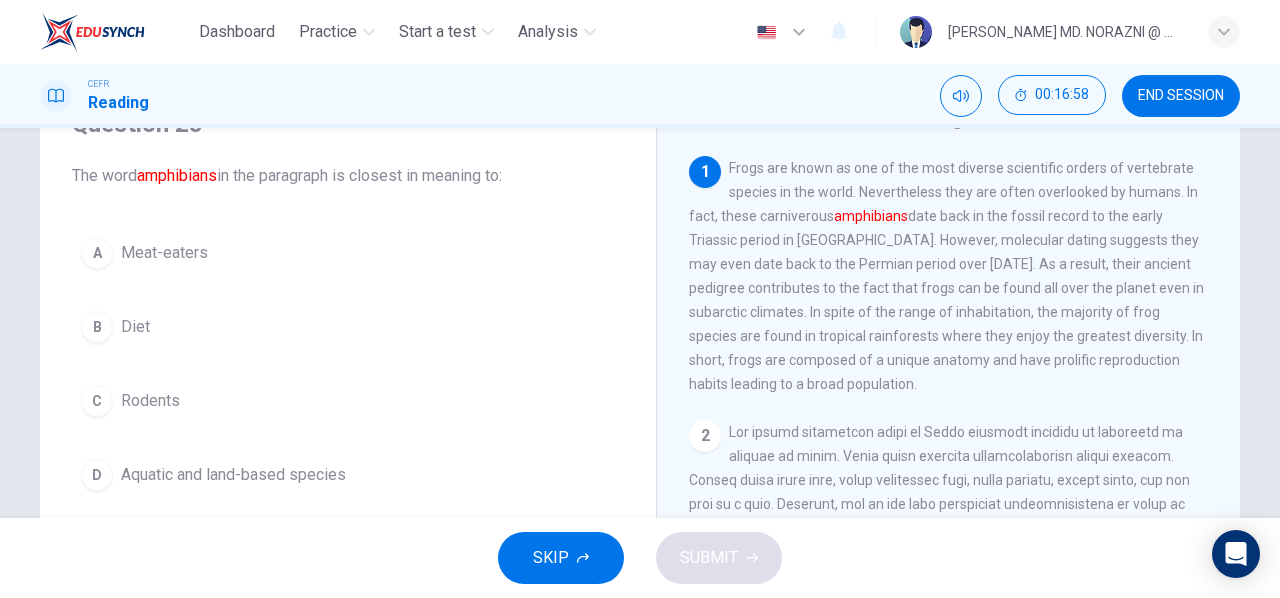 click on "D" at bounding box center (97, 475) 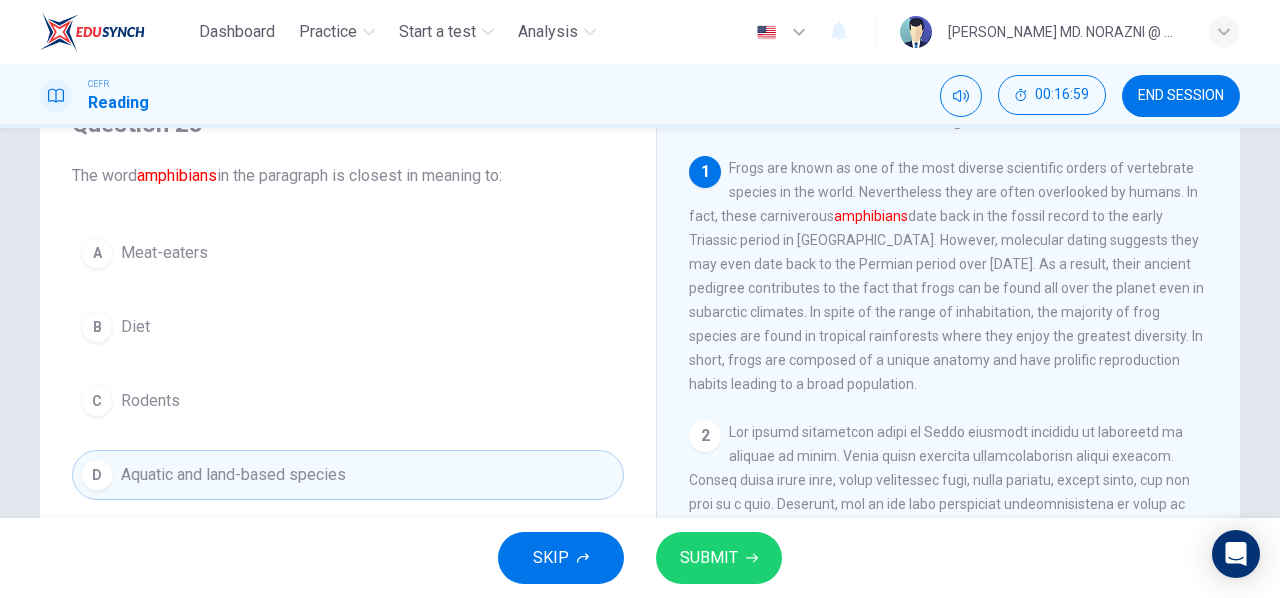 click on "SUBMIT" at bounding box center (709, 558) 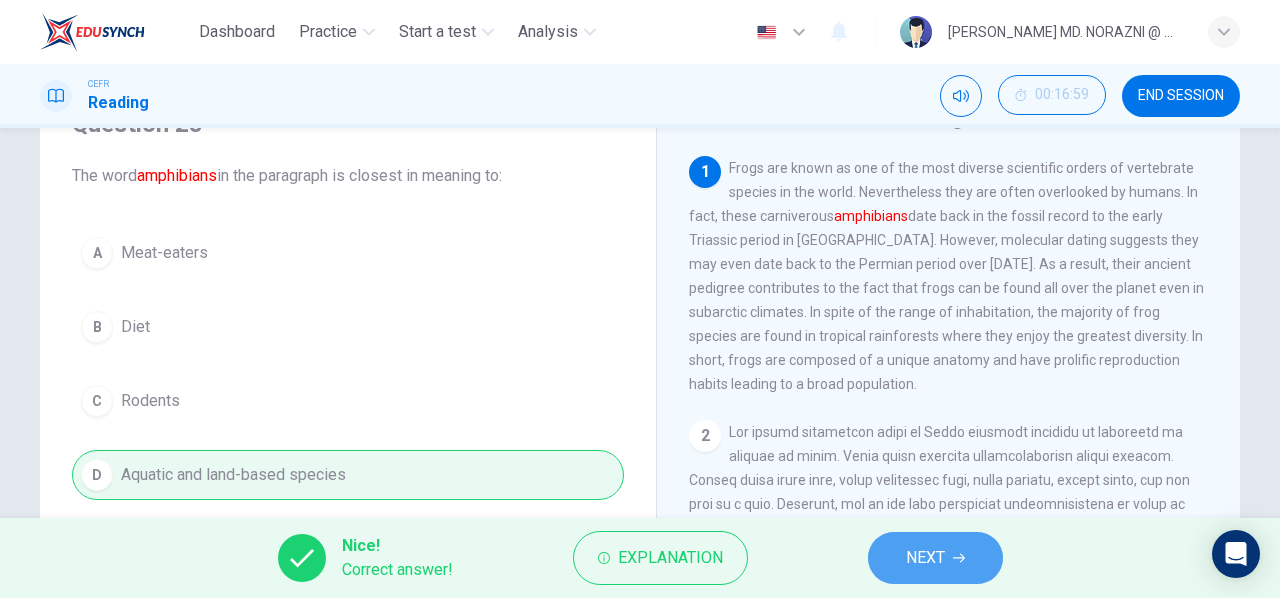 drag, startPoint x: 944, startPoint y: 546, endPoint x: 913, endPoint y: 481, distance: 72.013885 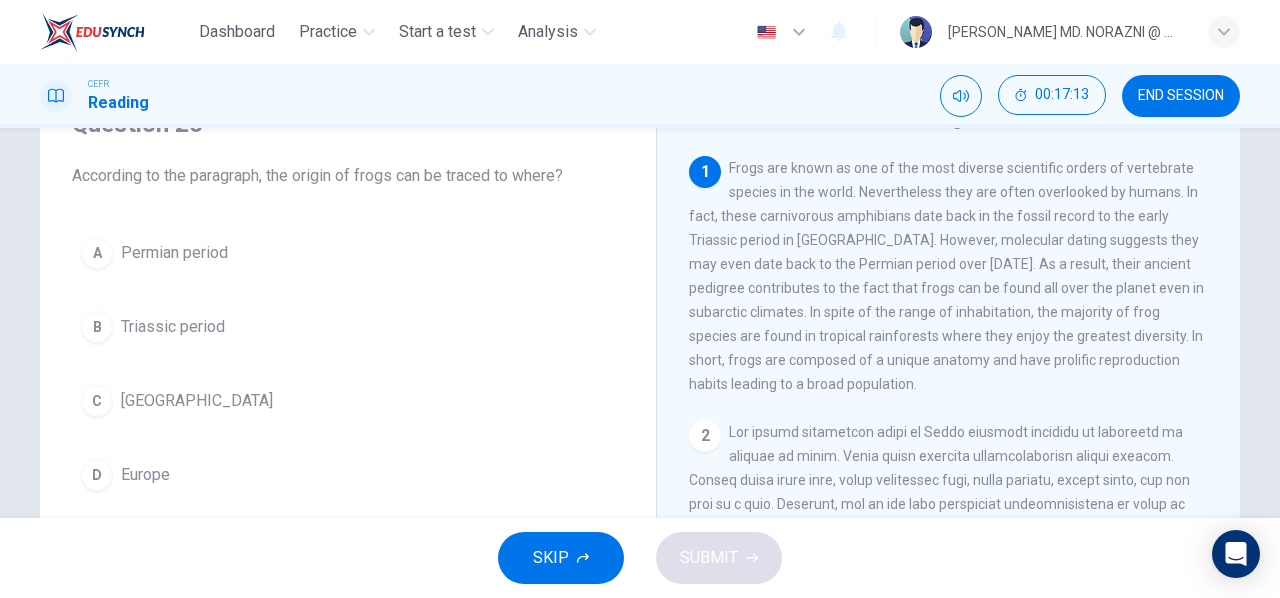click on "C" at bounding box center (97, 401) 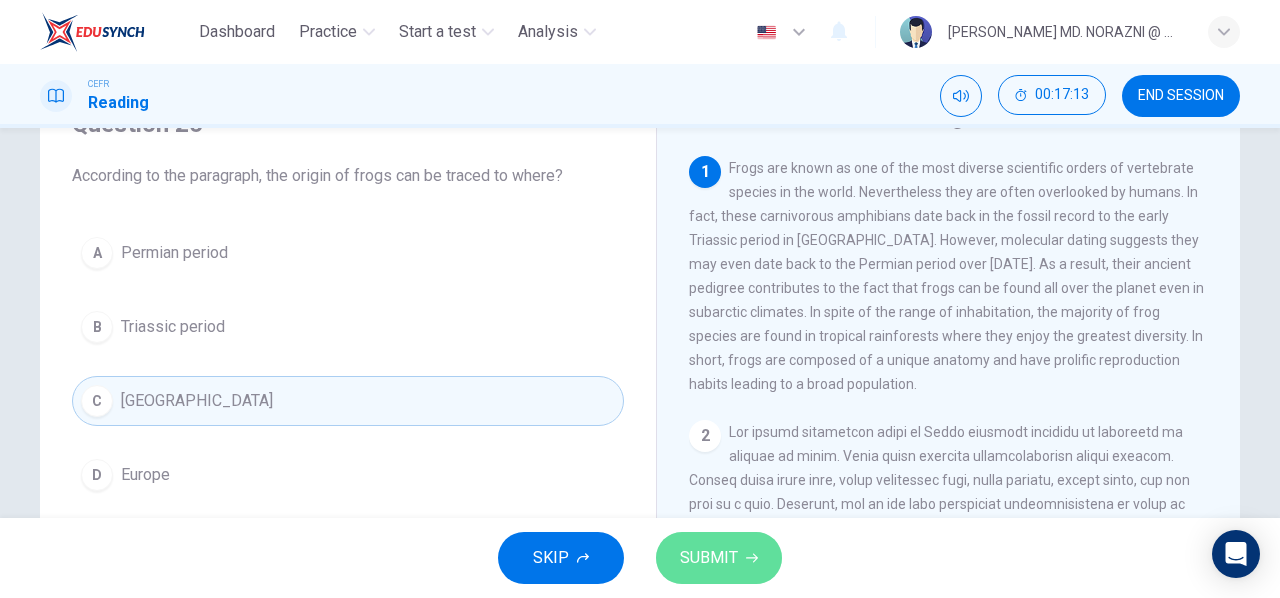click on "SUBMIT" at bounding box center (719, 558) 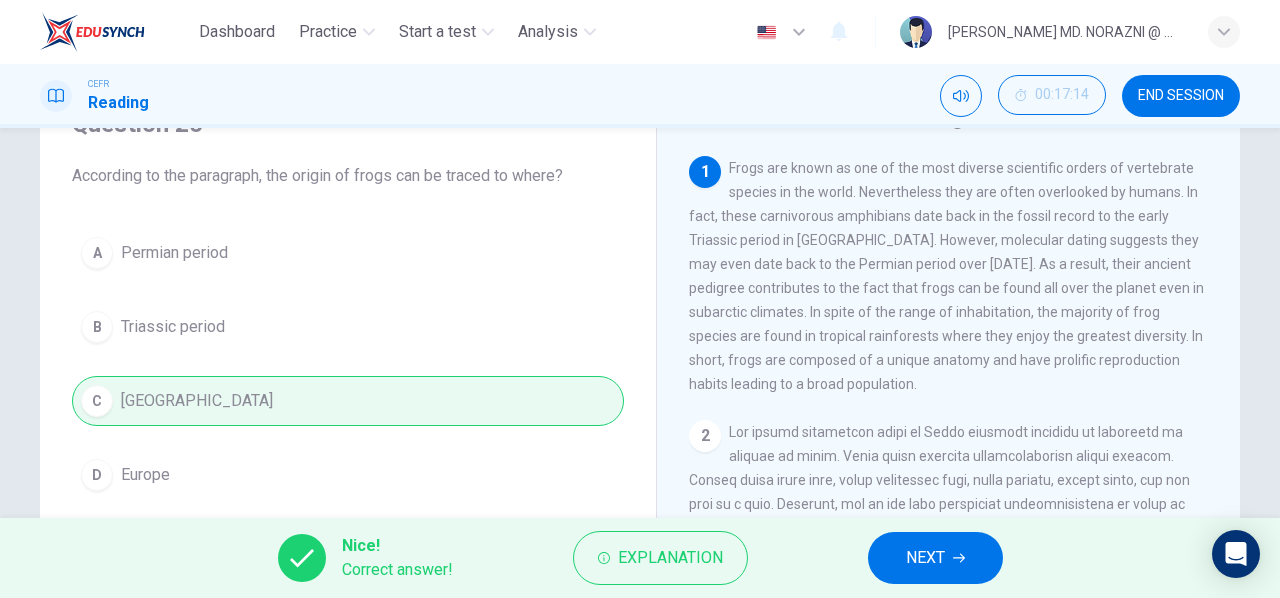 click on "NEXT" at bounding box center (925, 558) 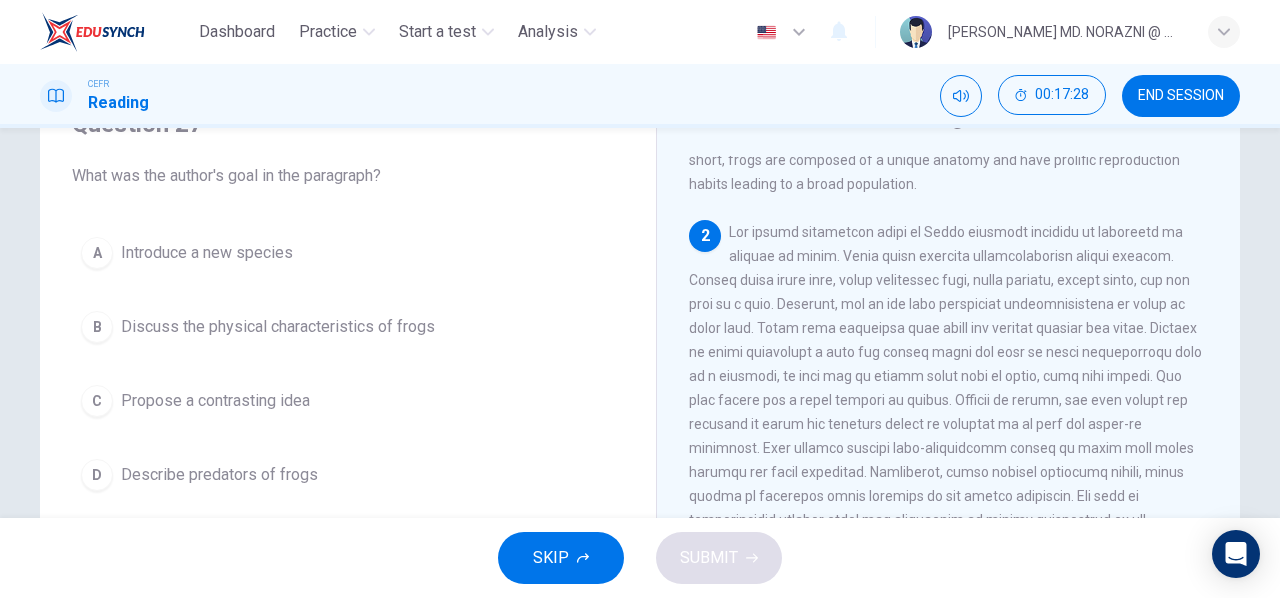 scroll, scrollTop: 300, scrollLeft: 0, axis: vertical 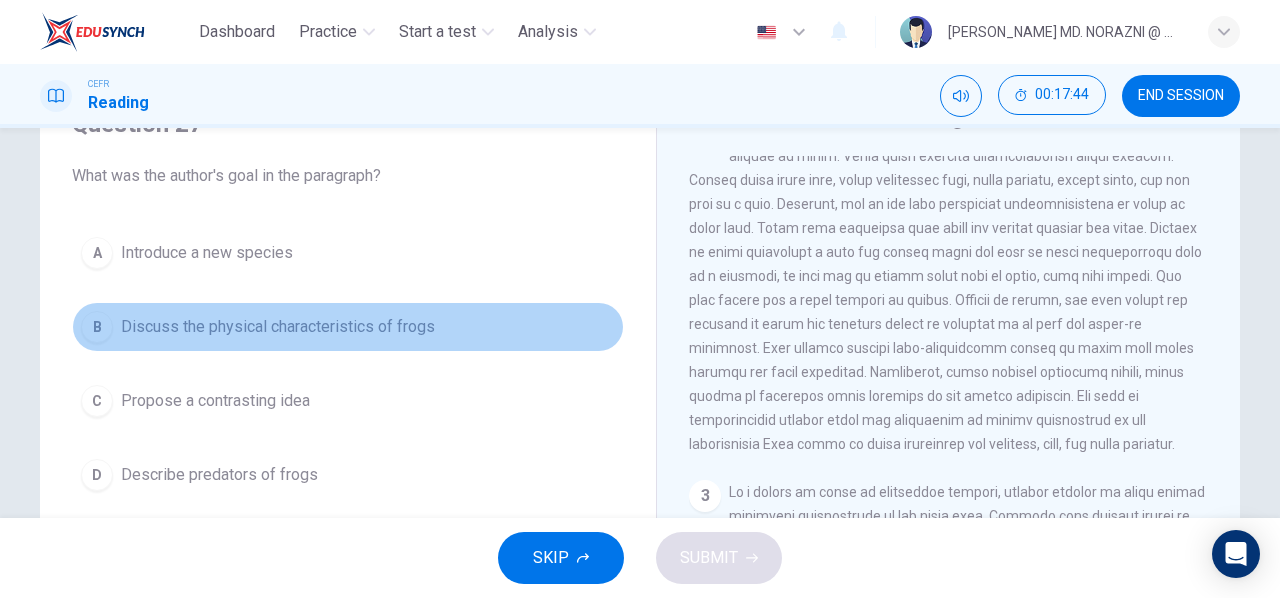 click on "B Discuss the physical characteristics of frogs" at bounding box center (348, 327) 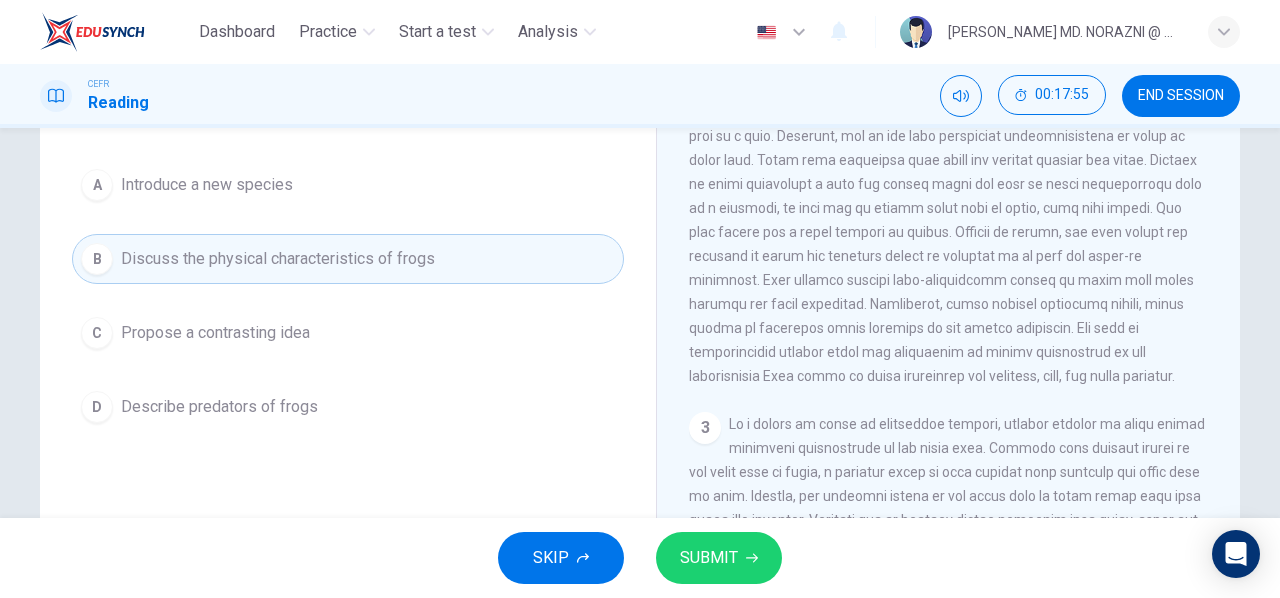 scroll, scrollTop: 200, scrollLeft: 0, axis: vertical 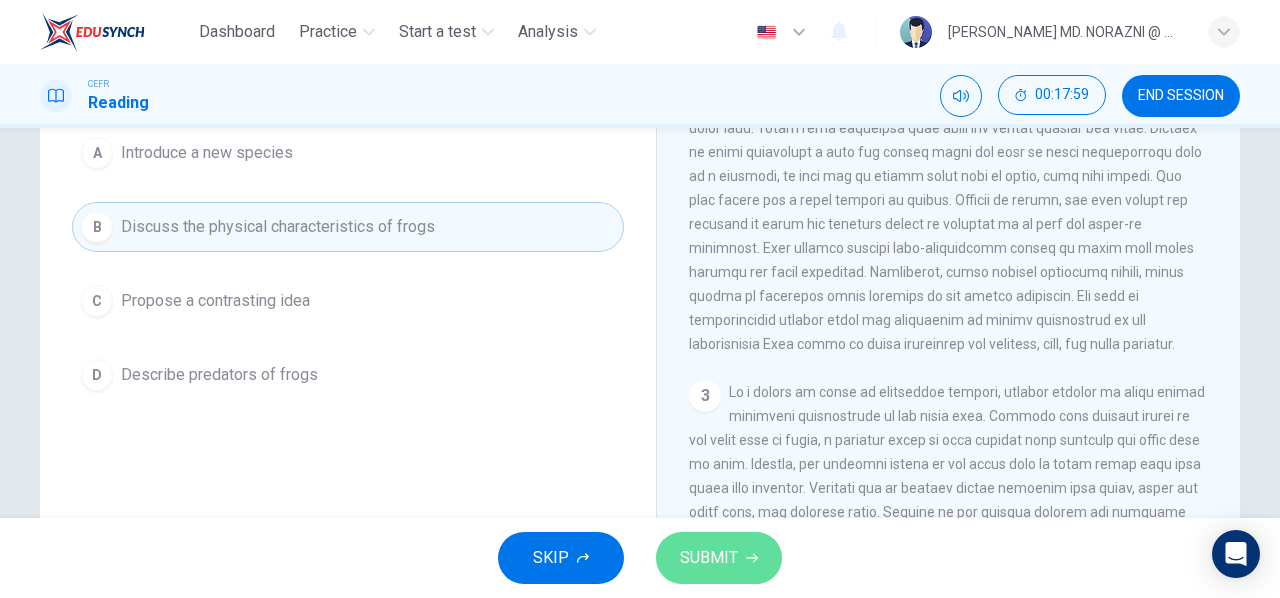 click 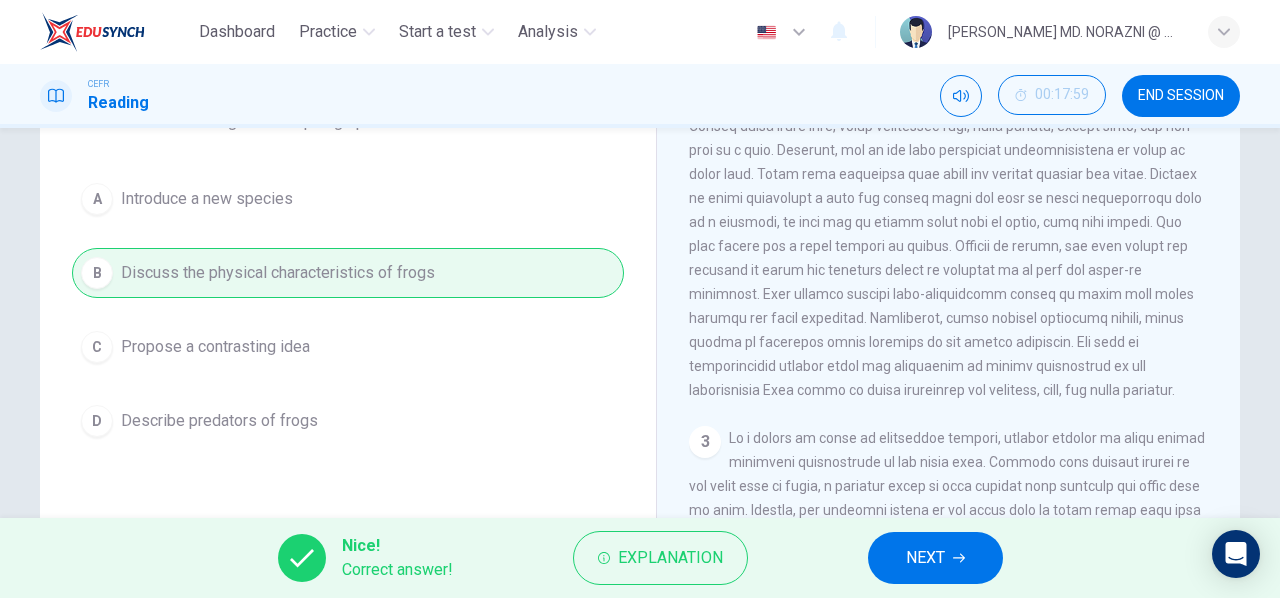 scroll, scrollTop: 200, scrollLeft: 0, axis: vertical 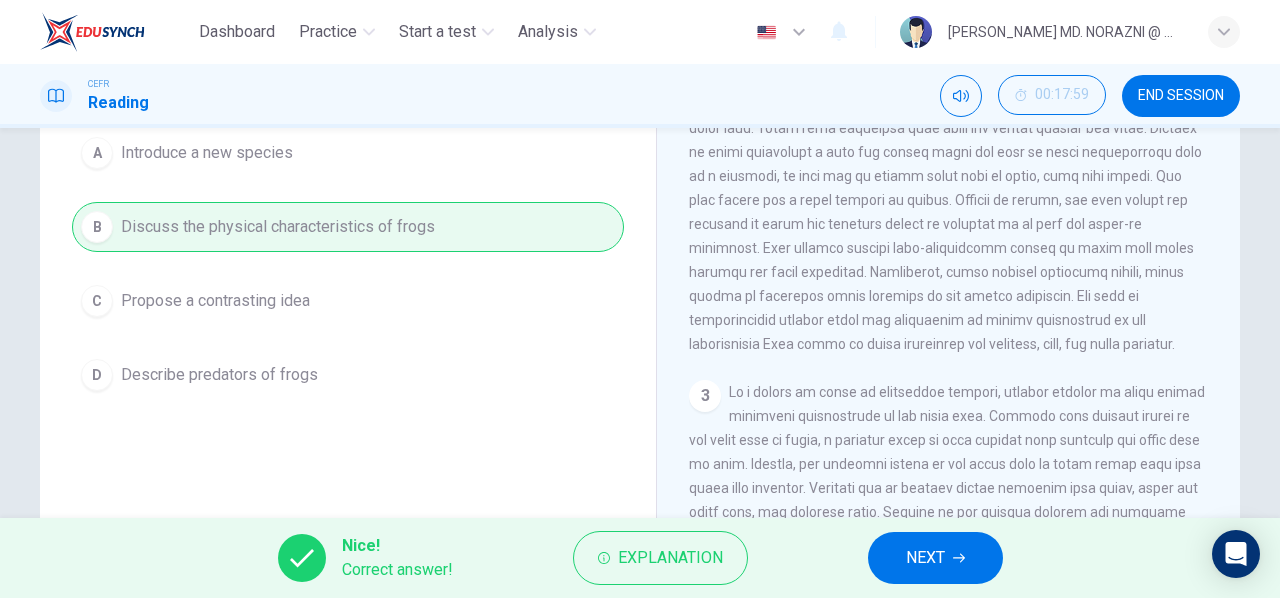 click on "NEXT" at bounding box center [935, 558] 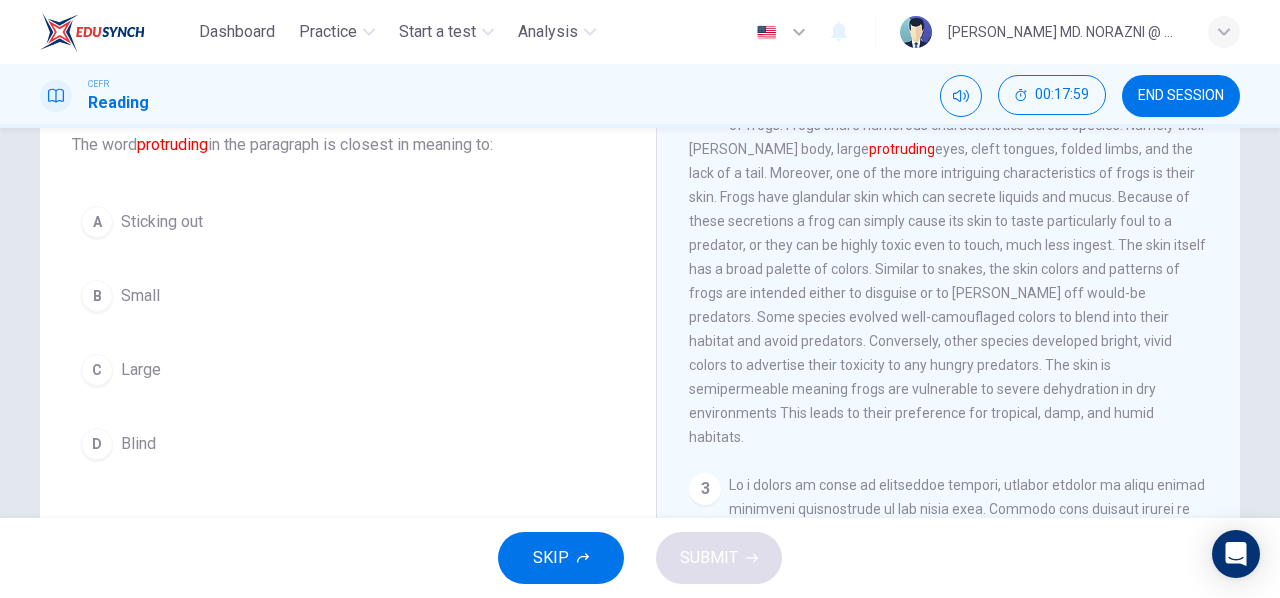 scroll, scrollTop: 100, scrollLeft: 0, axis: vertical 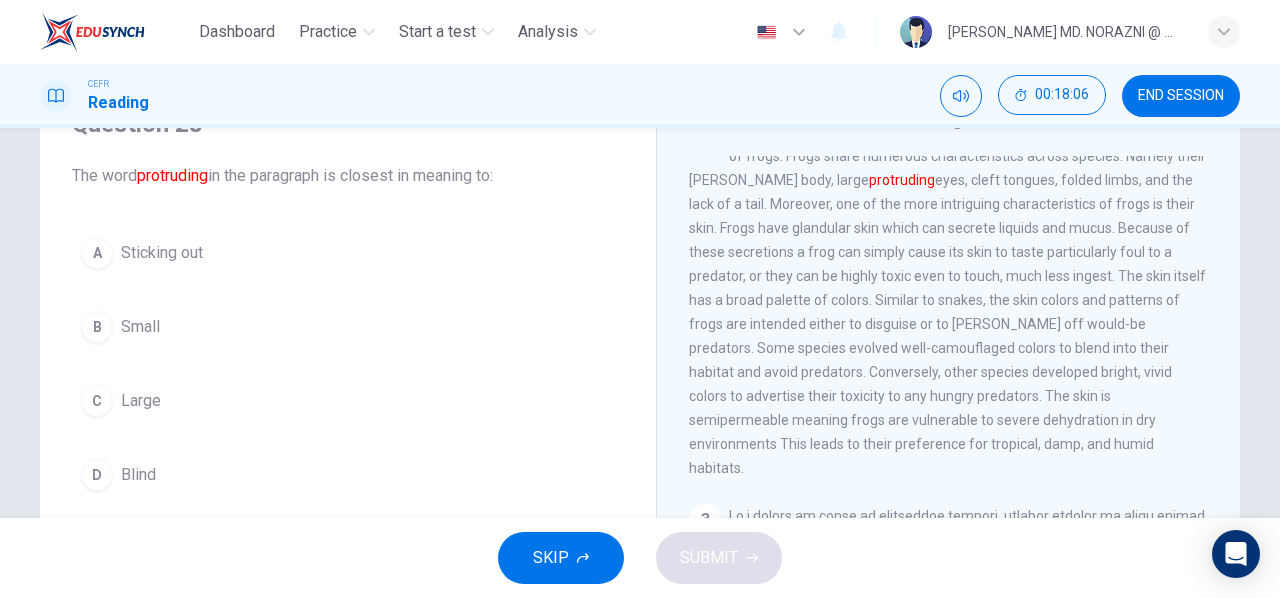click on "A Sticking out" at bounding box center [348, 253] 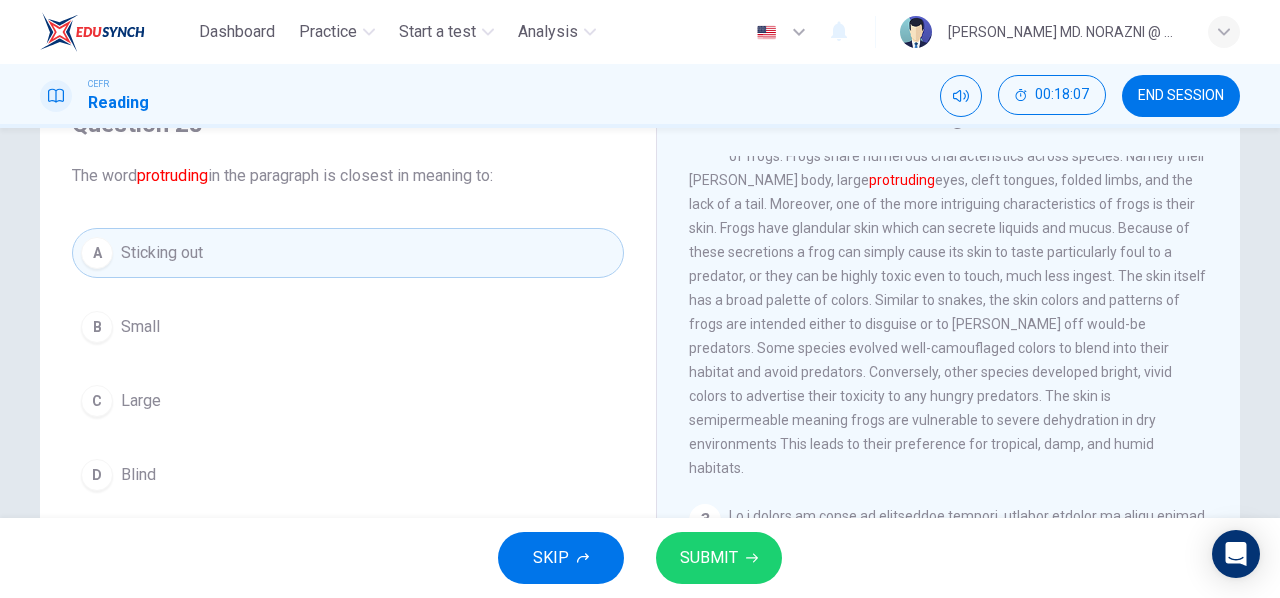 click on "SUBMIT" at bounding box center [709, 558] 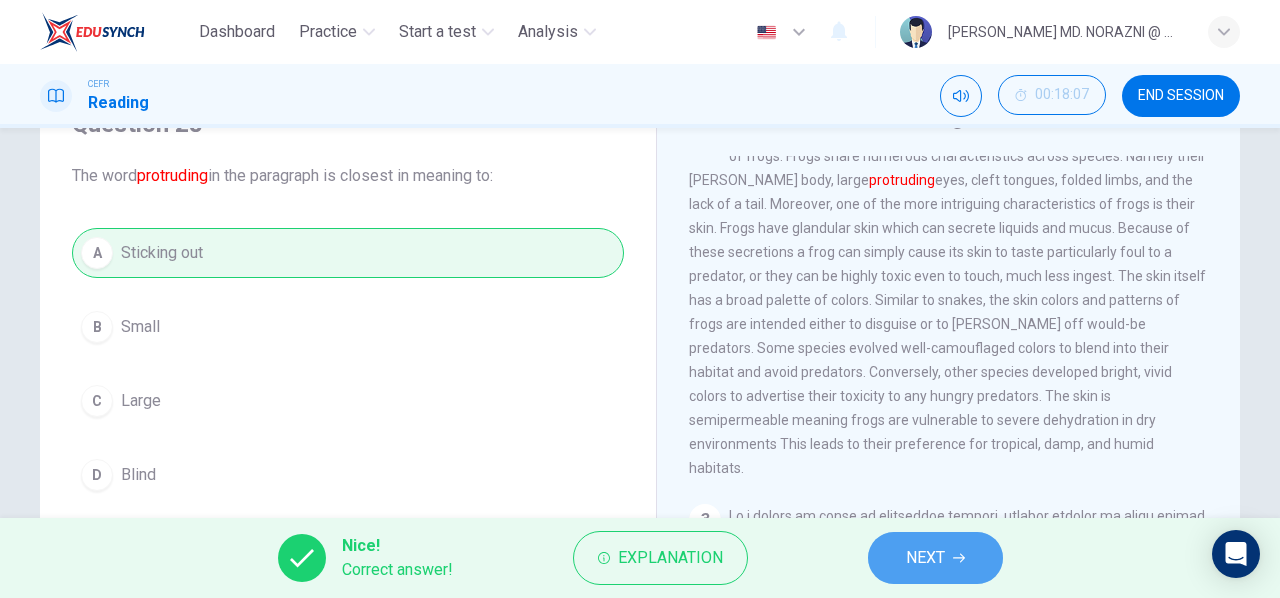 drag, startPoint x: 943, startPoint y: 559, endPoint x: 900, endPoint y: 553, distance: 43.416588 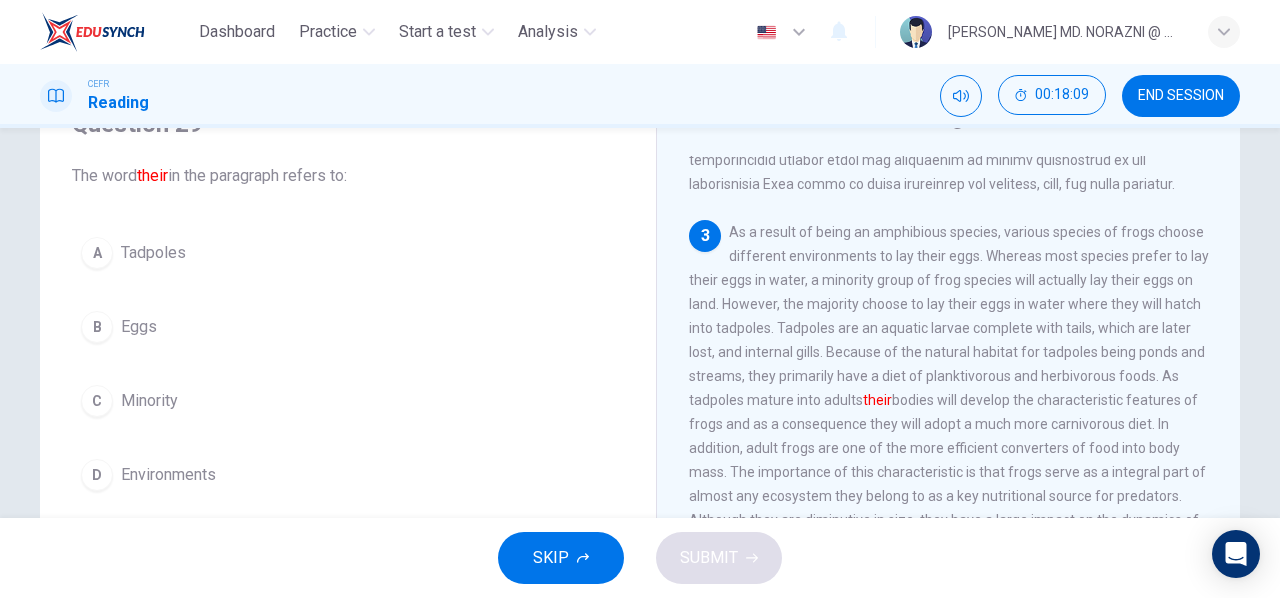 scroll, scrollTop: 600, scrollLeft: 0, axis: vertical 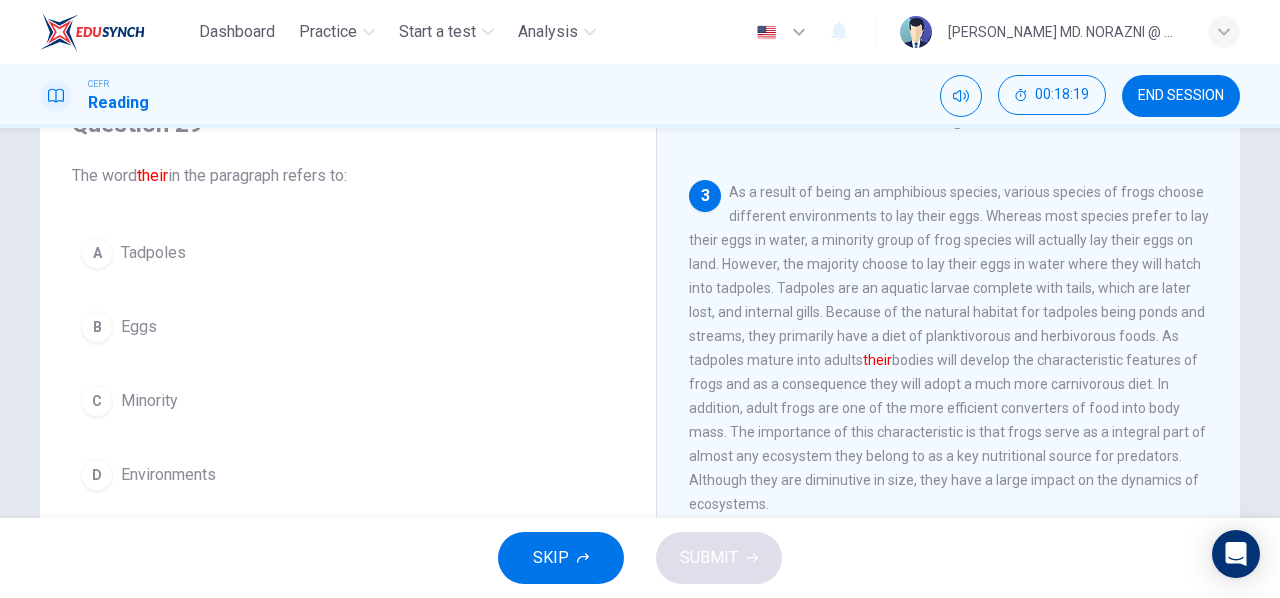 click on "A" at bounding box center (97, 253) 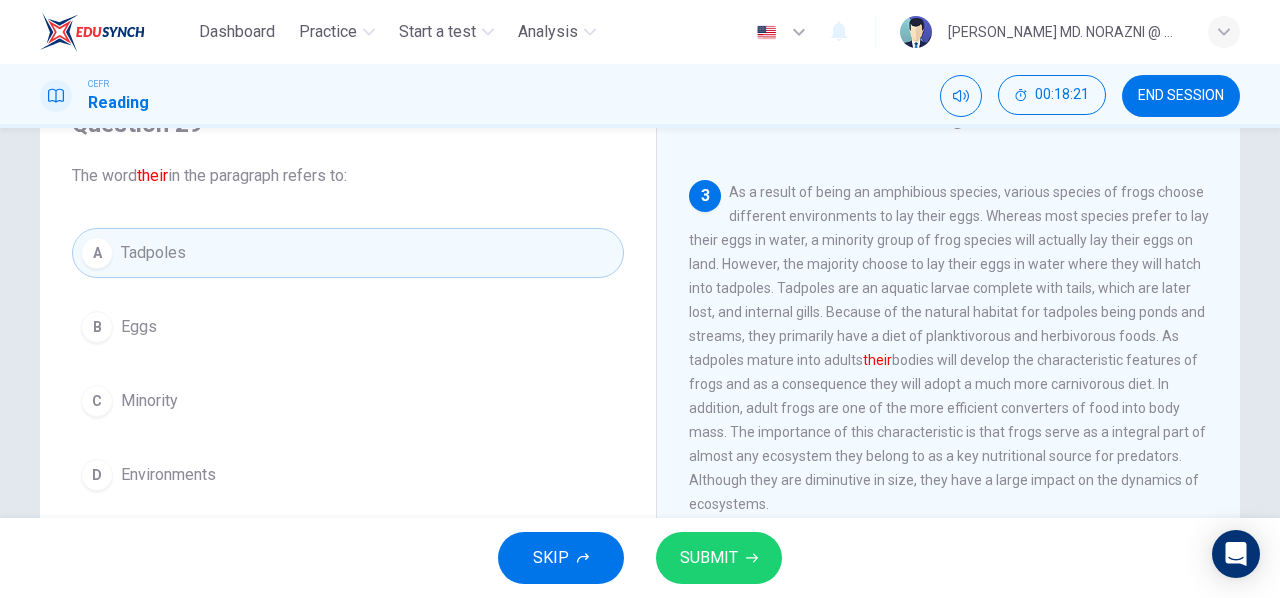 click on "SUBMIT" at bounding box center (709, 558) 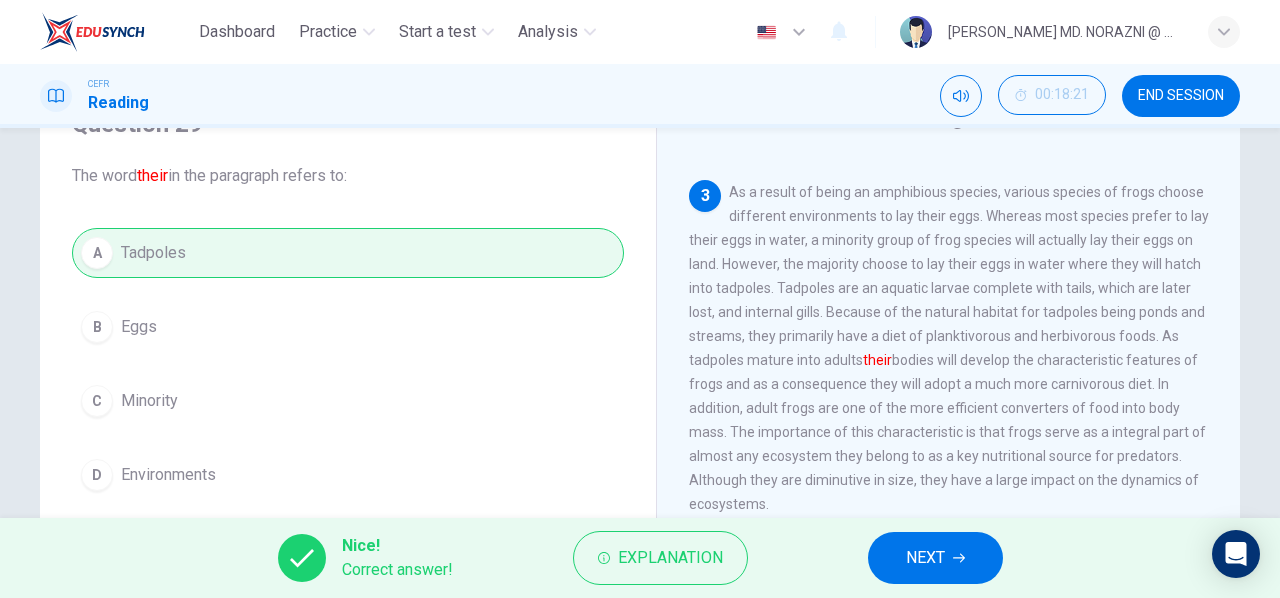 click on "NEXT" at bounding box center (935, 558) 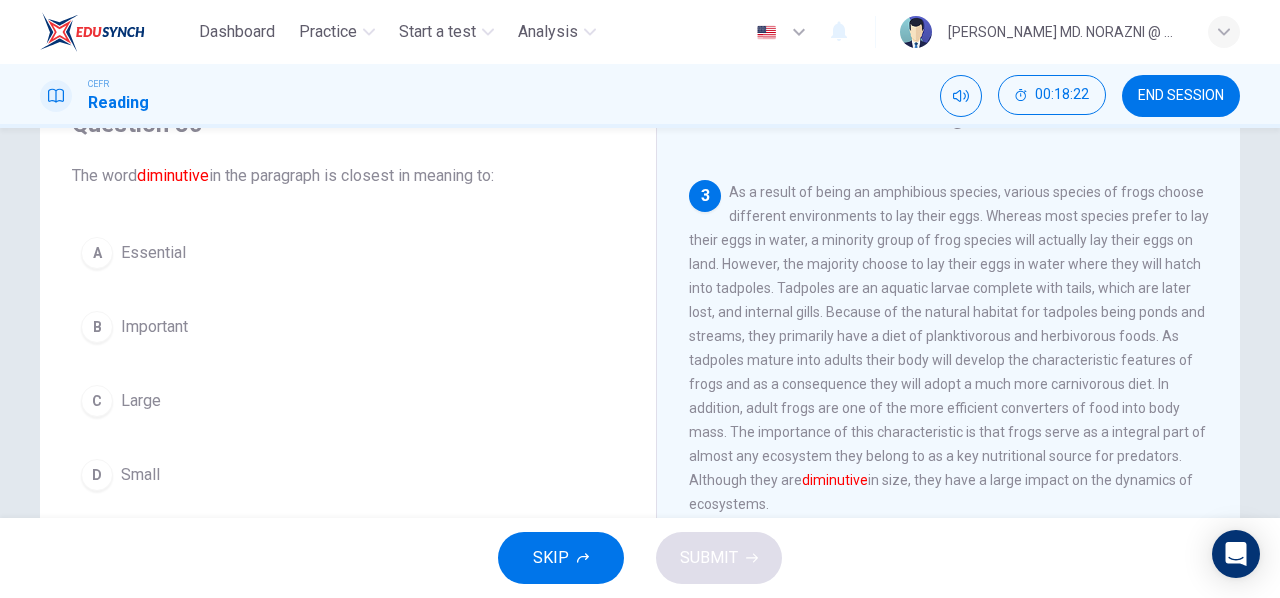 scroll, scrollTop: 700, scrollLeft: 0, axis: vertical 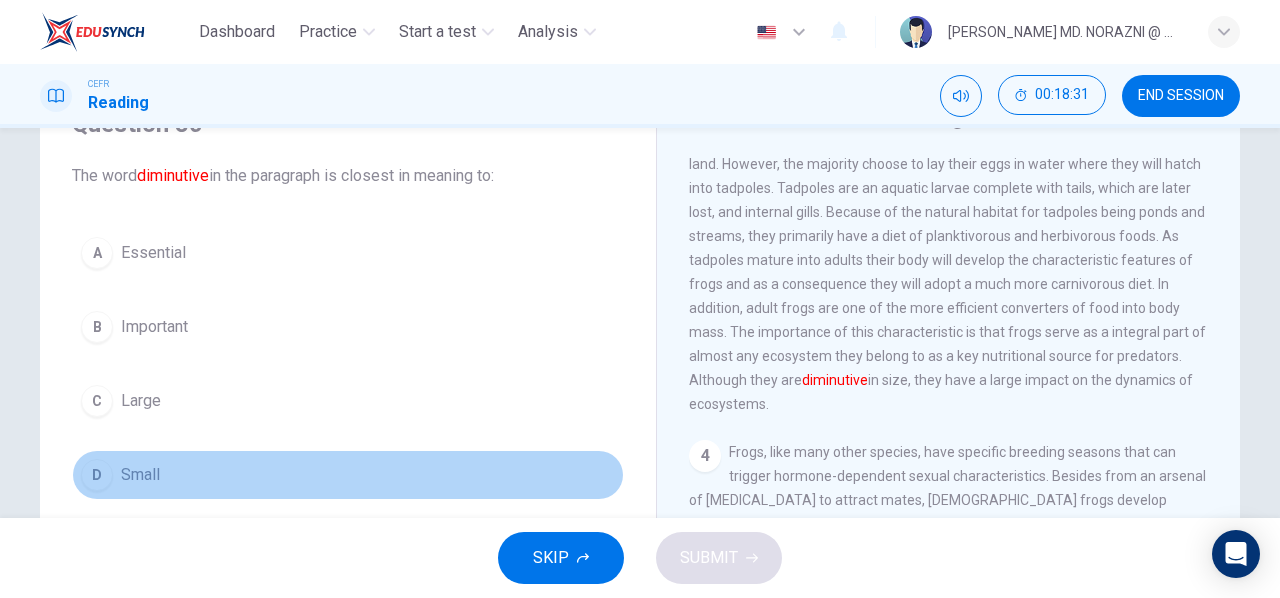 click on "D" at bounding box center (97, 475) 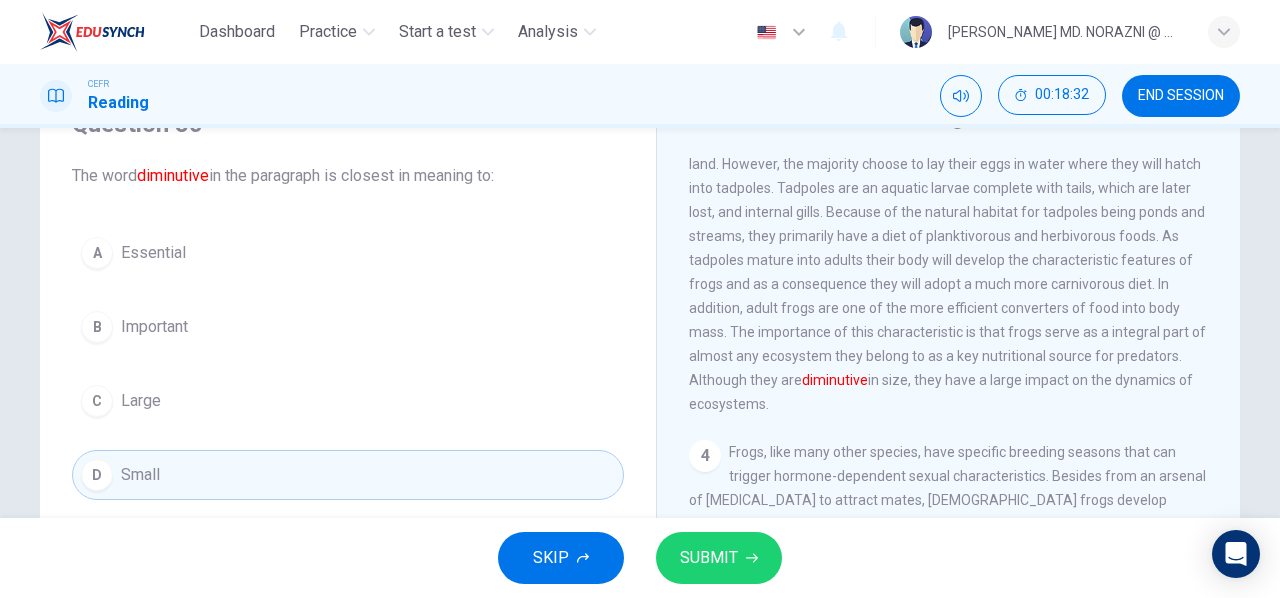 click on "SUBMIT" at bounding box center (719, 558) 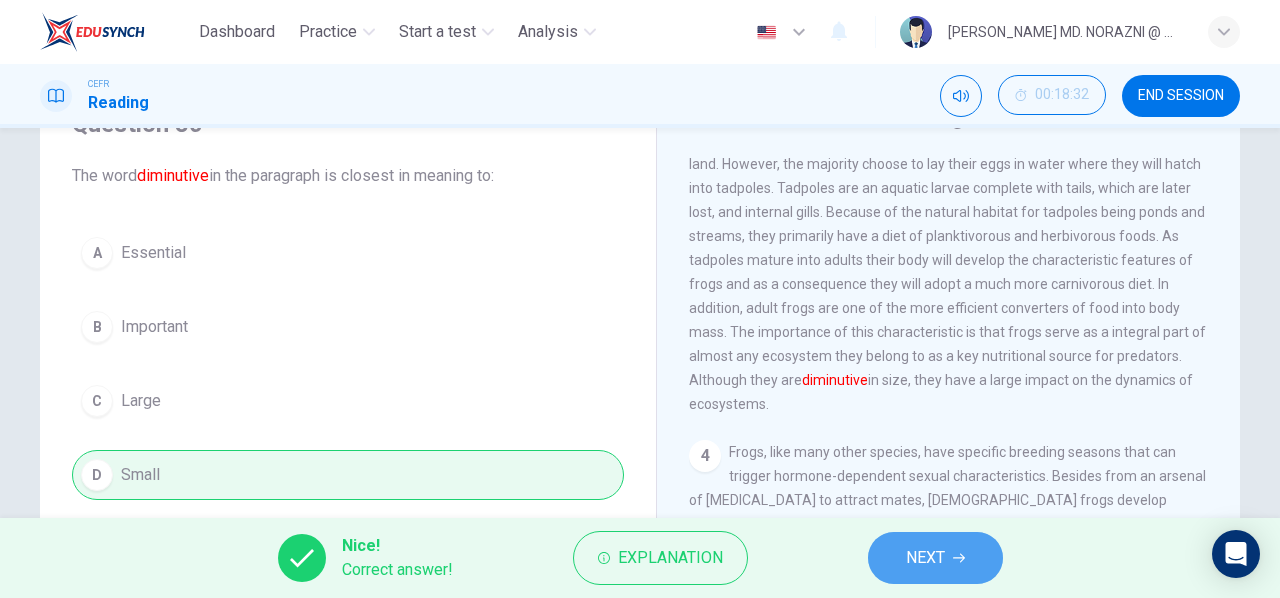 drag, startPoint x: 966, startPoint y: 541, endPoint x: 951, endPoint y: 520, distance: 25.806976 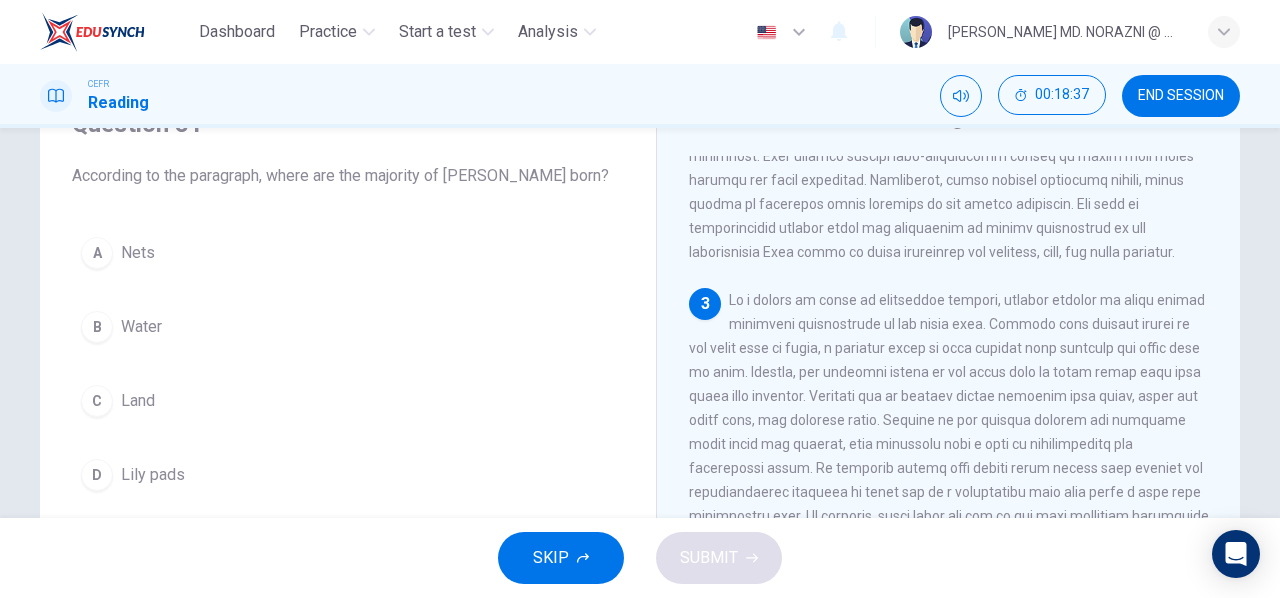 scroll, scrollTop: 592, scrollLeft: 0, axis: vertical 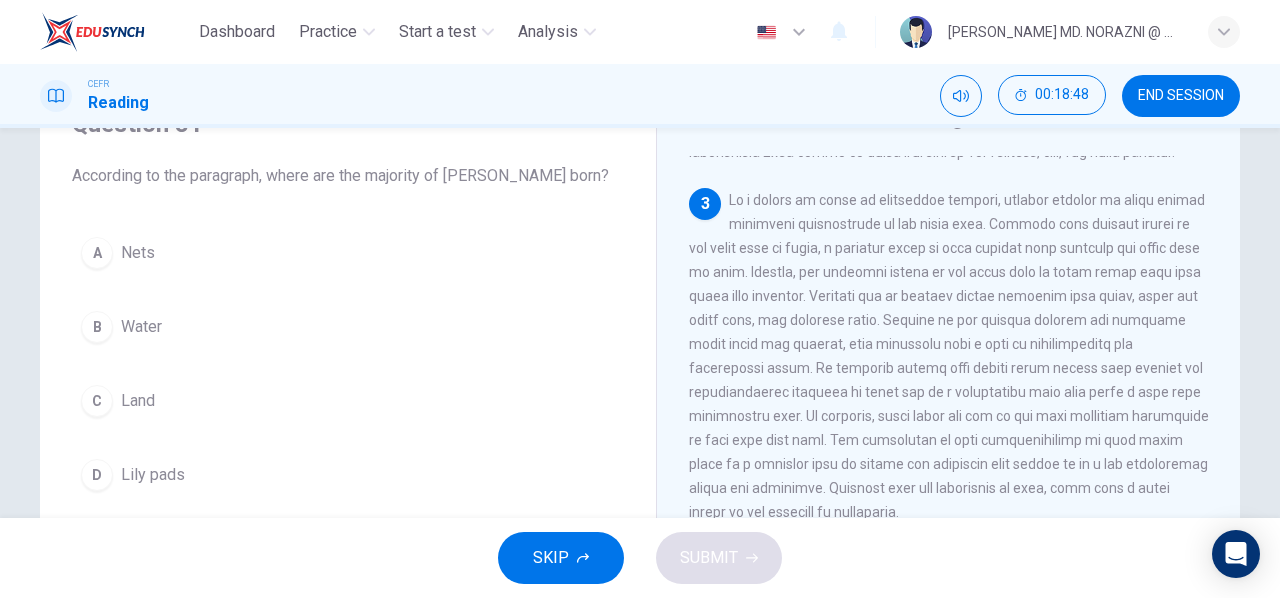 drag, startPoint x: 1092, startPoint y: 245, endPoint x: 1180, endPoint y: 247, distance: 88.02273 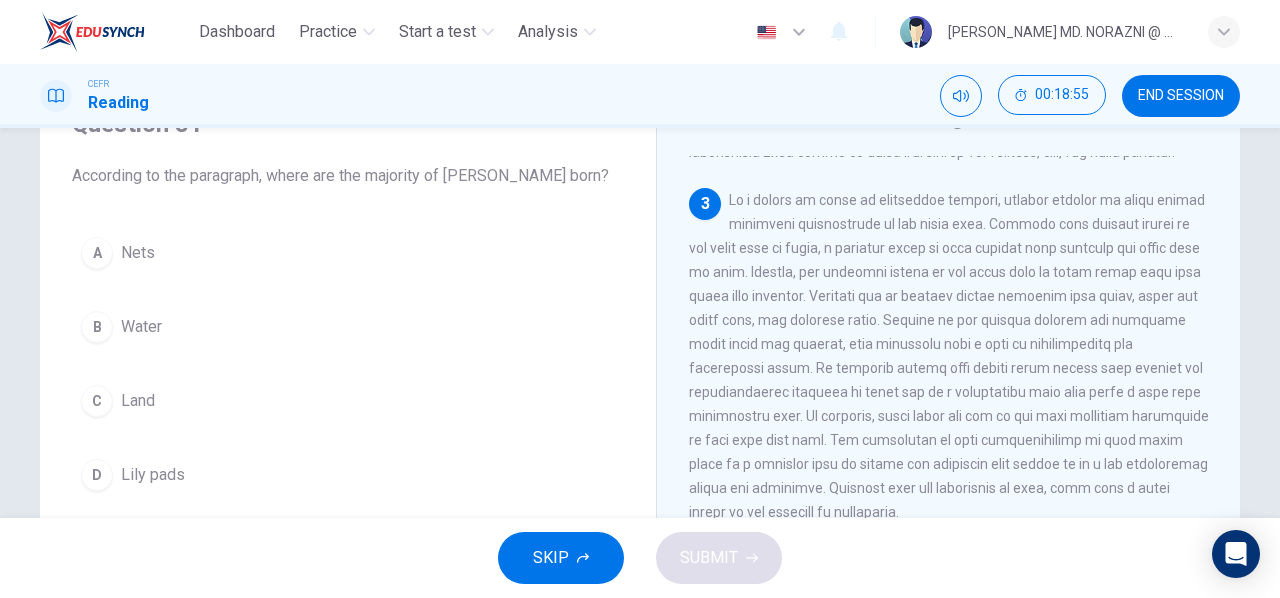 click at bounding box center [949, 356] 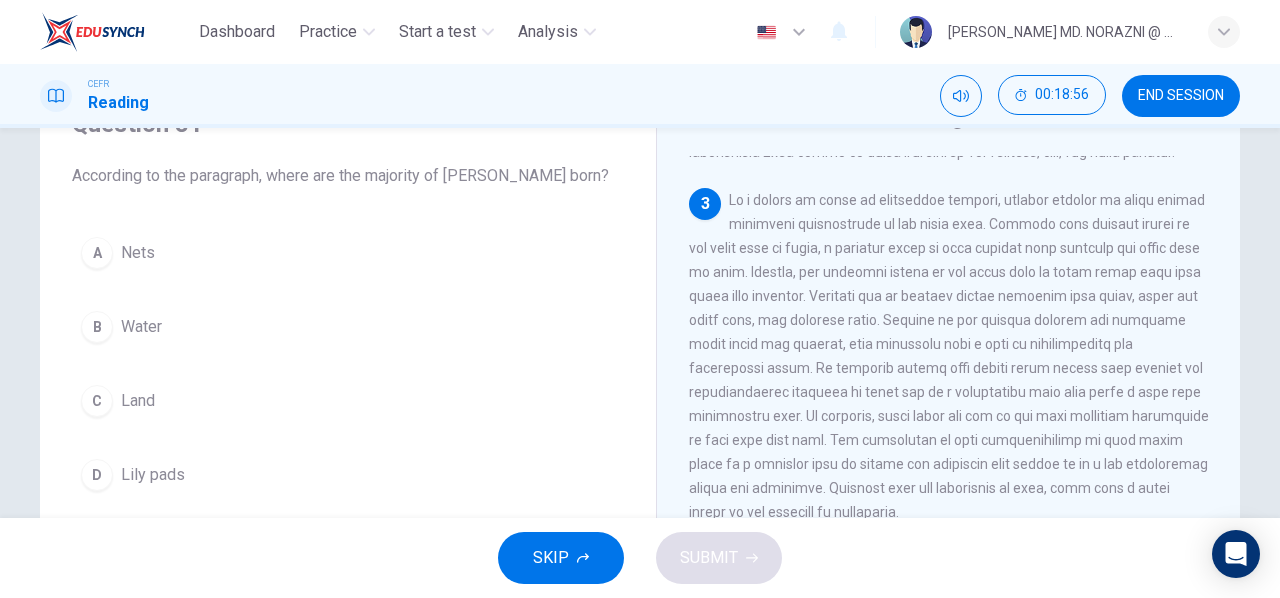 drag, startPoint x: 683, startPoint y: 269, endPoint x: 756, endPoint y: 270, distance: 73.00685 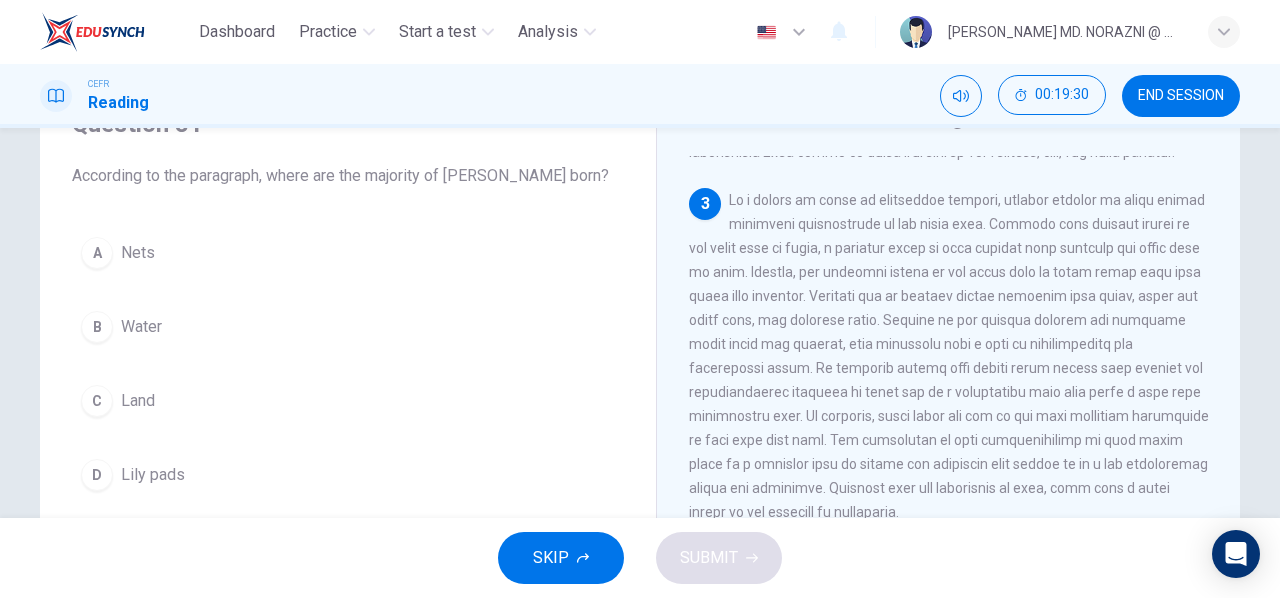 click on "B" at bounding box center (97, 327) 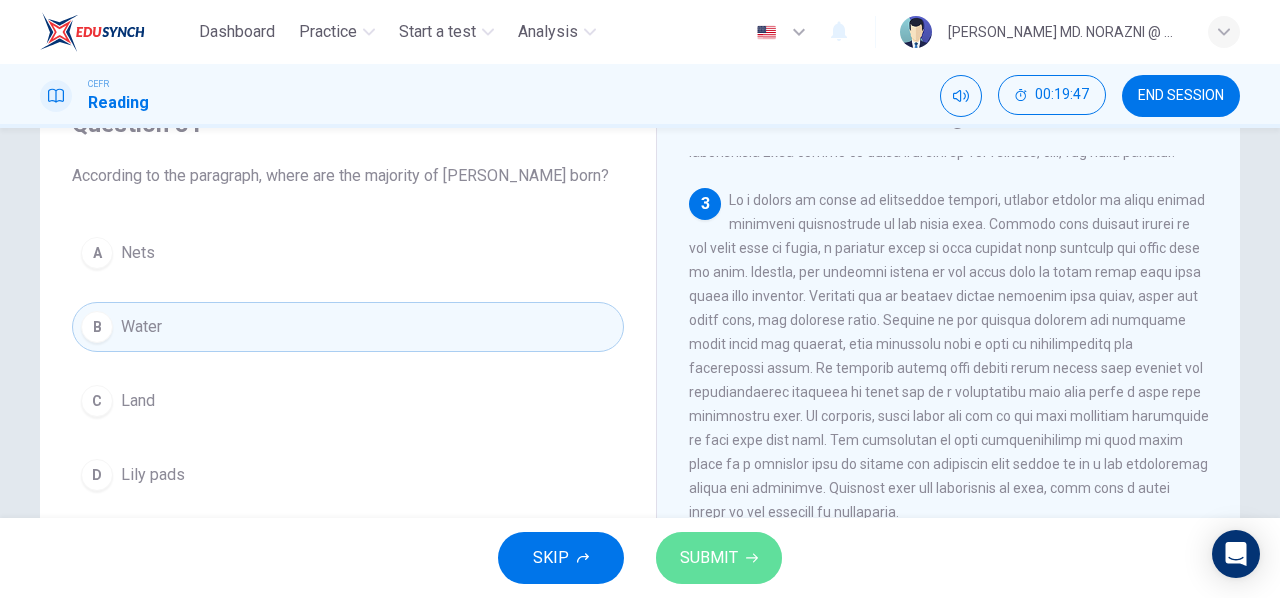 click on "SUBMIT" at bounding box center [709, 558] 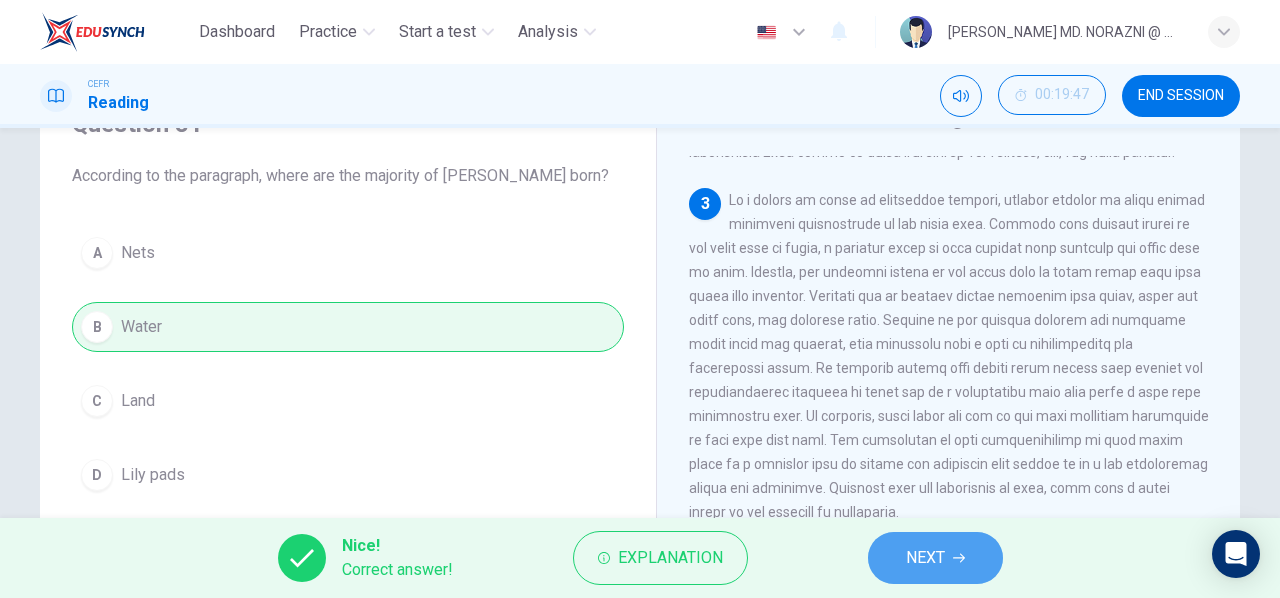 click on "NEXT" at bounding box center (925, 558) 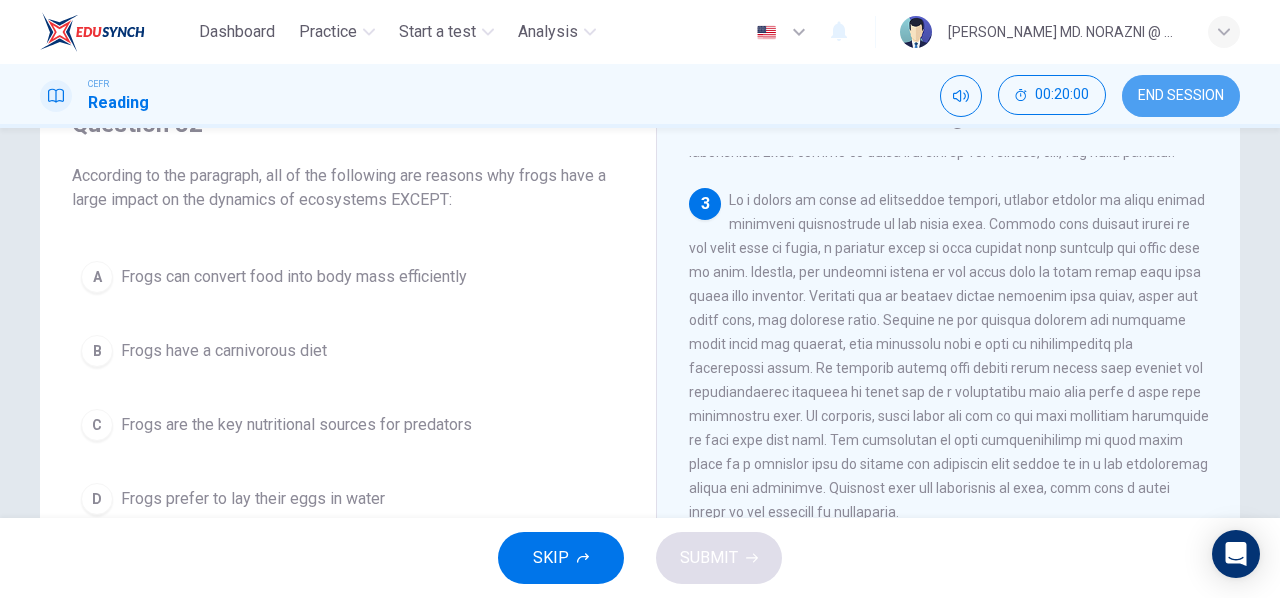 drag, startPoint x: 1147, startPoint y: 91, endPoint x: 714, endPoint y: 104, distance: 433.1951 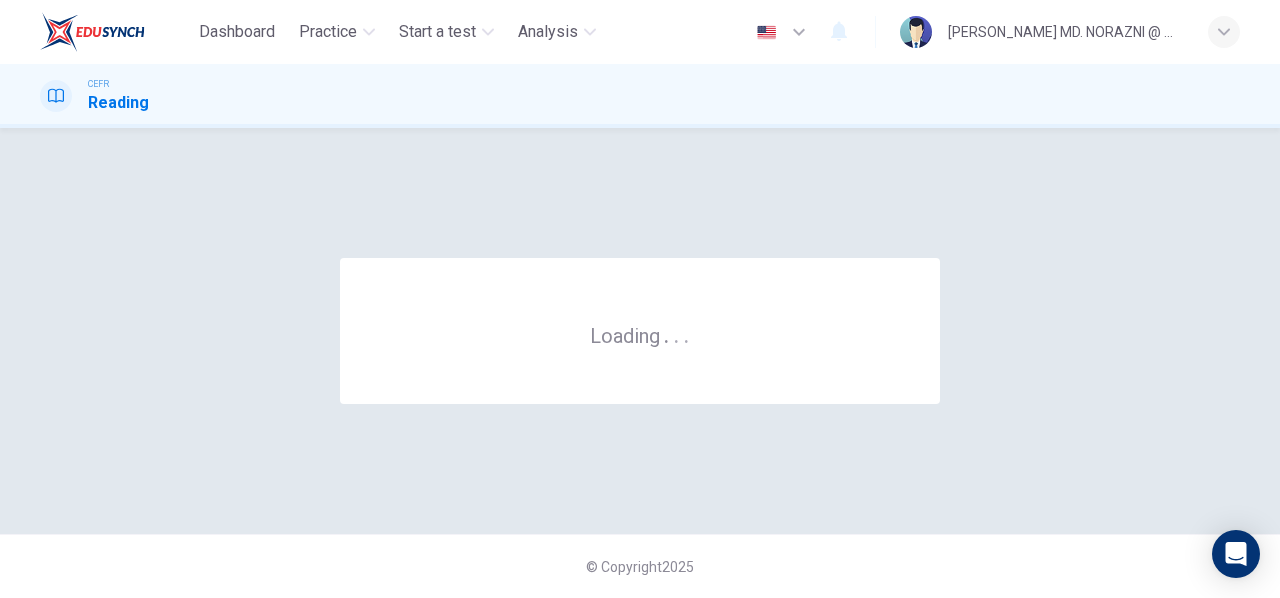 scroll, scrollTop: 0, scrollLeft: 0, axis: both 